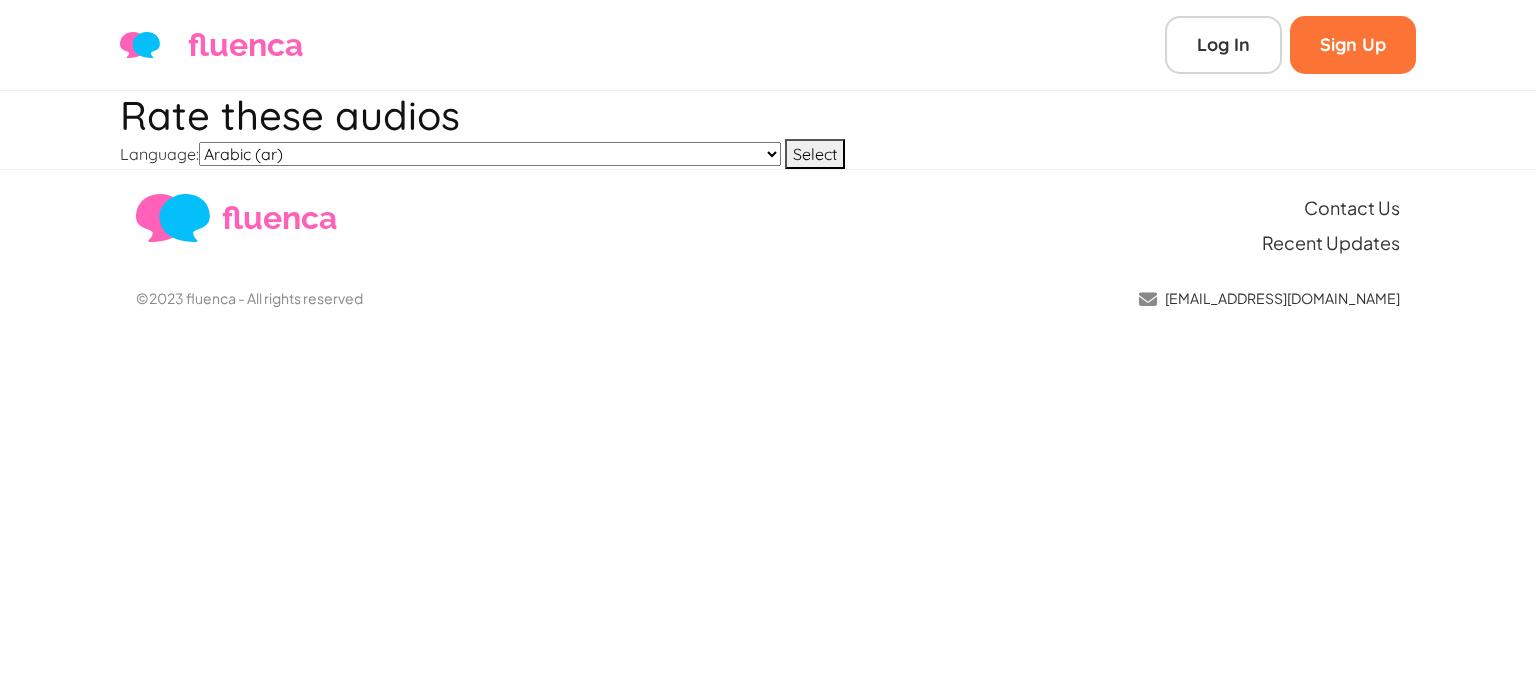 scroll, scrollTop: 0, scrollLeft: 0, axis: both 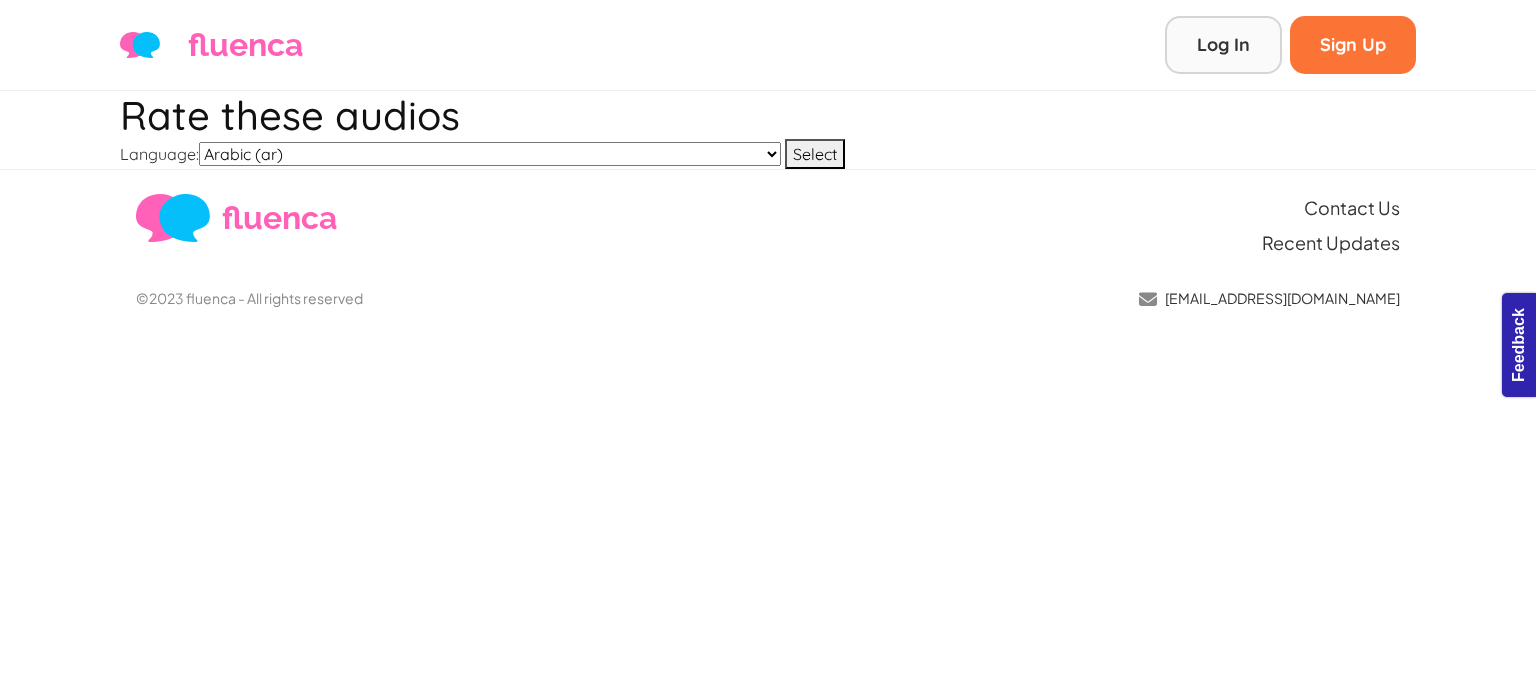 click on "Log In" at bounding box center [1223, 45] 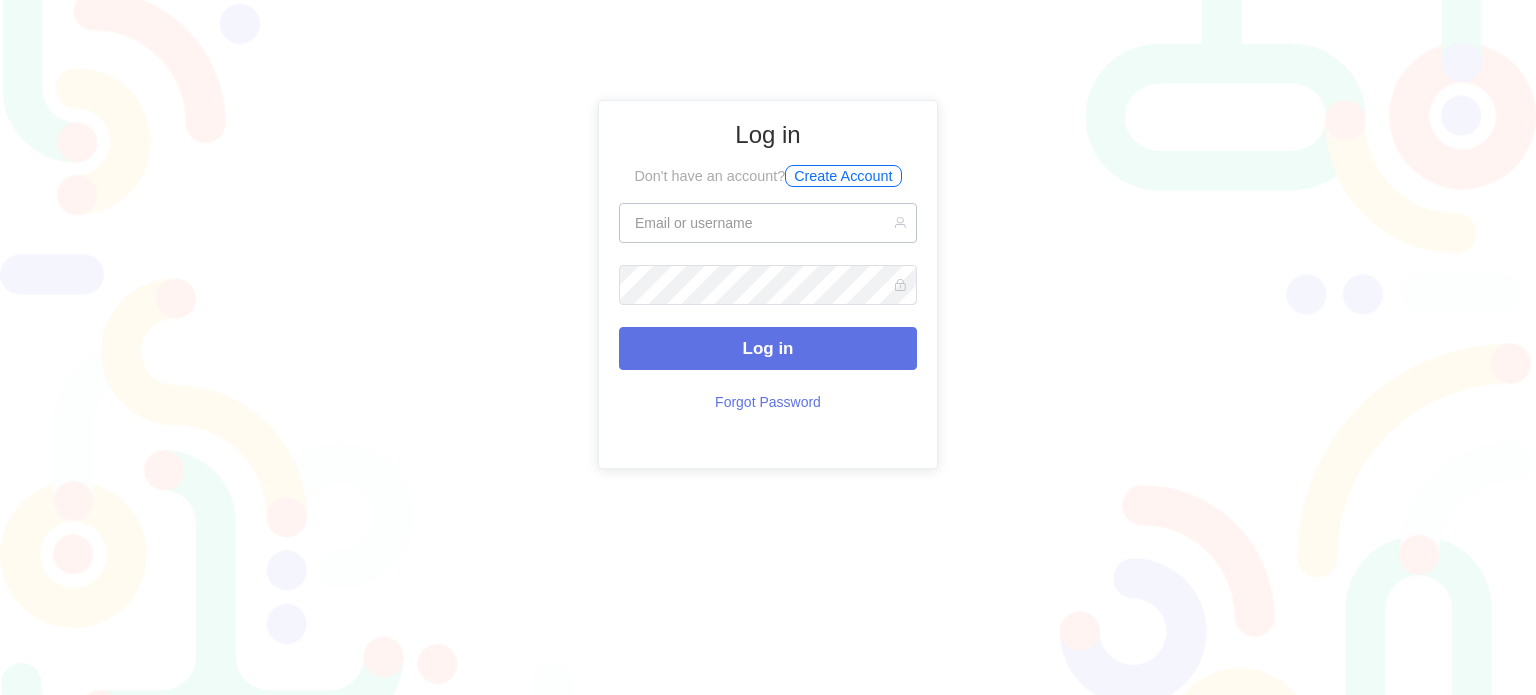 scroll, scrollTop: 0, scrollLeft: 0, axis: both 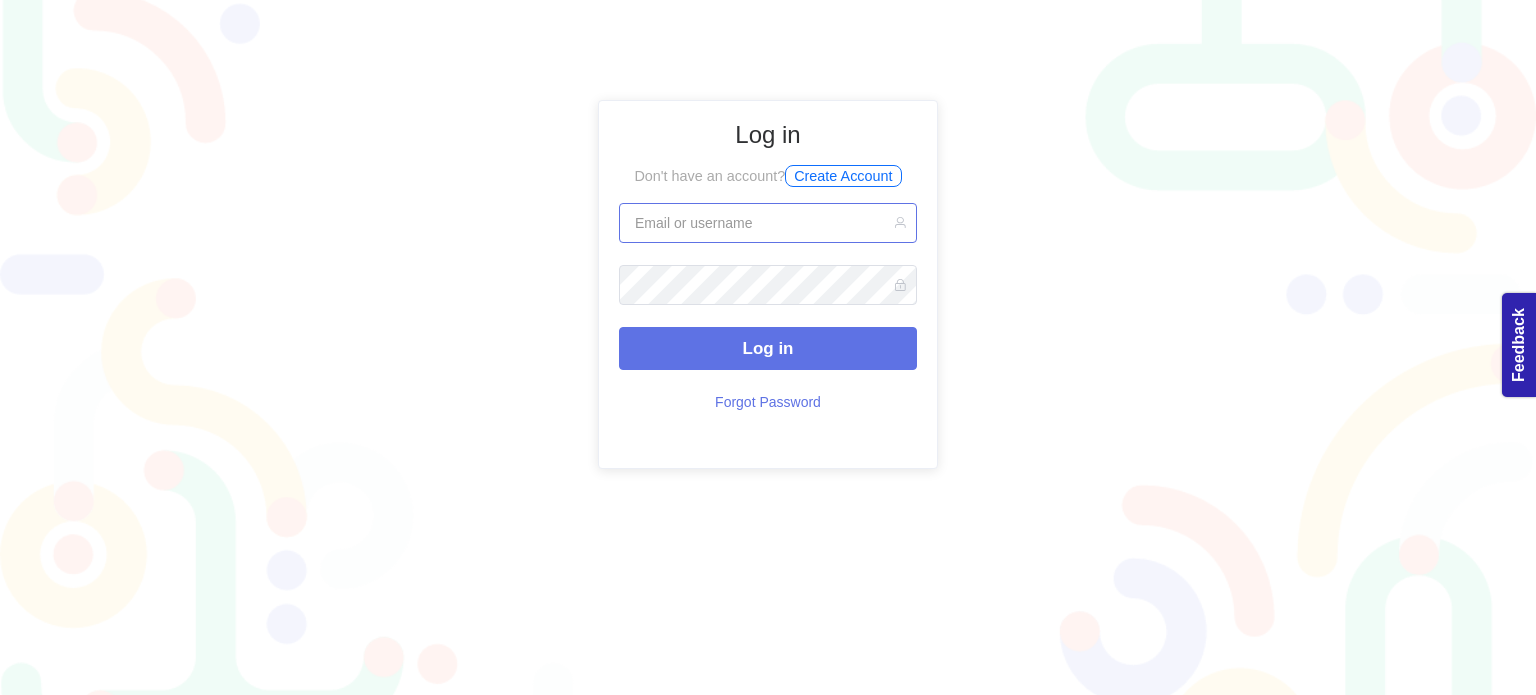 click at bounding box center [768, 223] 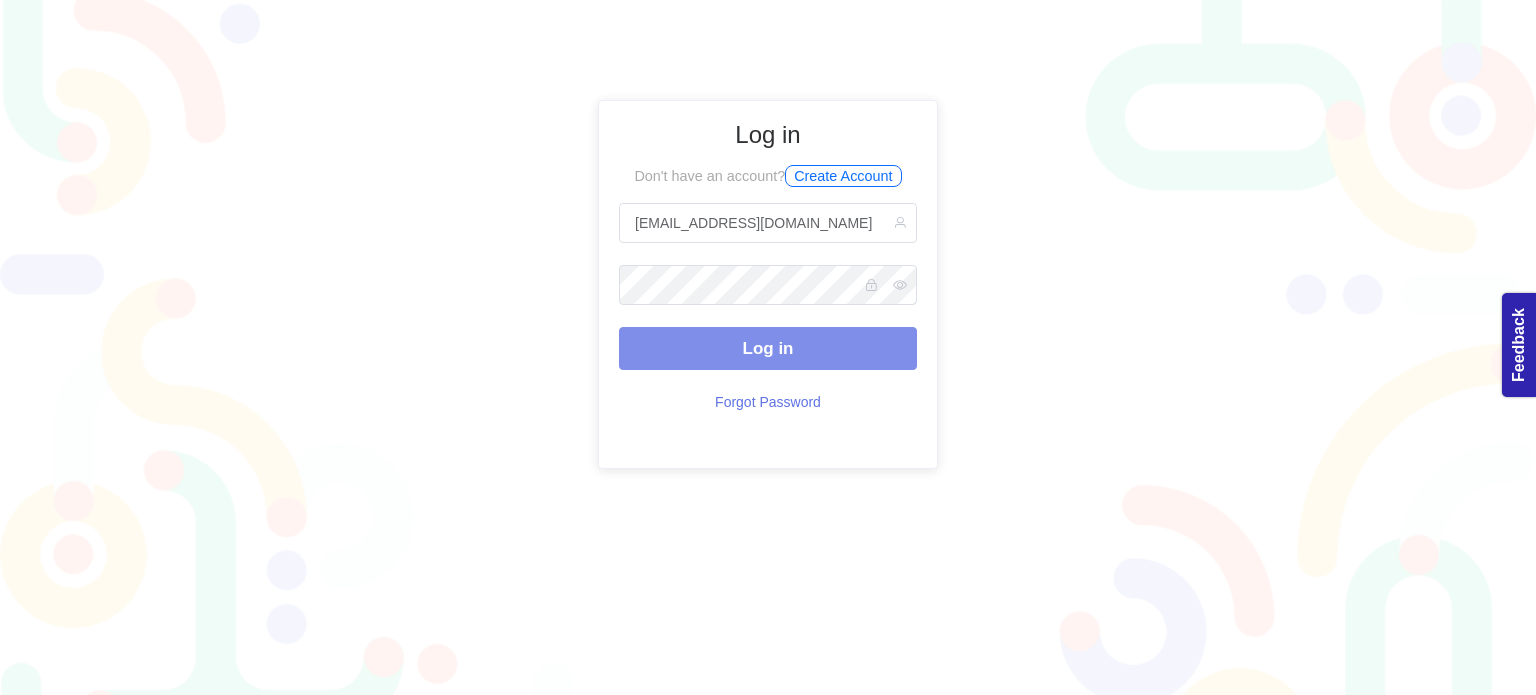 click on "Log in" at bounding box center (768, 348) 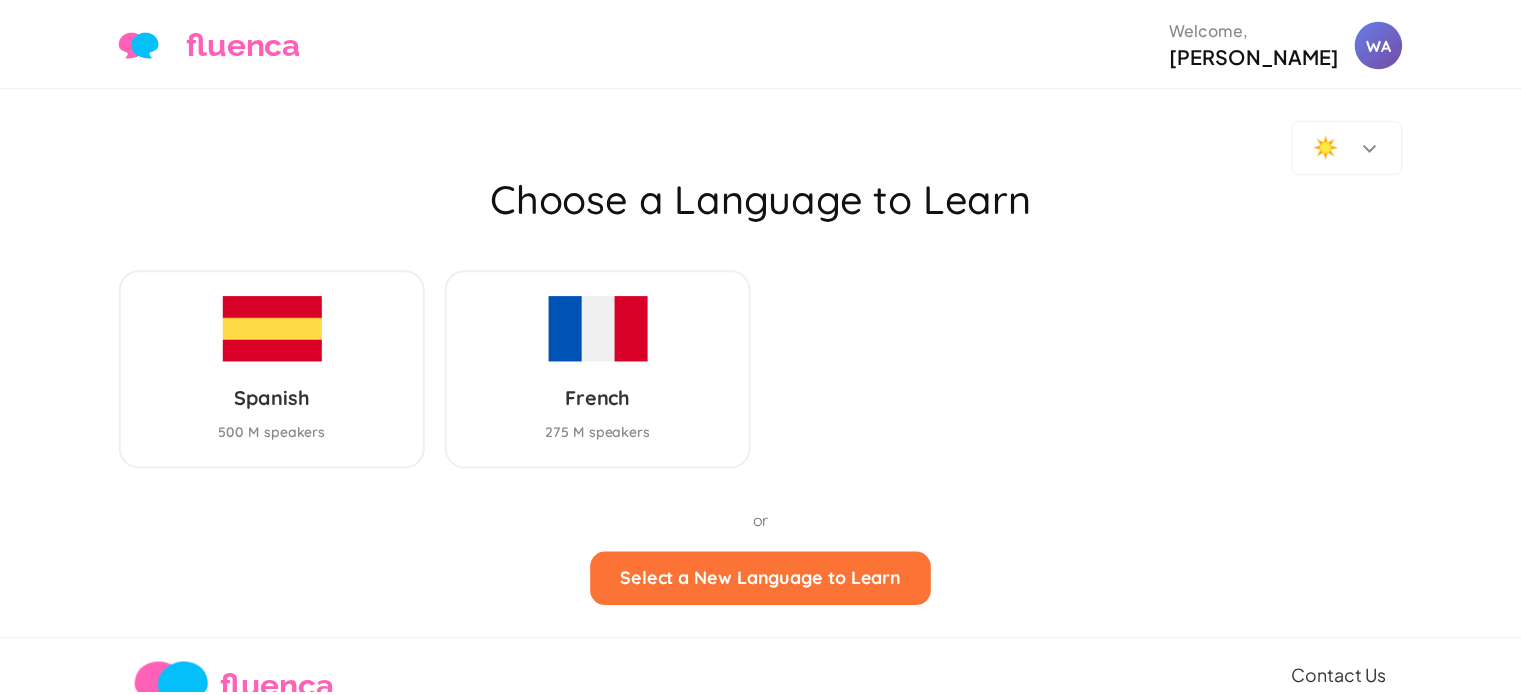 scroll, scrollTop: 0, scrollLeft: 0, axis: both 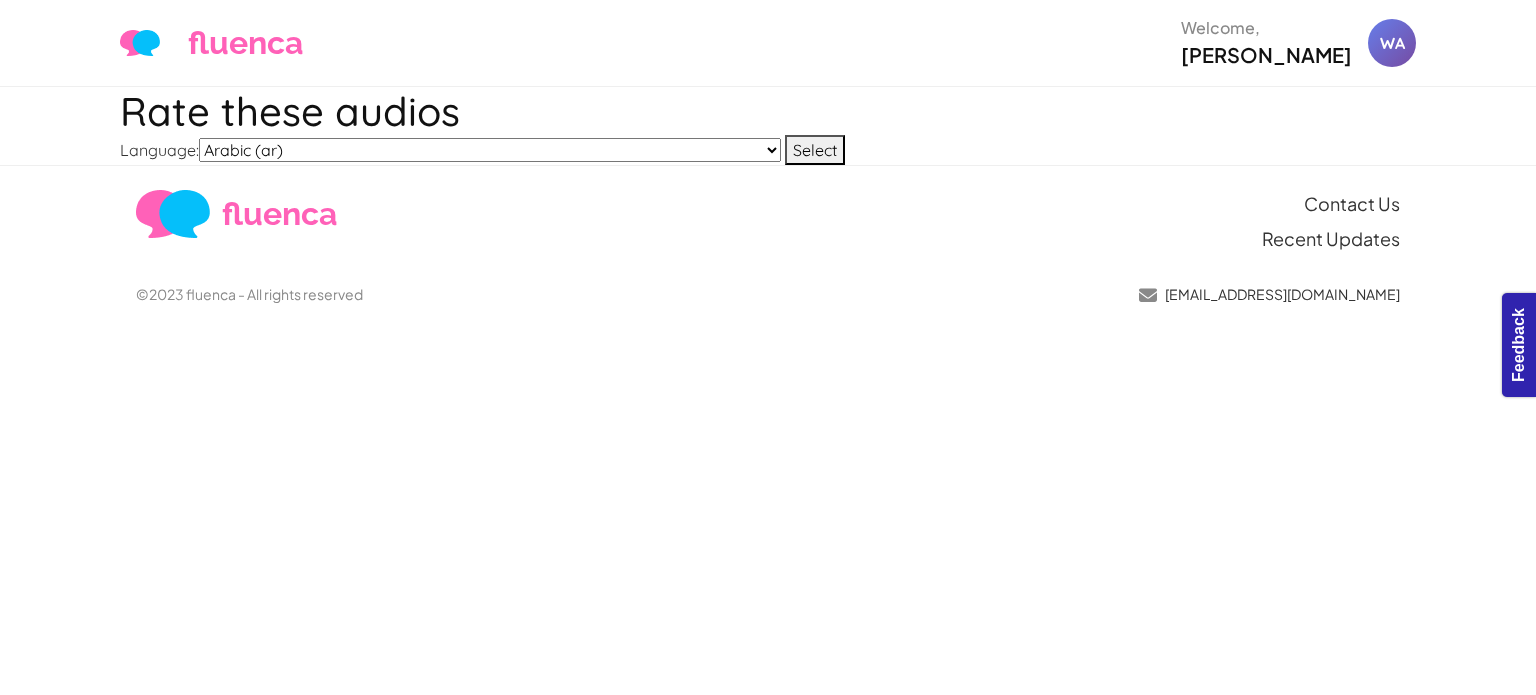 click on "Arabic (ar)
Chinese Test (chinese-test)
German (de)
English (en)
Spanish (es)
Spanish (es2)
French (fr)
Hindi (hi)
Italian (it)
Japanese (jp)
Korean (ko)
Latin (la)
Norwegian Bokmål (nb)
Dutch (nl)
Portuguese (pt)
Russian (ru)
Spanish-[PERSON_NAME]-test ([PERSON_NAME]-test)
Spanish-sp-sandbox-[PERSON_NAME] (sp-sandbox-[PERSON_NAME])
Spanish-sp-sandbox-[PERSON_NAME] (sp-sandbox-[PERSON_NAME])
Spanish-sp-sandbox-[PERSON_NAME] (sp-sandbox-[PERSON_NAME])
Spanish-sp-sandbox-[PERSON_NAME]-2 (sp-sandbox-[PERSON_NAME]-2)
test (test_zz)
Tagalog (tl)
Turkish (tr)
Vietnamese (vn)
Chinese (zh)" at bounding box center (490, 150) 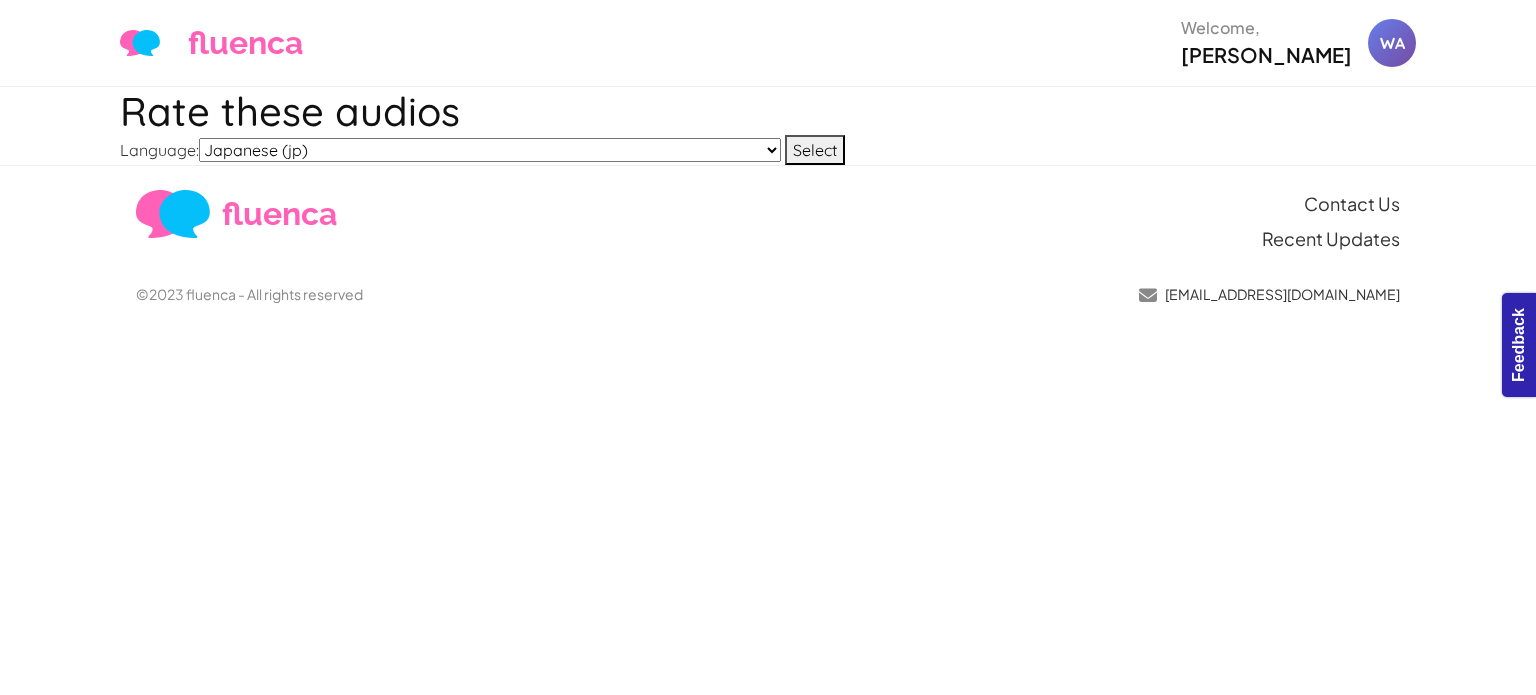 click on "Arabic (ar)
Chinese Test (chinese-test)
German (de)
English (en)
Spanish (es)
Spanish (es2)
French (fr)
Hindi (hi)
Italian (it)
Japanese (jp)
Korean (ko)
Latin (la)
Norwegian Bokmål (nb)
Dutch (nl)
Portuguese (pt)
Russian (ru)
Spanish-[PERSON_NAME]-test ([PERSON_NAME]-test)
Spanish-sp-sandbox-[PERSON_NAME] (sp-sandbox-[PERSON_NAME])
Spanish-sp-sandbox-[PERSON_NAME] (sp-sandbox-[PERSON_NAME])
Spanish-sp-sandbox-[PERSON_NAME] (sp-sandbox-[PERSON_NAME])
Spanish-sp-sandbox-[PERSON_NAME]-2 (sp-sandbox-[PERSON_NAME]-2)
test (test_zz)
Tagalog (tl)
Turkish (tr)
Vietnamese (vn)
Chinese (zh)" at bounding box center (490, 150) 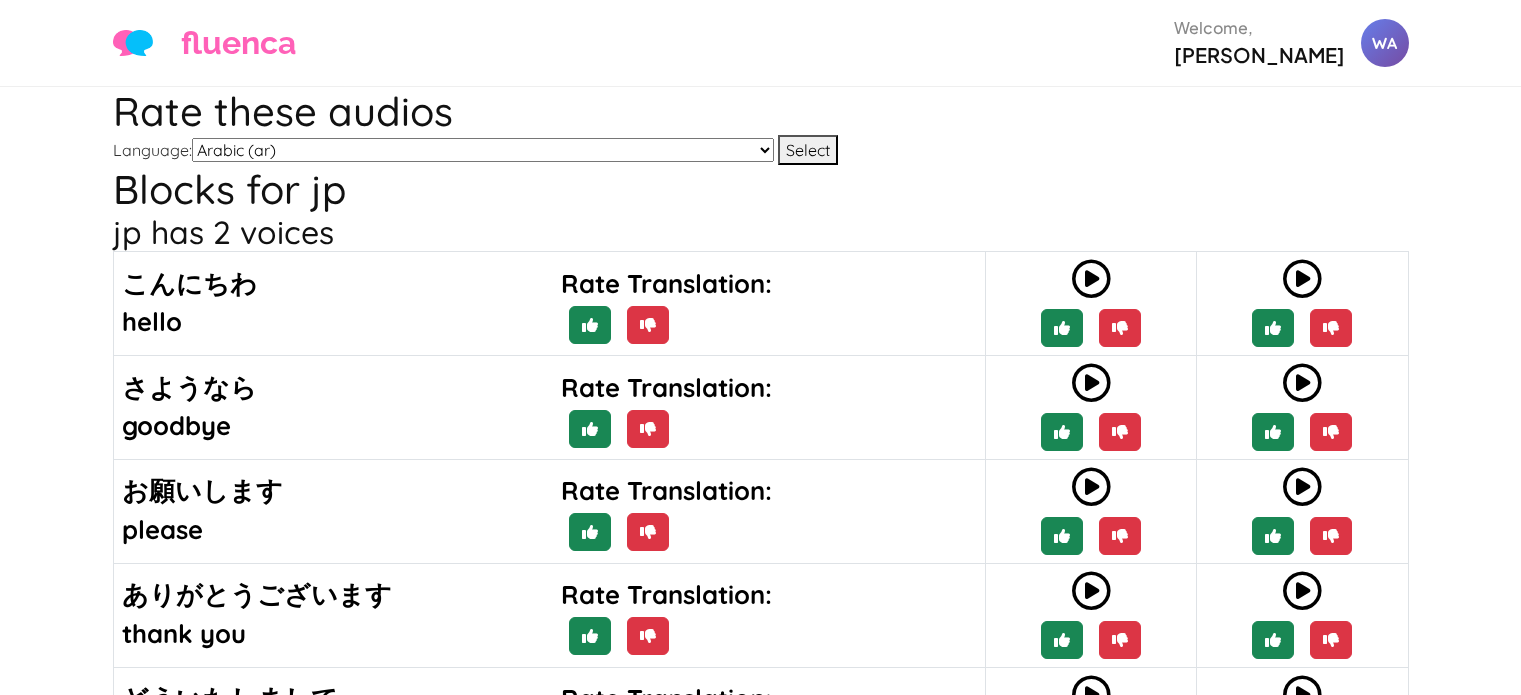scroll, scrollTop: 0, scrollLeft: 0, axis: both 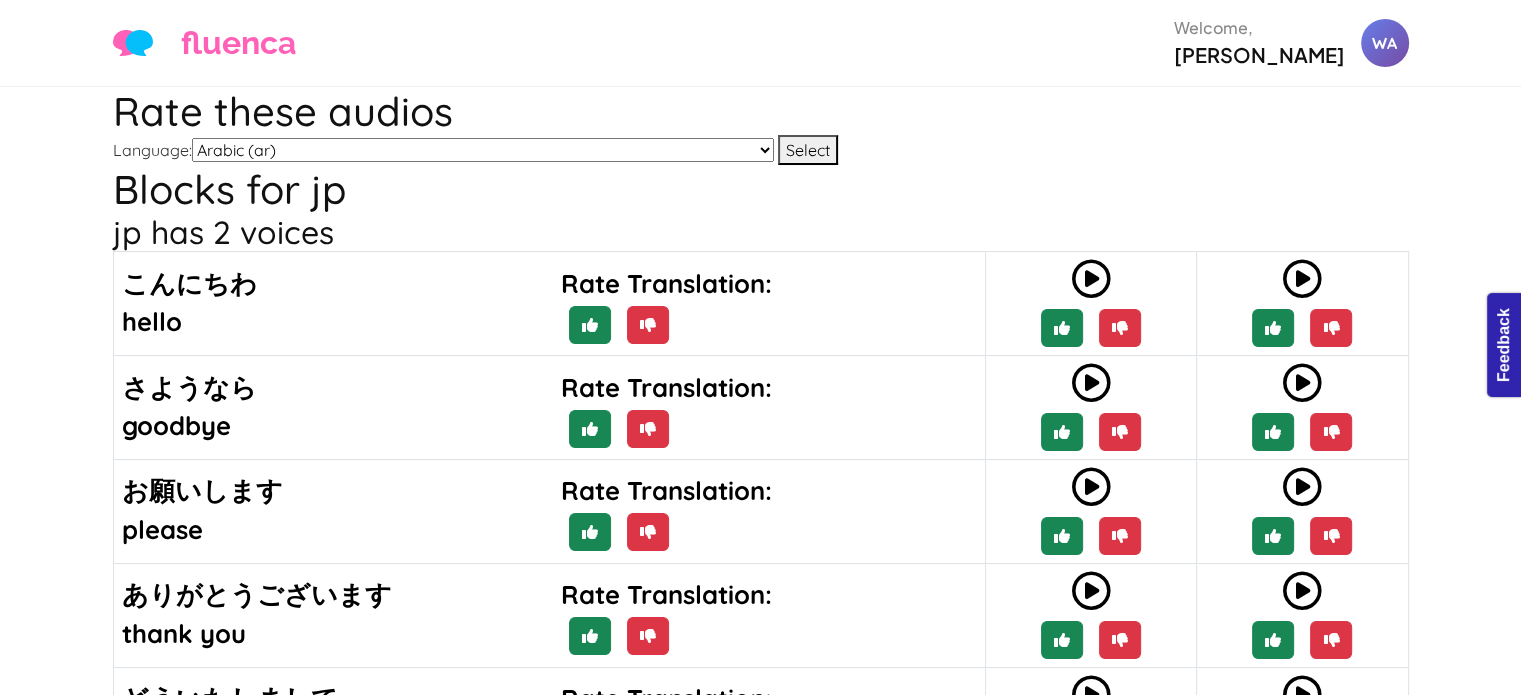 click on "Arabic (ar)
Chinese Test (chinese-test)
German (de)
English (en)
Spanish (es)
Spanish (es2)
French (fr)
Hindi (hi)
Italian (it)
Japanese (jp)
Korean (ko)
Latin (la)
Norwegian Bokmål (nb)
Dutch (nl)
Portuguese (pt)
Russian (ru)
Spanish-[PERSON_NAME]-test ([PERSON_NAME]-test)
Spanish-sp-sandbox-[PERSON_NAME] (sp-sandbox-[PERSON_NAME])
Spanish-sp-sandbox-[PERSON_NAME] (sp-sandbox-[PERSON_NAME])
Spanish-sp-sandbox-[PERSON_NAME] (sp-sandbox-[PERSON_NAME])
Spanish-sp-sandbox-[PERSON_NAME]-2 (sp-sandbox-[PERSON_NAME]-2)
test (test_zz)
Tagalog (tl)
Turkish (tr)
Vietnamese (vn)
Chinese (zh)" at bounding box center (483, 150) 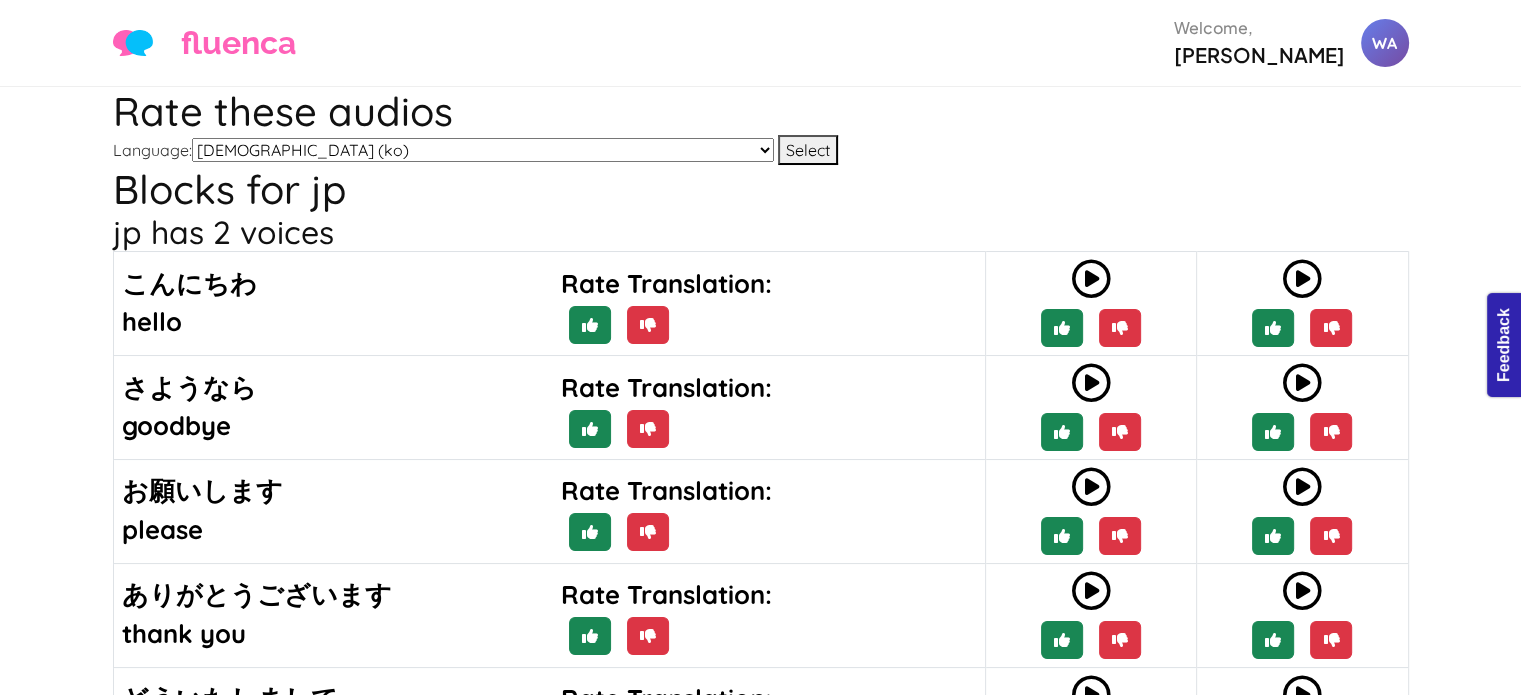 click on "Arabic (ar)
Chinese Test (chinese-test)
German (de)
English (en)
Spanish (es)
Spanish (es2)
French (fr)
Hindi (hi)
Italian (it)
Japanese (jp)
Korean (ko)
Latin (la)
Norwegian Bokmål (nb)
Dutch (nl)
Portuguese (pt)
Russian (ru)
Spanish-sp-allan-test (sp-allan-test)
Spanish-sp-sandbox-ana (sp-sandbox-ana)
Spanish-sp-sandbox-angelica (sp-sandbox-angelica)
Spanish-sp-sandbox-araceli (sp-sandbox-araceli)
Spanish-sp-sandbox-valerie-2 (sp-sandbox-valerie-2)
test (test_zz)
Tagalog (tl)
Turkish (tr)
Vietnamese (vn)
Chinese (zh)" at bounding box center [483, 150] 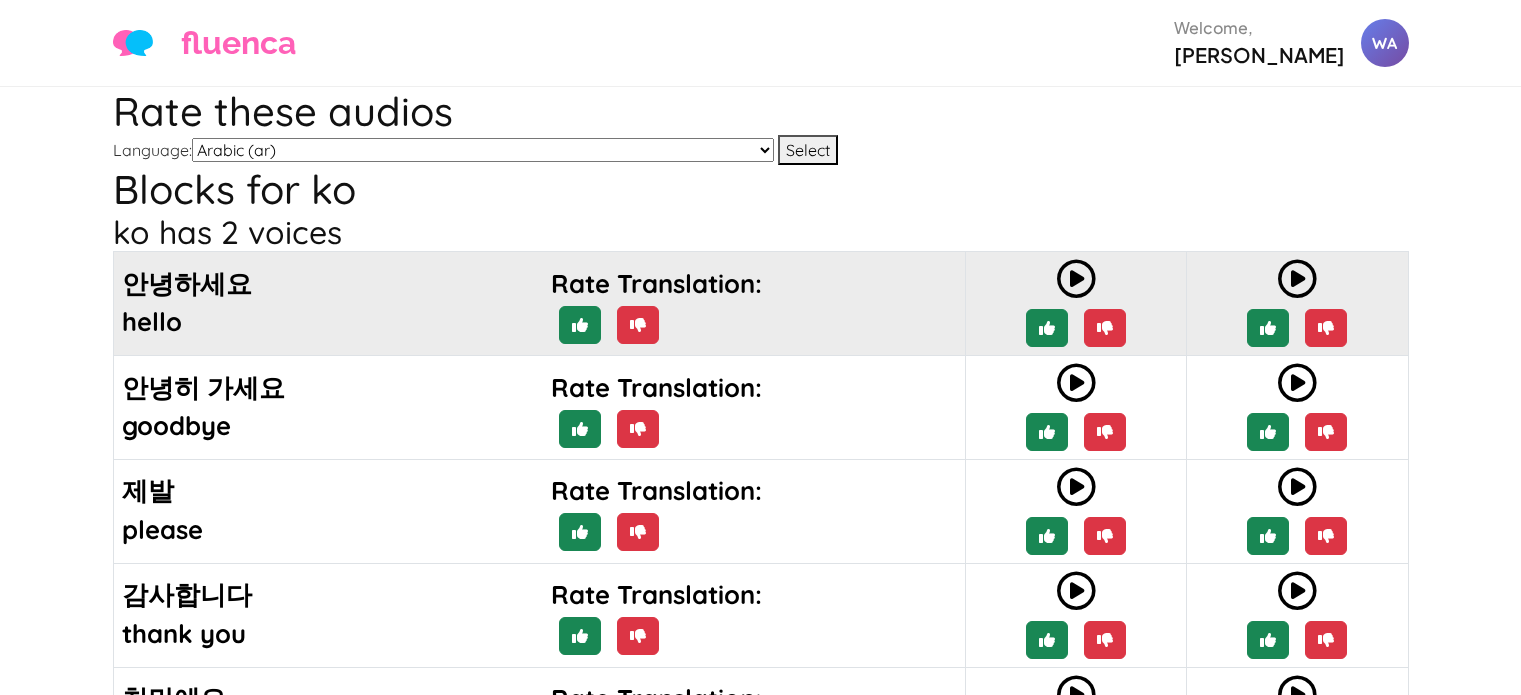 scroll, scrollTop: 0, scrollLeft: 0, axis: both 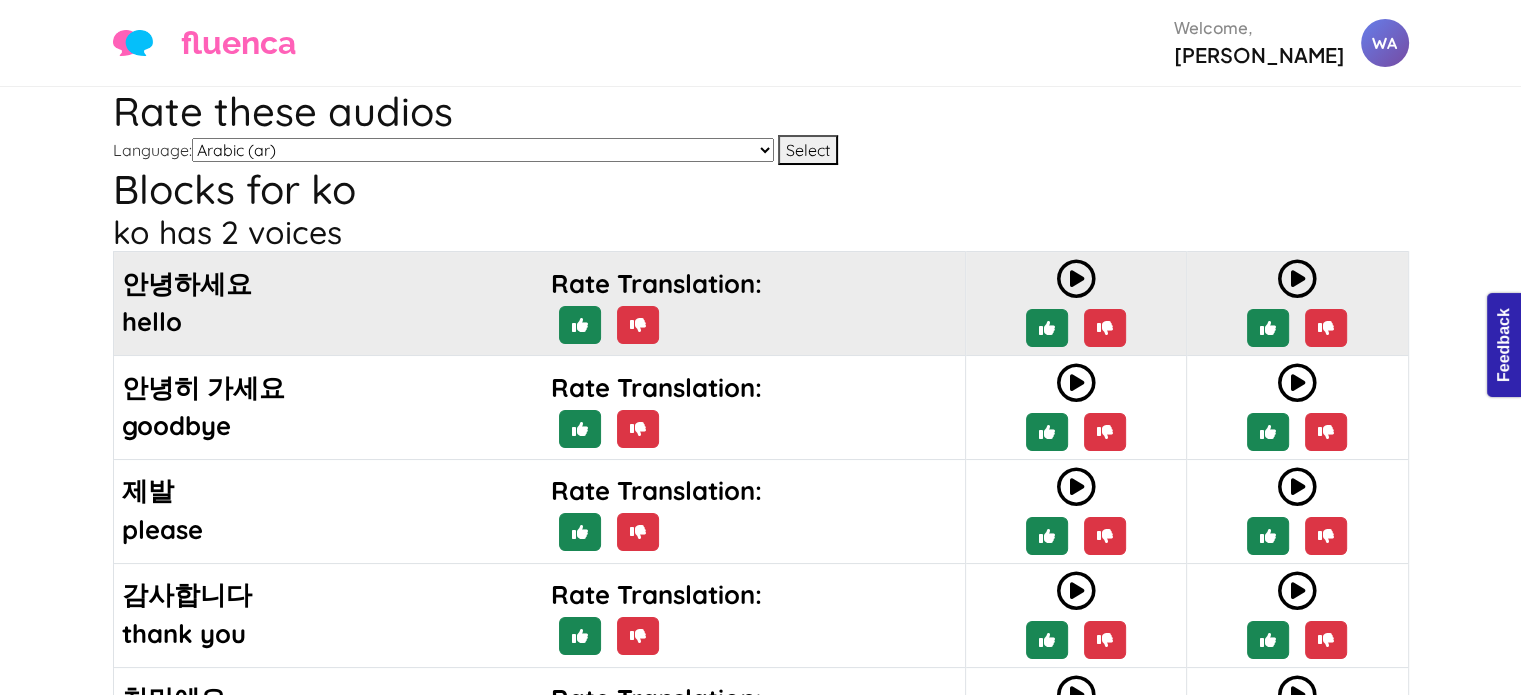click at bounding box center (1076, 279) 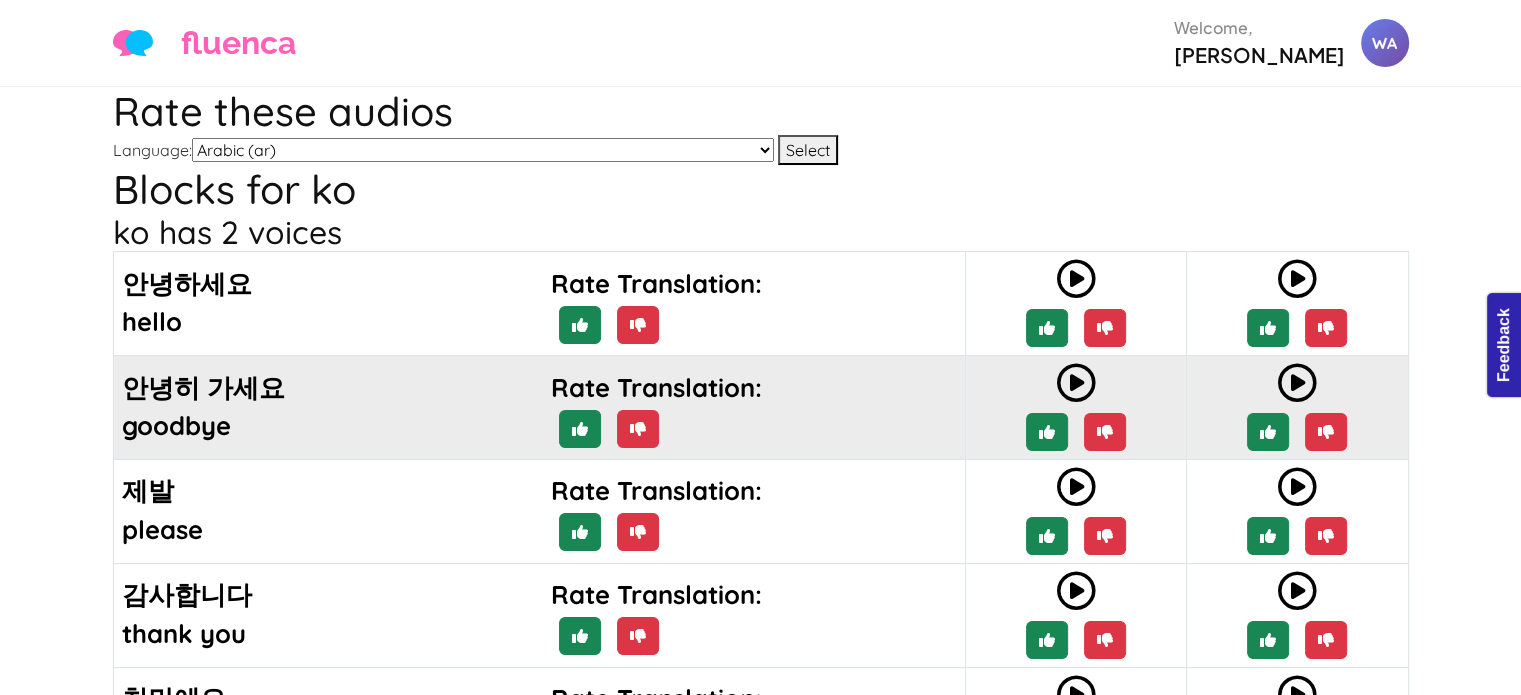 click at bounding box center (1076, 383) 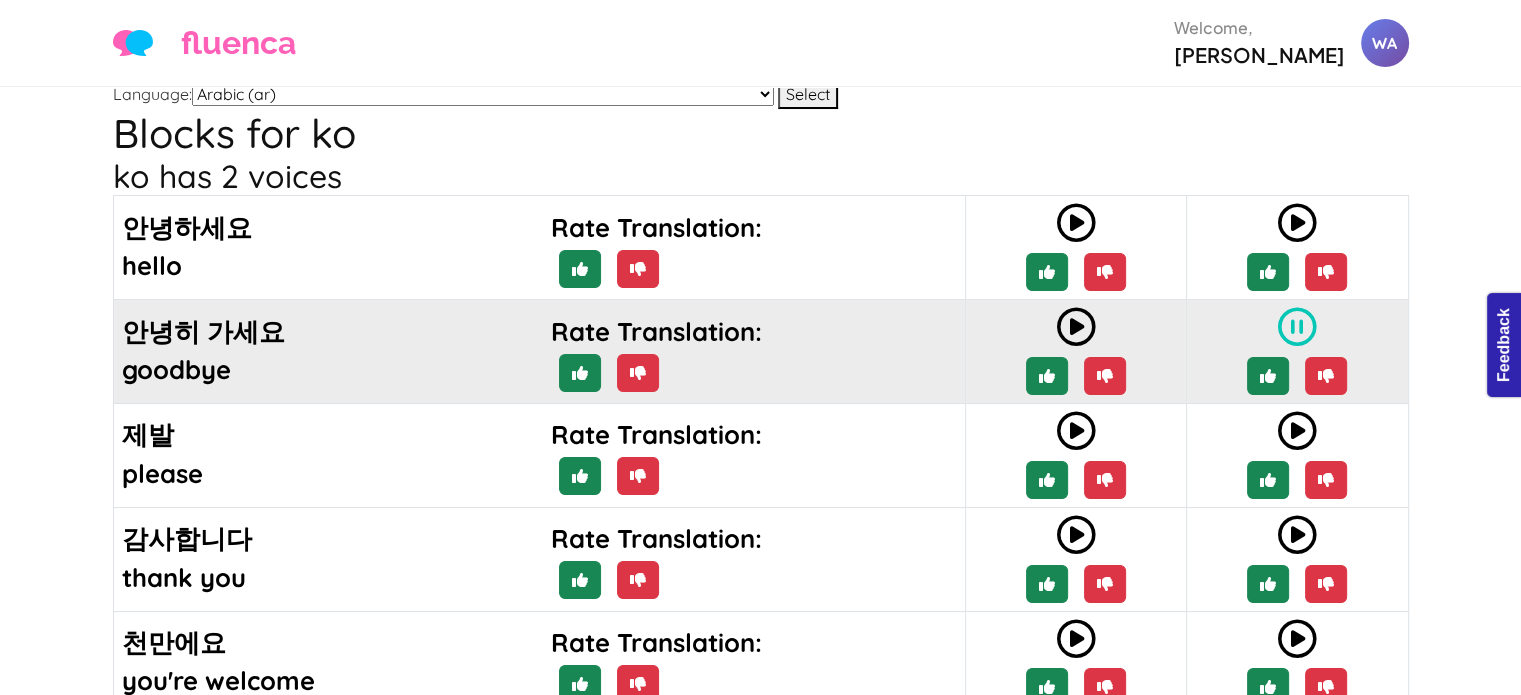 scroll, scrollTop: 60, scrollLeft: 0, axis: vertical 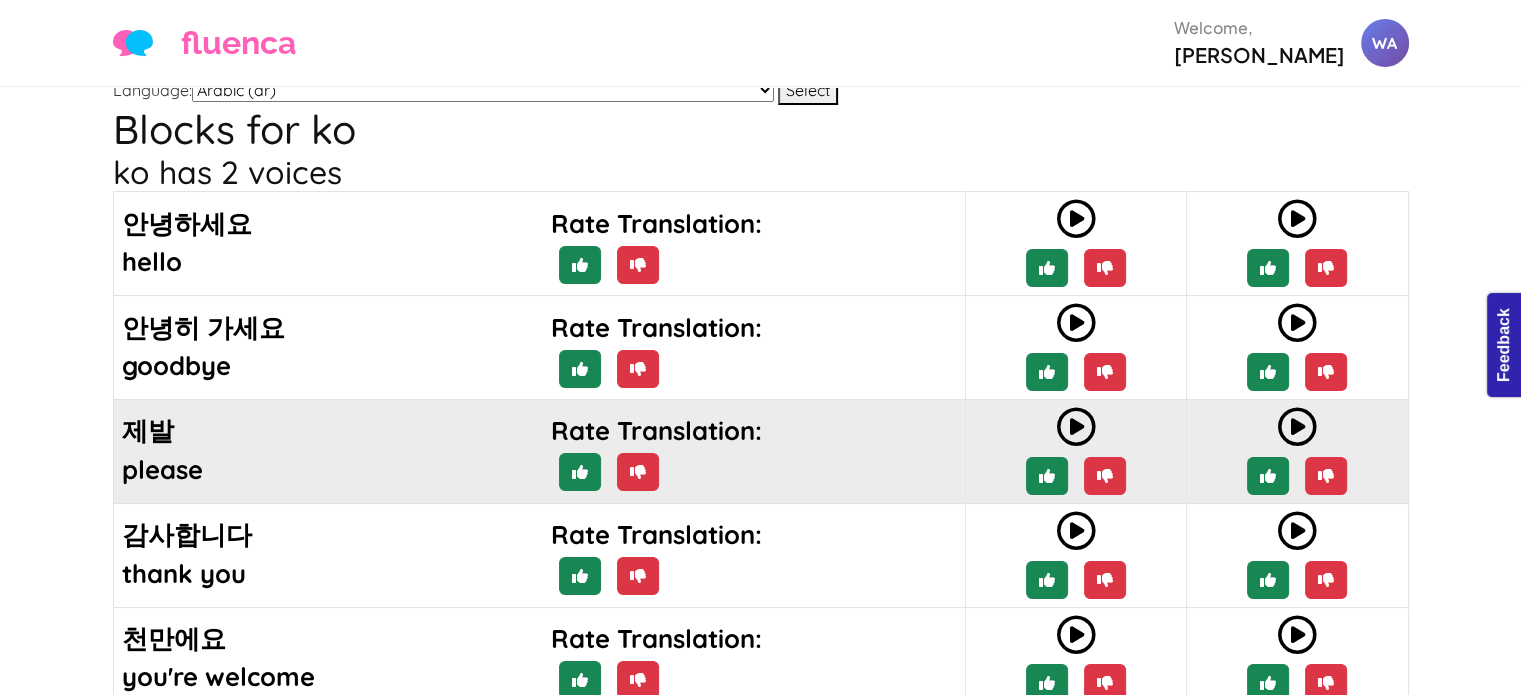 click at bounding box center [1076, 427] 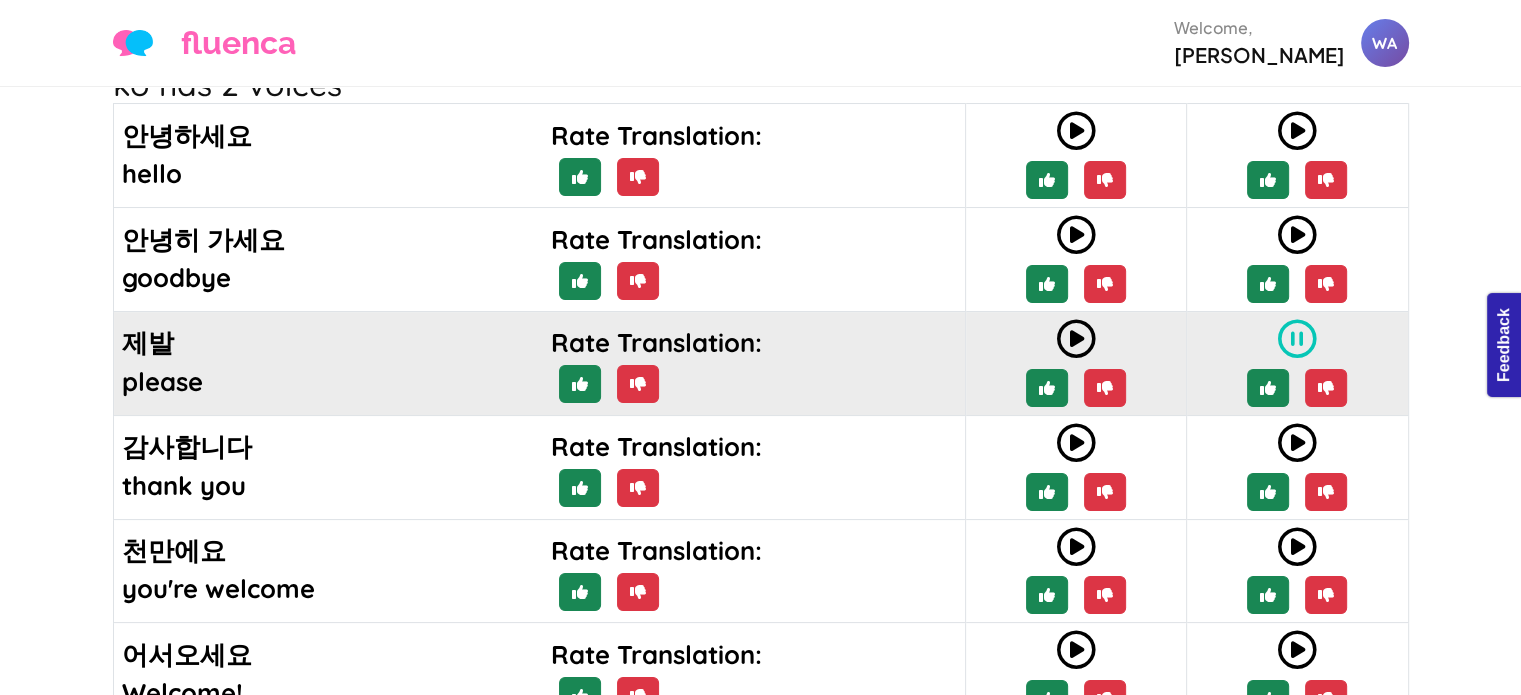 scroll, scrollTop: 152, scrollLeft: 0, axis: vertical 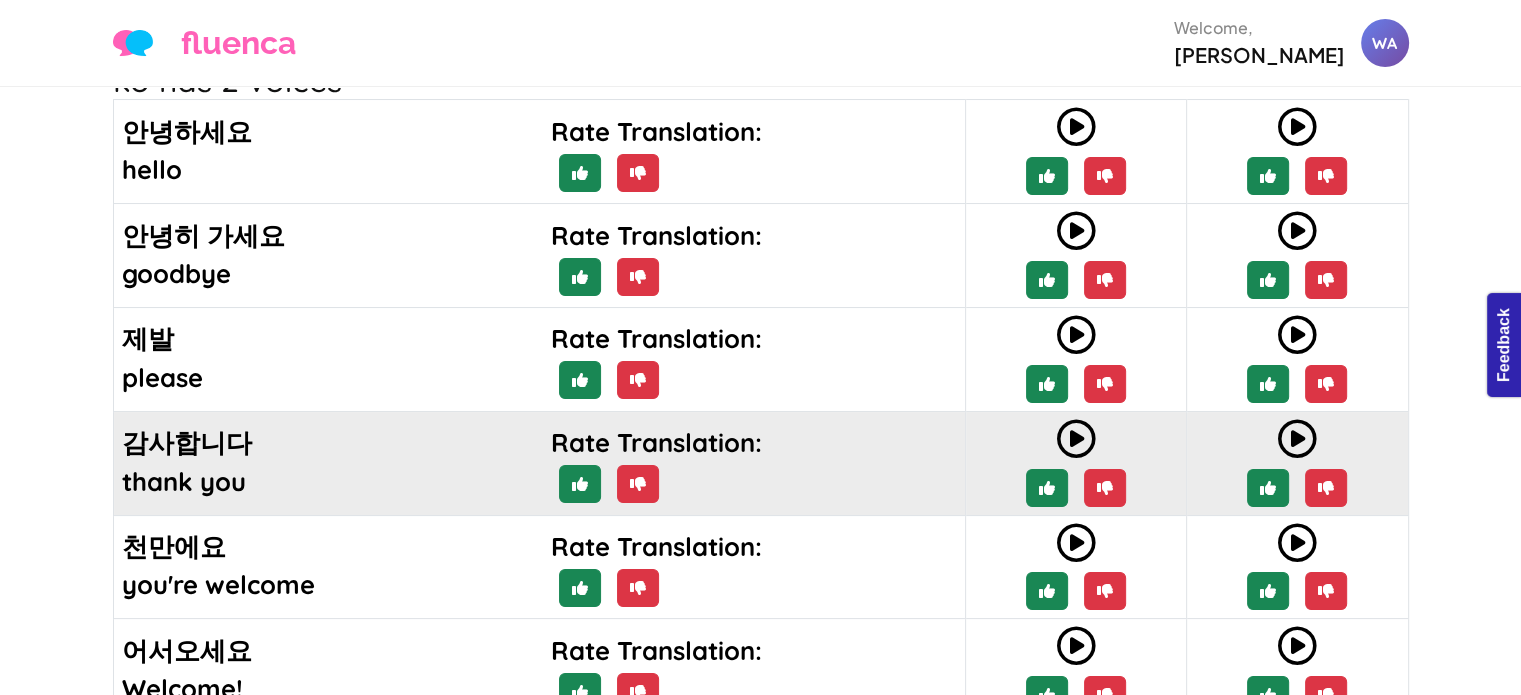 click at bounding box center (1076, 439) 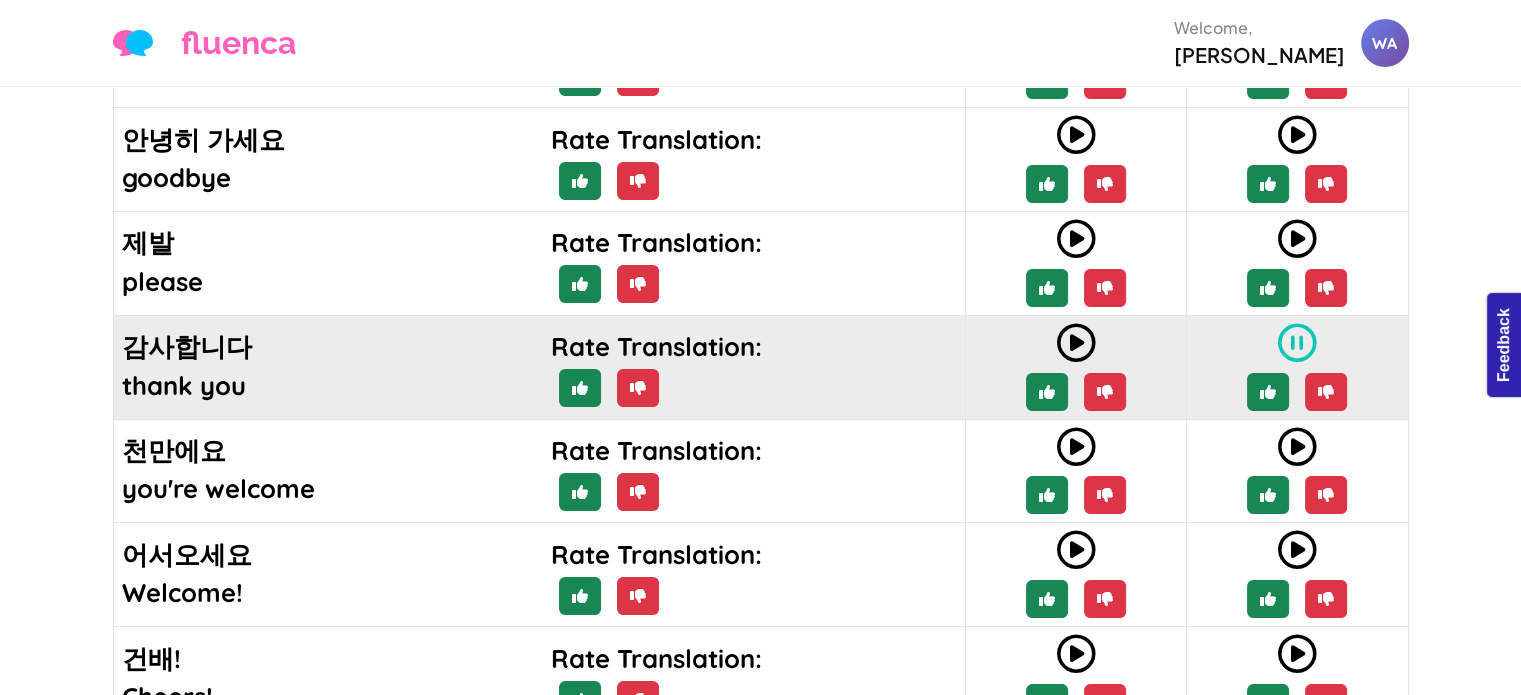 scroll, scrollTop: 268, scrollLeft: 0, axis: vertical 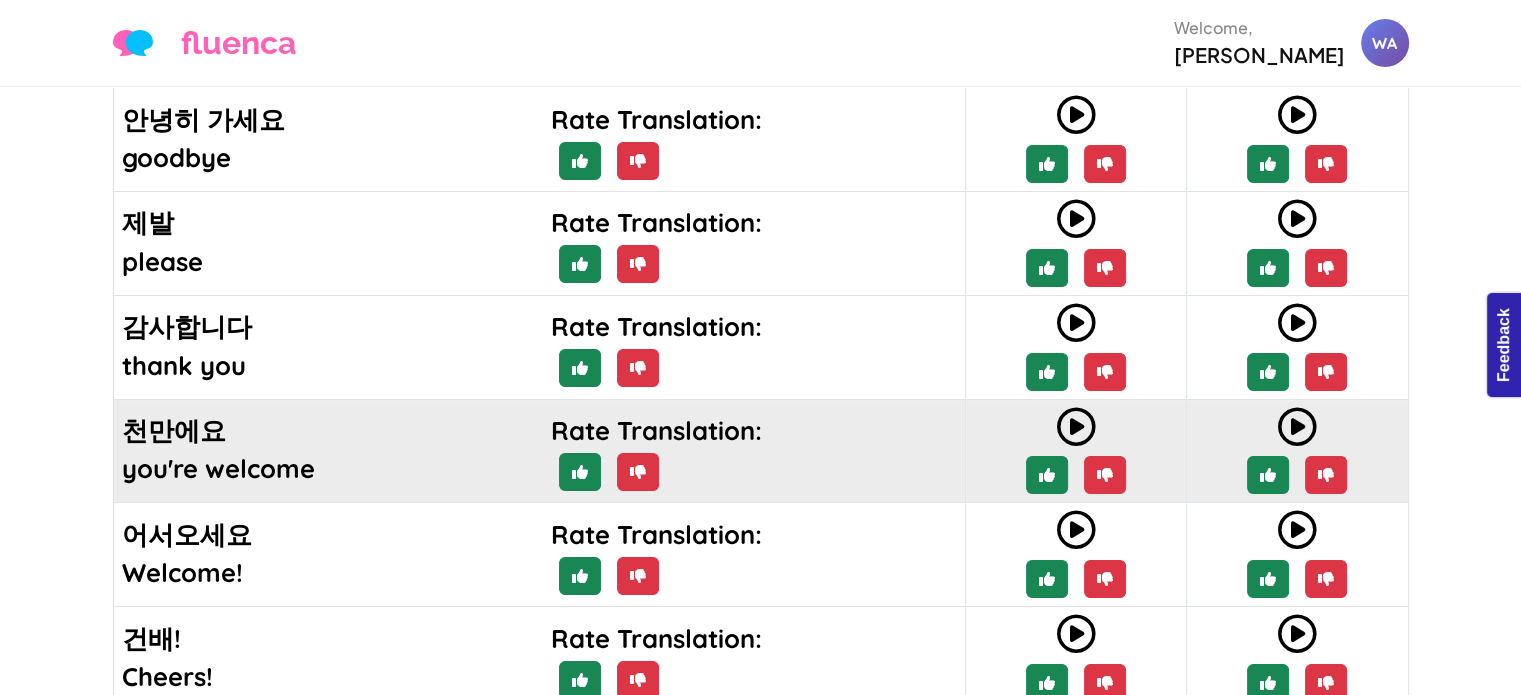 click at bounding box center (1076, 427) 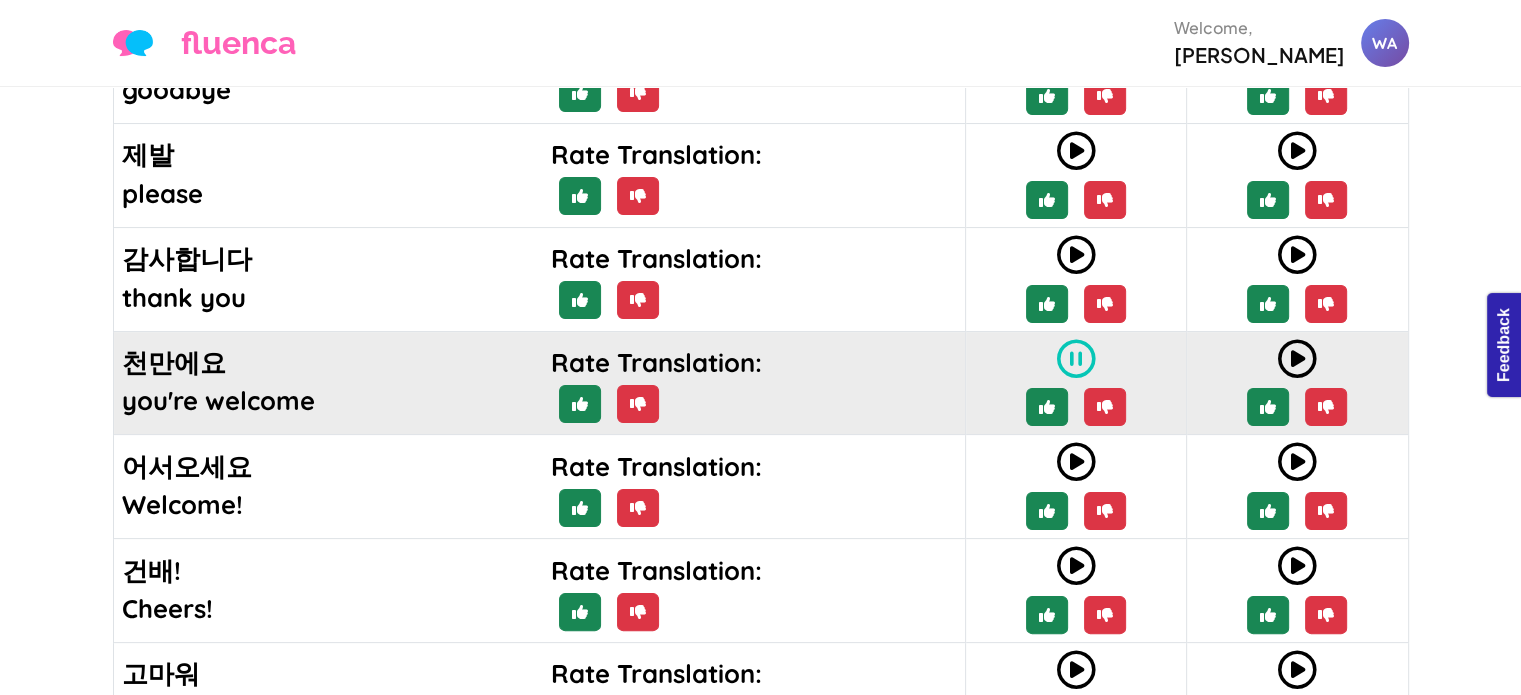 scroll, scrollTop: 344, scrollLeft: 0, axis: vertical 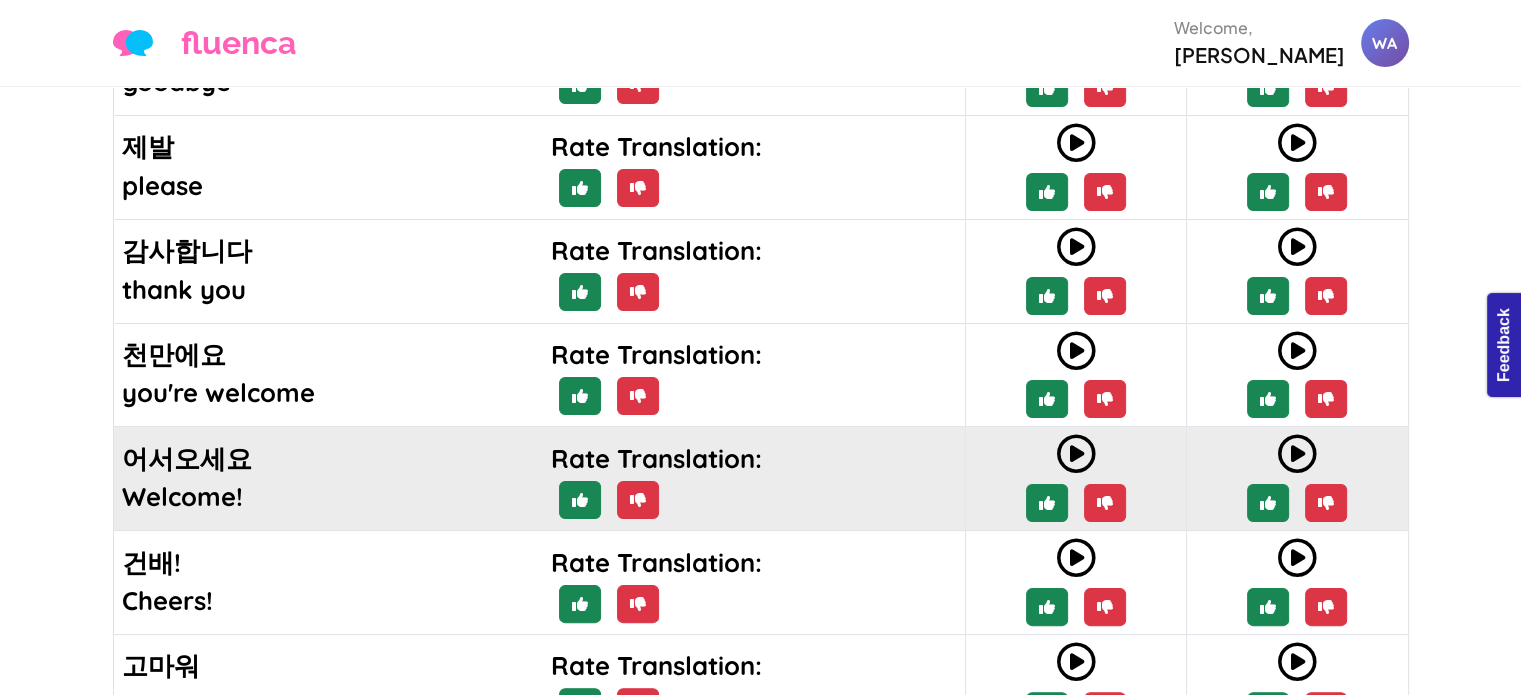click at bounding box center [1076, 454] 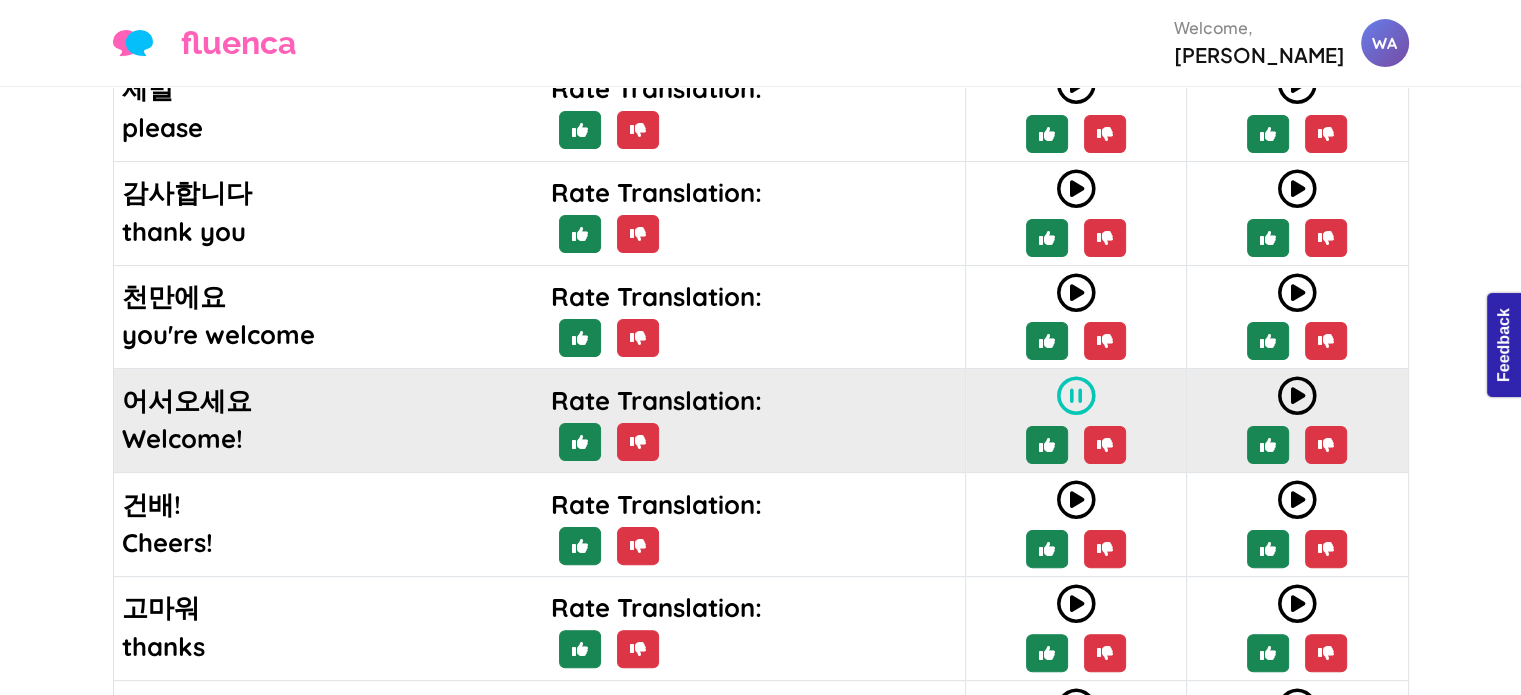 scroll, scrollTop: 408, scrollLeft: 0, axis: vertical 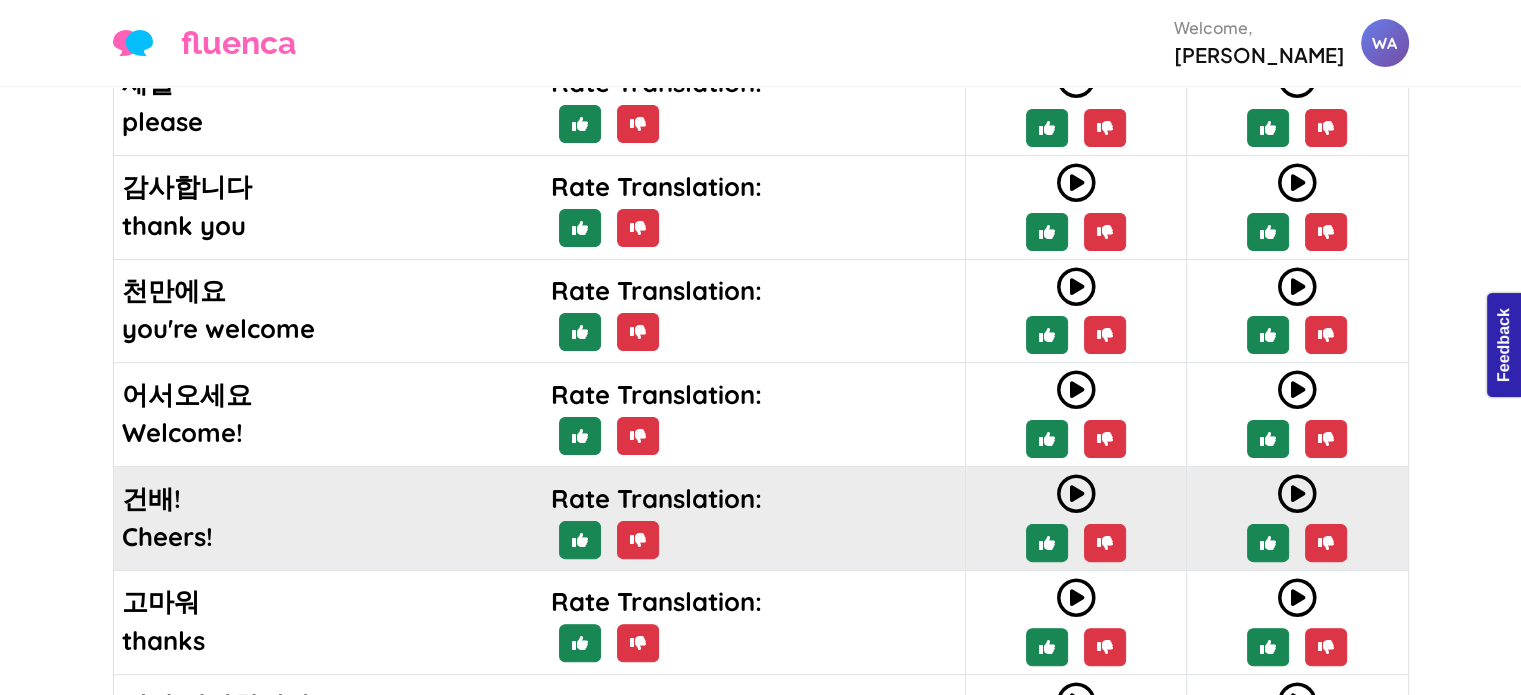 click at bounding box center (1076, 494) 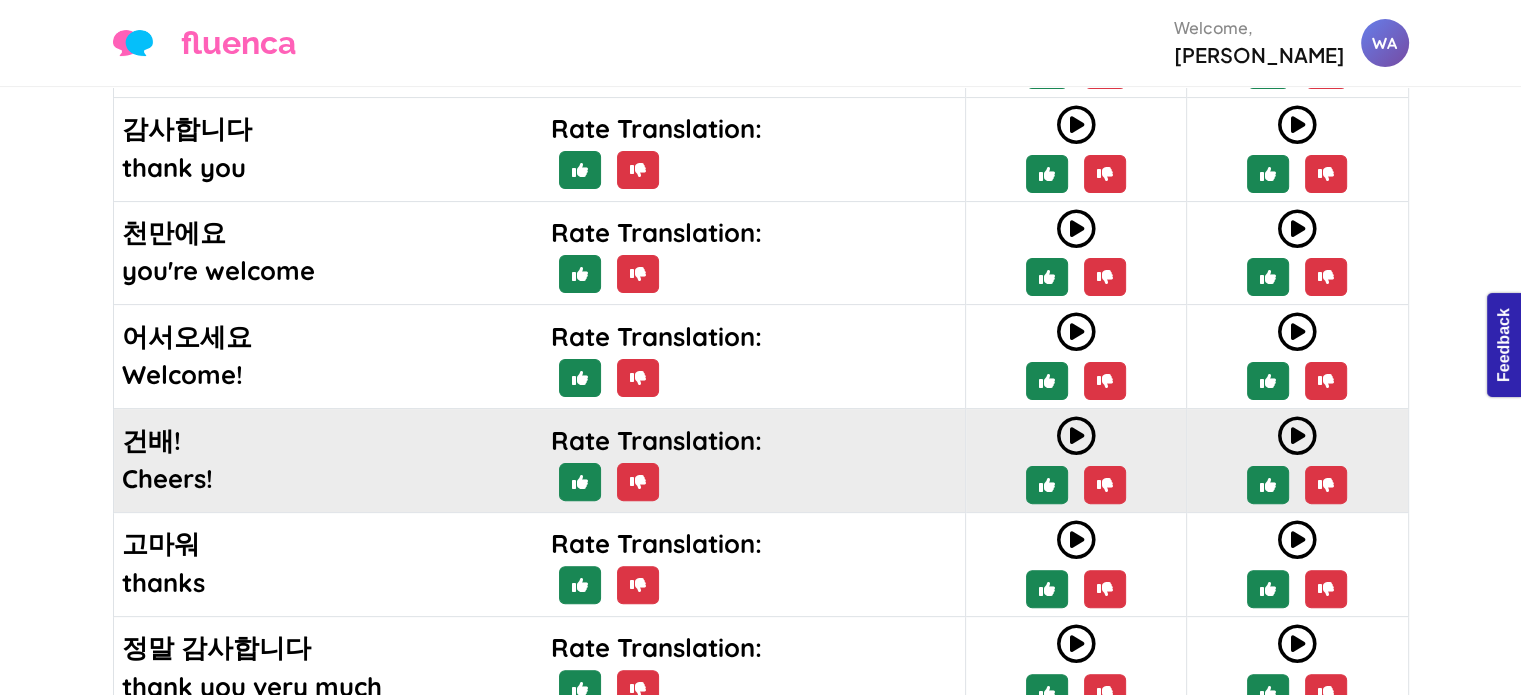 scroll, scrollTop: 472, scrollLeft: 0, axis: vertical 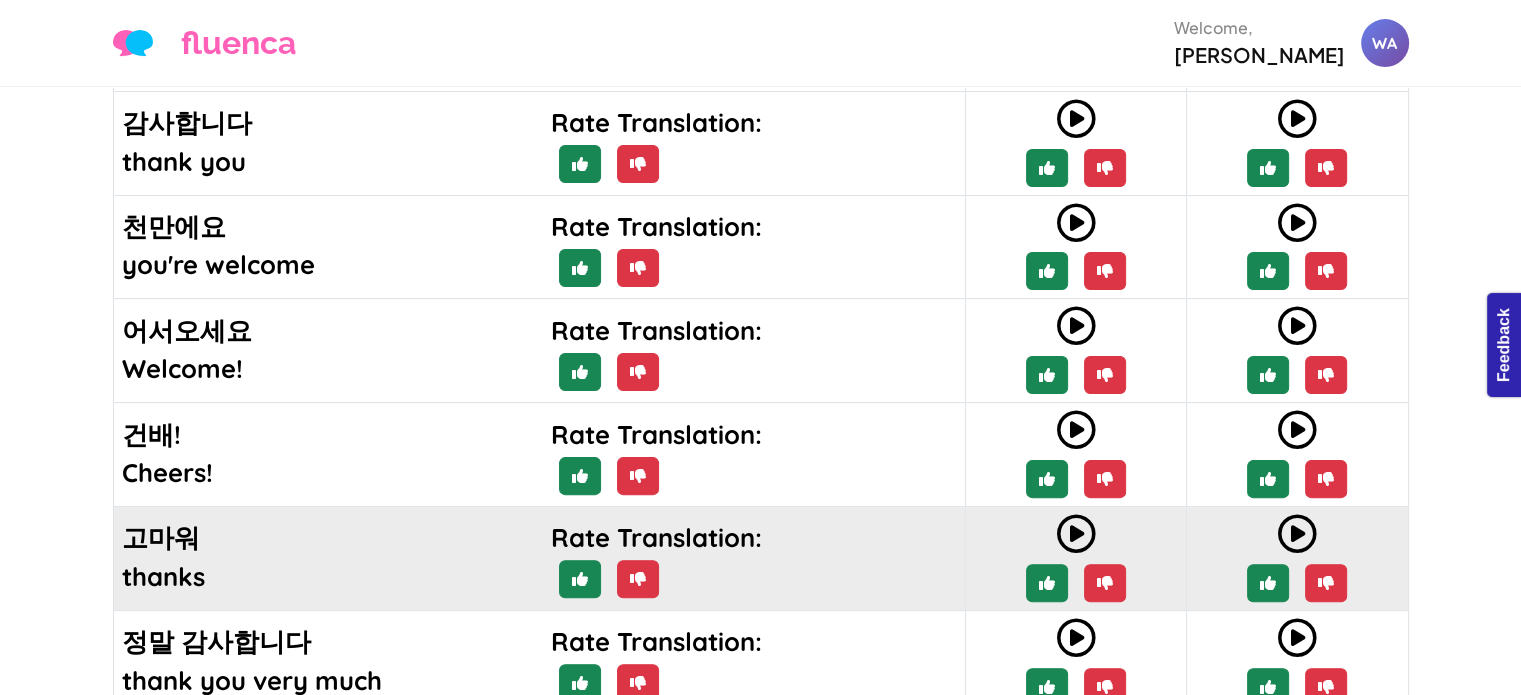 click at bounding box center [1076, 534] 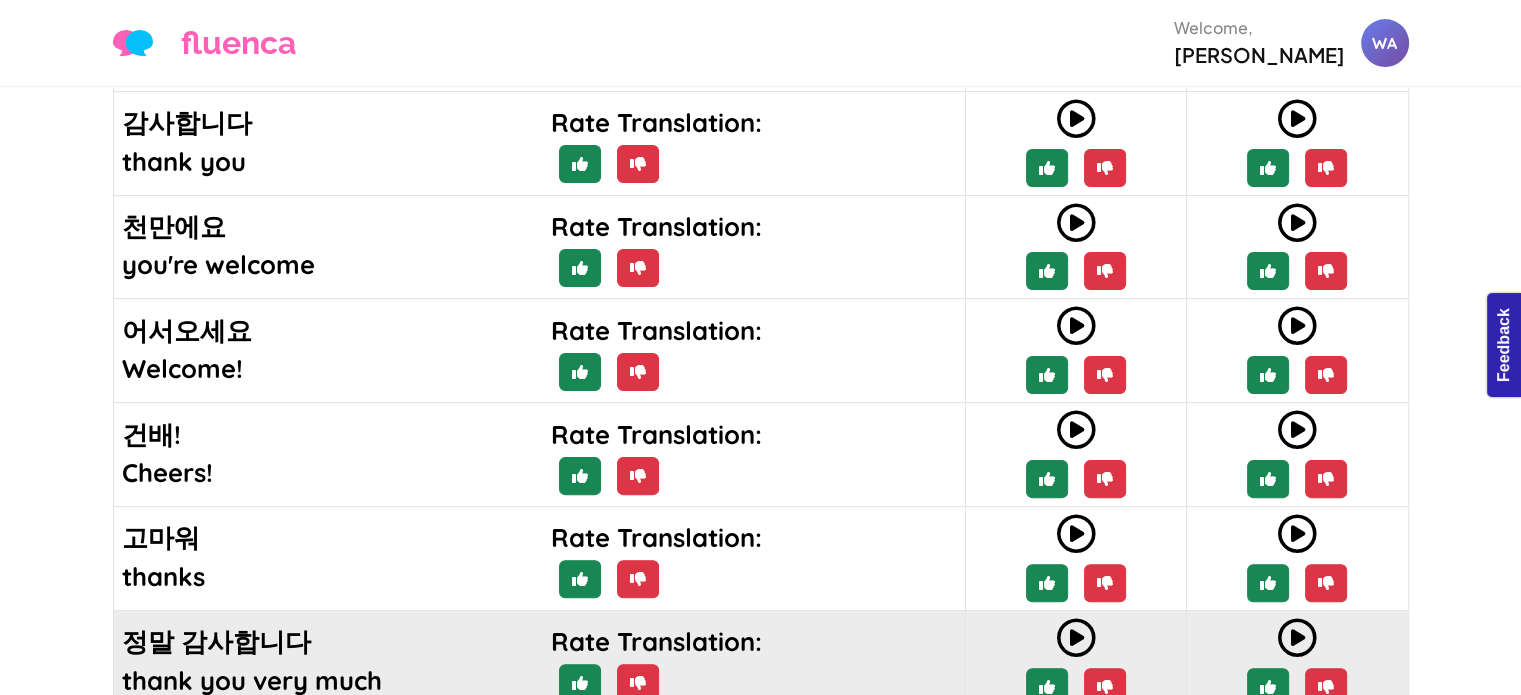 click at bounding box center [1076, 638] 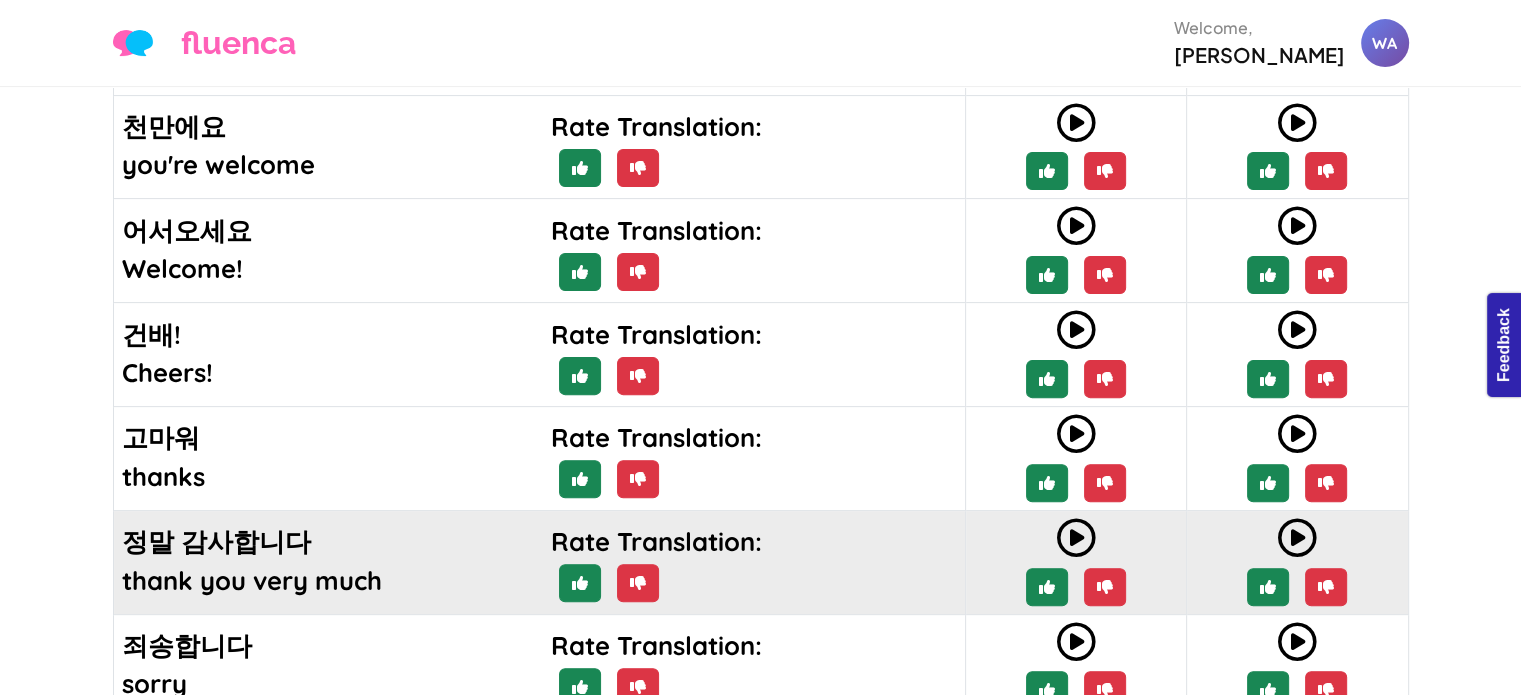 scroll, scrollTop: 575, scrollLeft: 0, axis: vertical 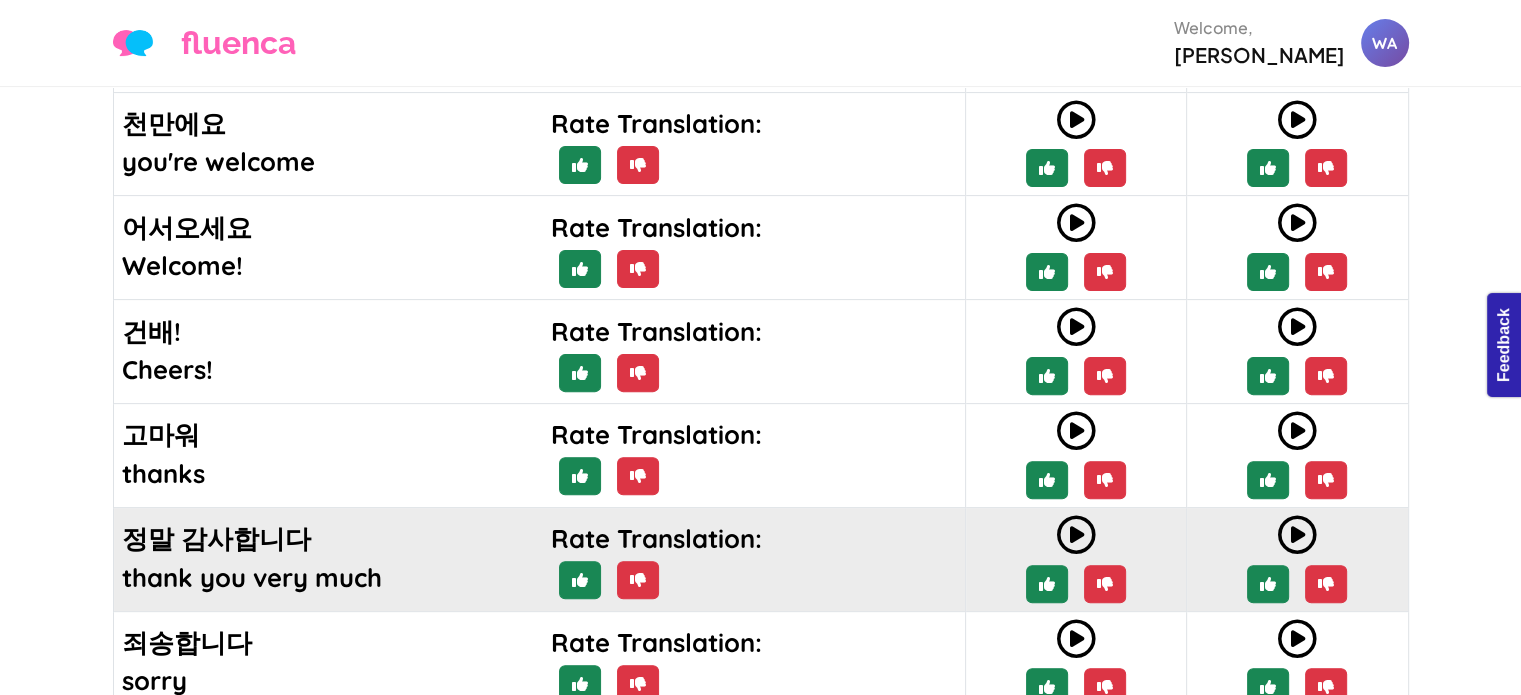 click at bounding box center (1076, 639) 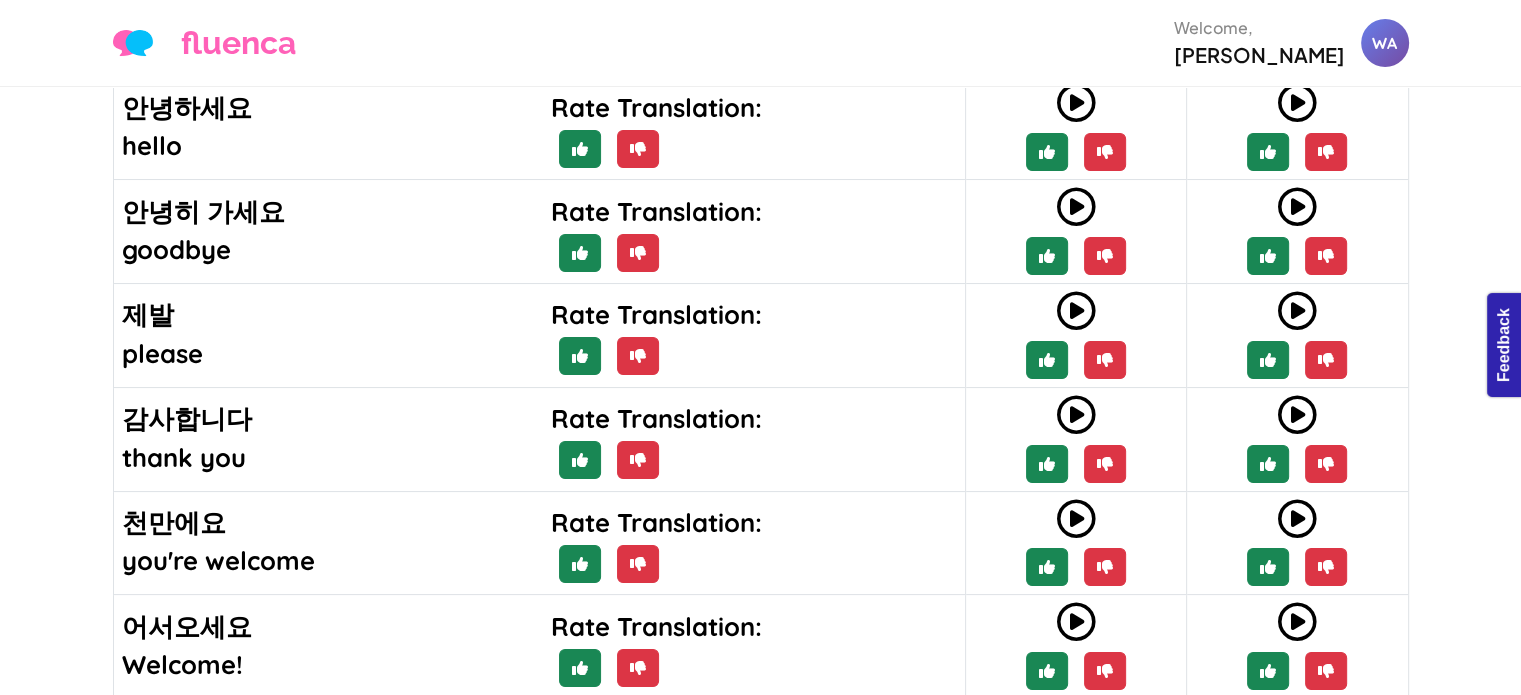 scroll, scrollTop: 0, scrollLeft: 0, axis: both 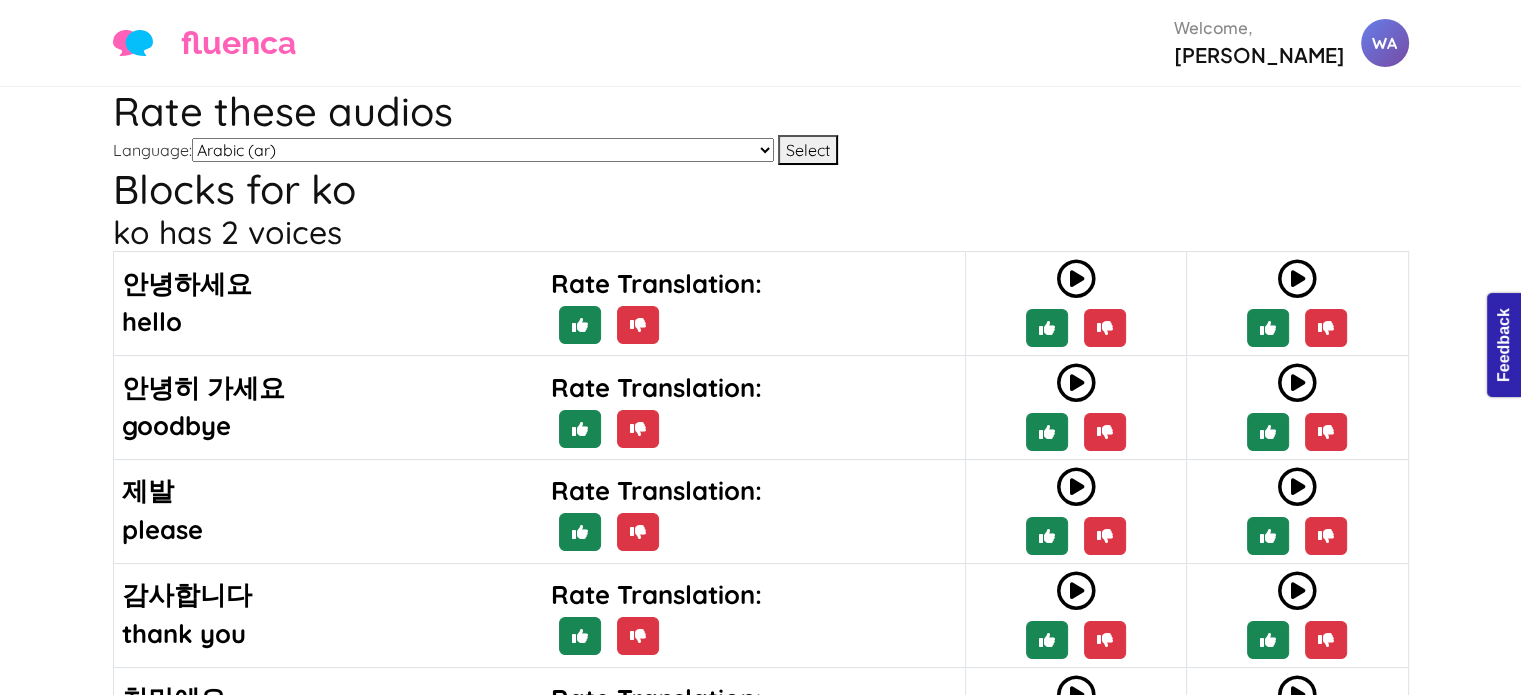 click on "Arabic (ar)
Chinese Test (chinese-test)
German (de)
English (en)
Spanish (es)
Spanish (es2)
French (fr)
Hindi (hi)
Italian (it)
Japanese (jp)
Korean (ko)
Latin (la)
Norwegian Bokmål (nb)
Dutch (nl)
Portuguese (pt)
Russian (ru)
Spanish-sp-allan-test (sp-allan-test)
Spanish-sp-sandbox-ana (sp-sandbox-ana)
Spanish-sp-sandbox-angelica (sp-sandbox-angelica)
Spanish-sp-sandbox-araceli (sp-sandbox-araceli)
Spanish-sp-sandbox-valerie-2 (sp-sandbox-valerie-2)
test (test_zz)
Tagalog (tl)
Turkish (tr)
Vietnamese (vn)
Chinese (zh)" at bounding box center (483, 150) 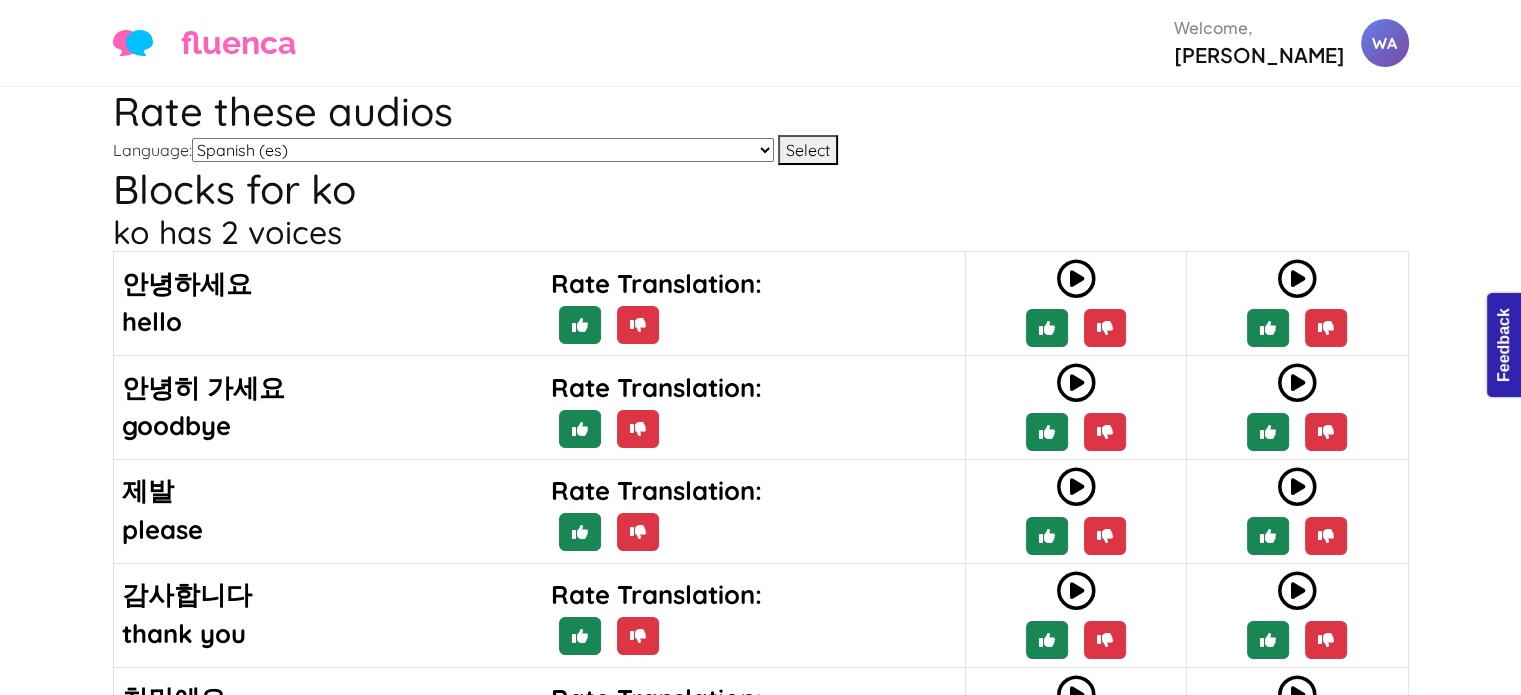 click on "Arabic (ar)
Chinese Test (chinese-test)
German (de)
English (en)
Spanish (es)
Spanish (es2)
French (fr)
Hindi (hi)
Italian (it)
Japanese (jp)
Korean (ko)
Latin (la)
Norwegian Bokmål (nb)
Dutch (nl)
Portuguese (pt)
Russian (ru)
Spanish-sp-allan-test (sp-allan-test)
Spanish-sp-sandbox-ana (sp-sandbox-ana)
Spanish-sp-sandbox-angelica (sp-sandbox-angelica)
Spanish-sp-sandbox-araceli (sp-sandbox-araceli)
Spanish-sp-sandbox-valerie-2 (sp-sandbox-valerie-2)
test (test_zz)
Tagalog (tl)
Turkish (tr)
Vietnamese (vn)
Chinese (zh)" at bounding box center [483, 150] 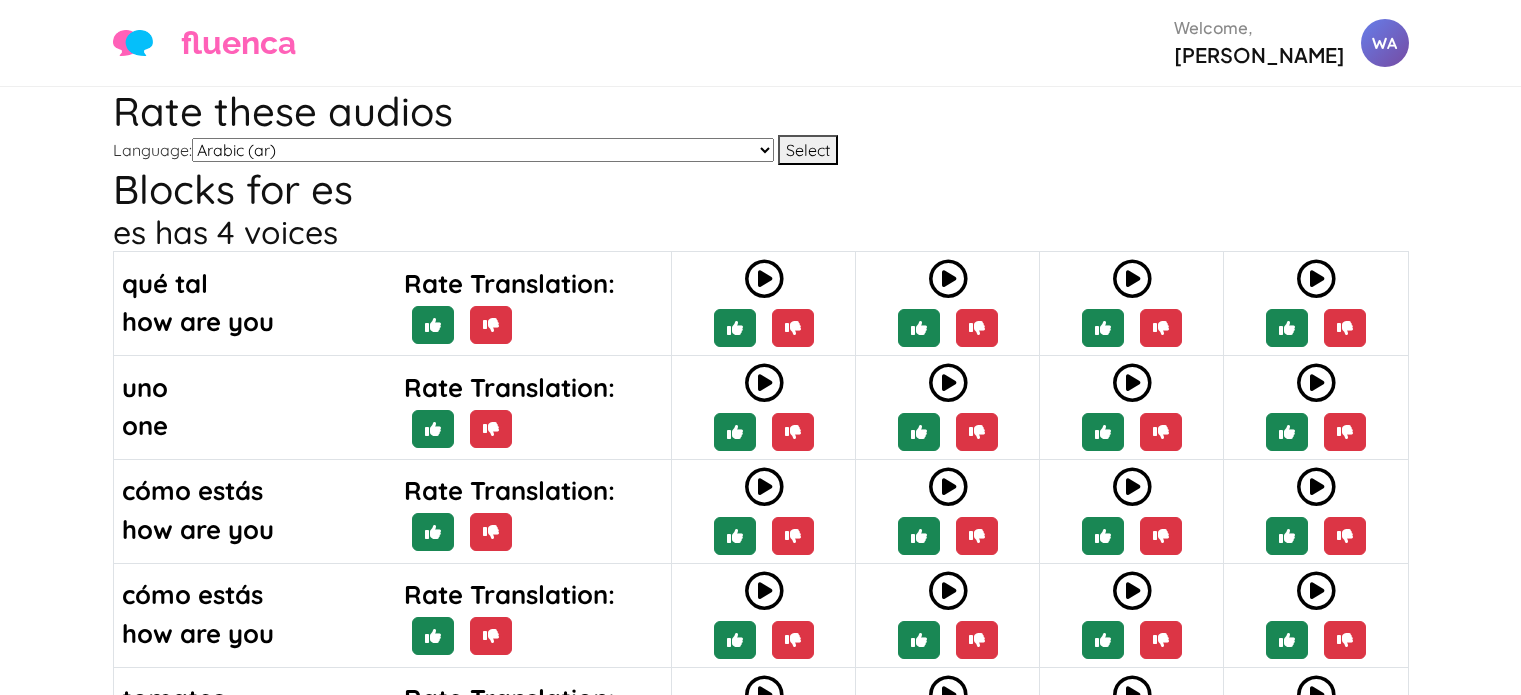 scroll, scrollTop: 0, scrollLeft: 0, axis: both 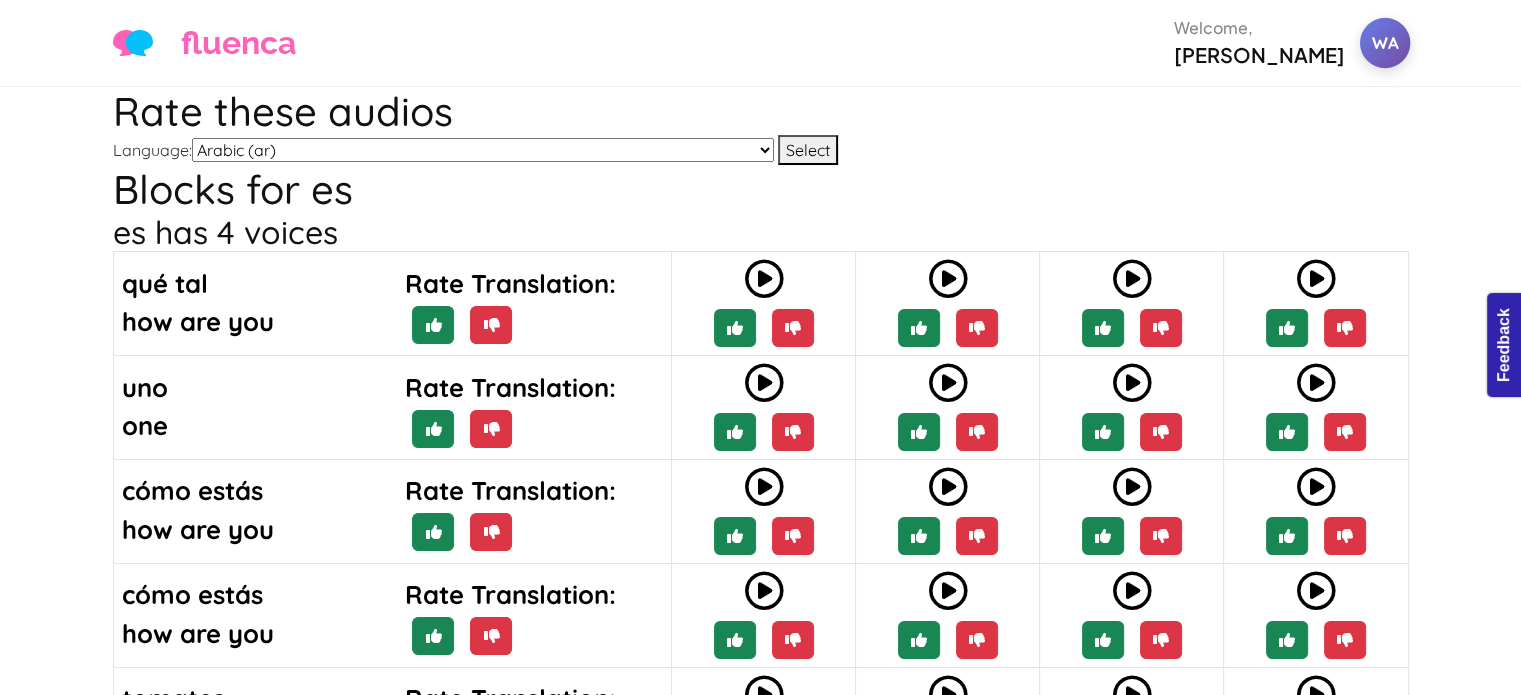 click on "WA" at bounding box center (1384, 43) 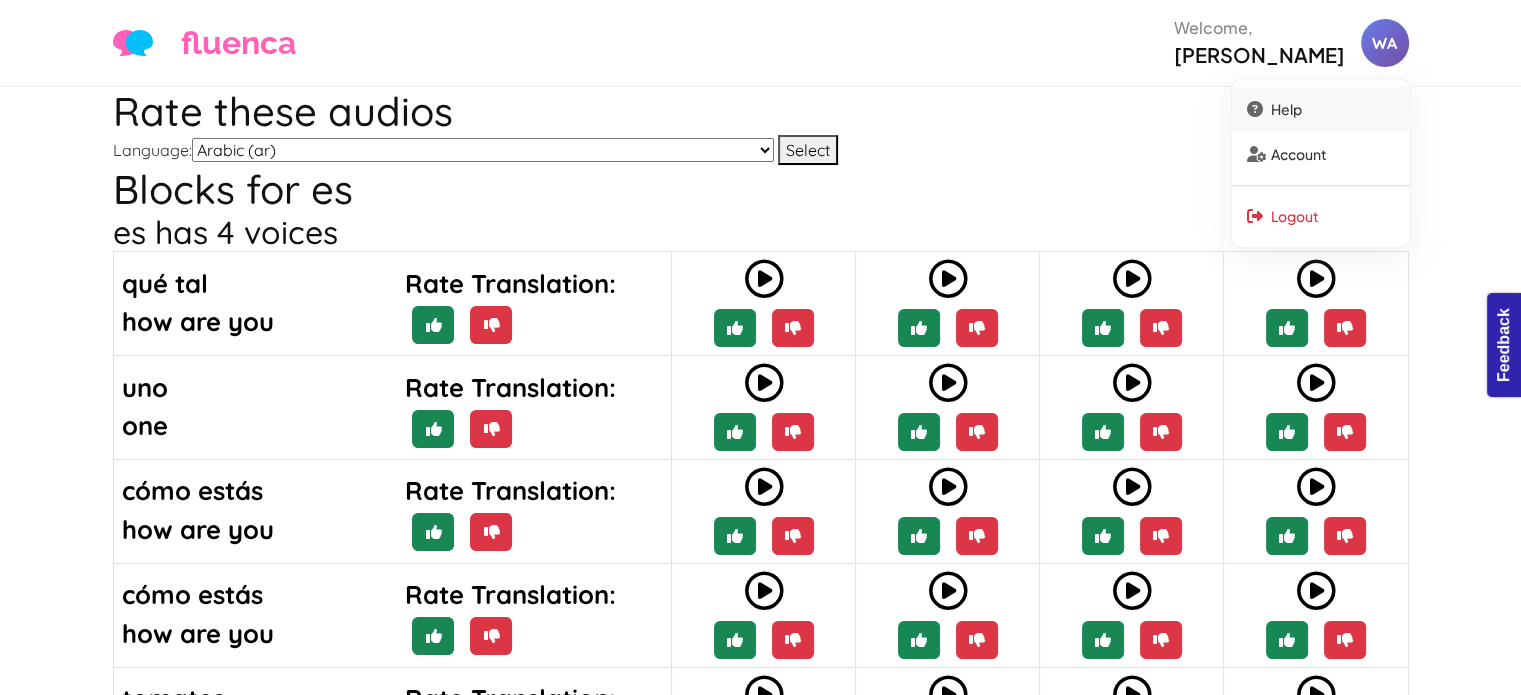 click on "Help" at bounding box center [1320, 109] 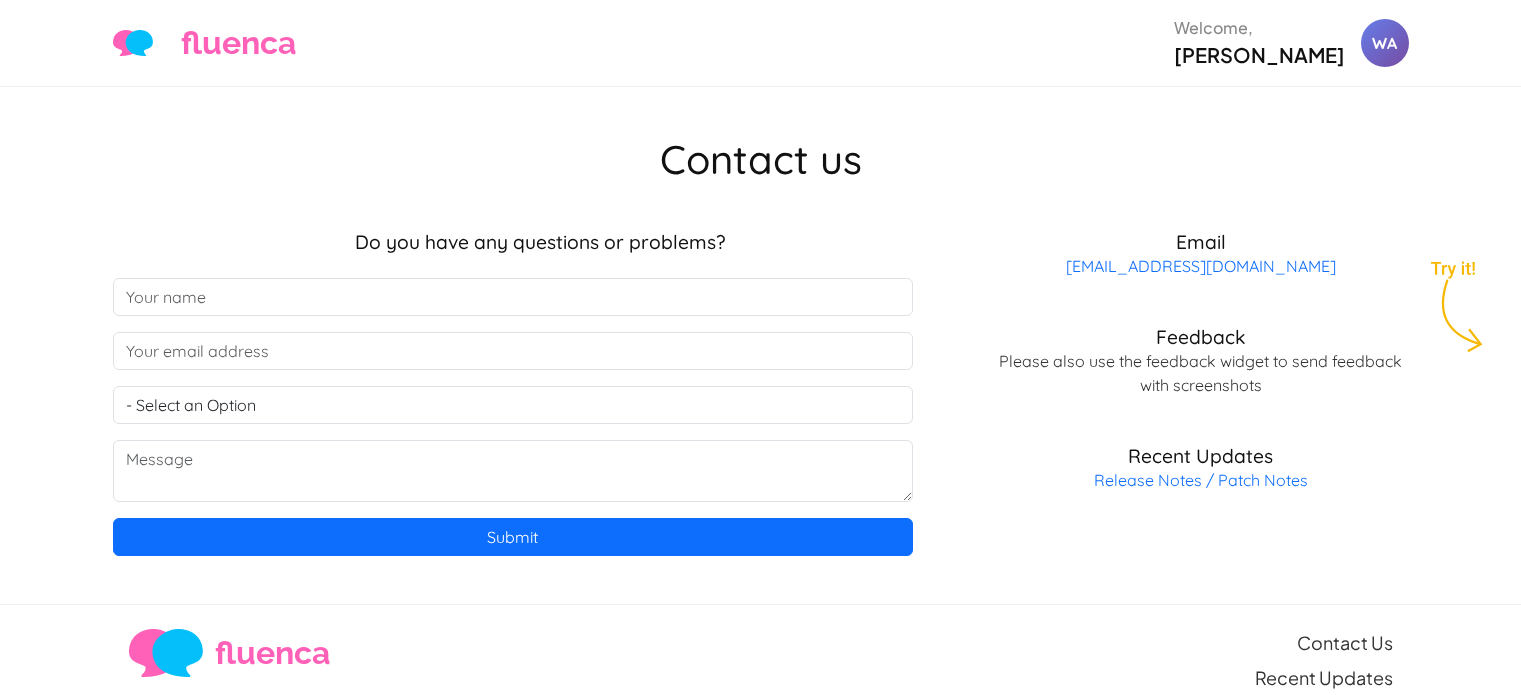 scroll, scrollTop: 0, scrollLeft: 0, axis: both 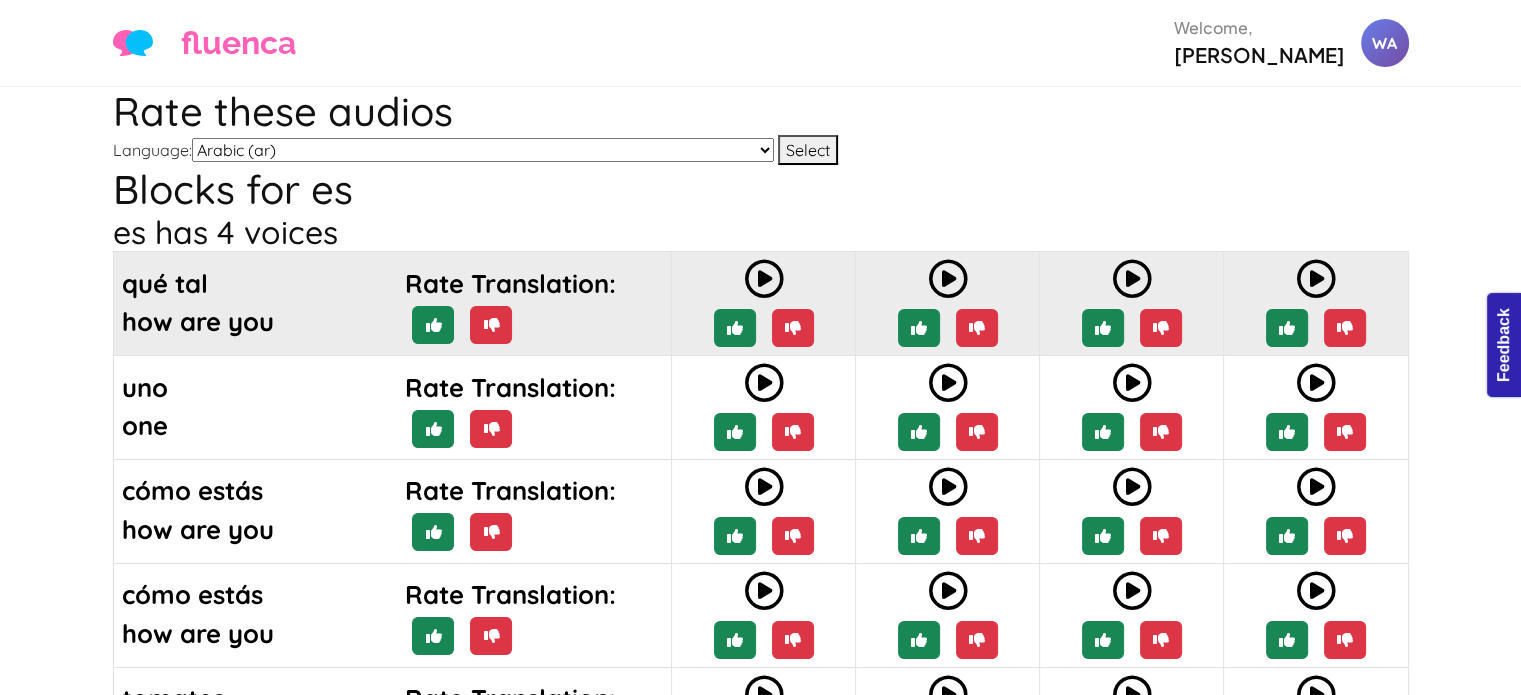 click at bounding box center (764, 279) 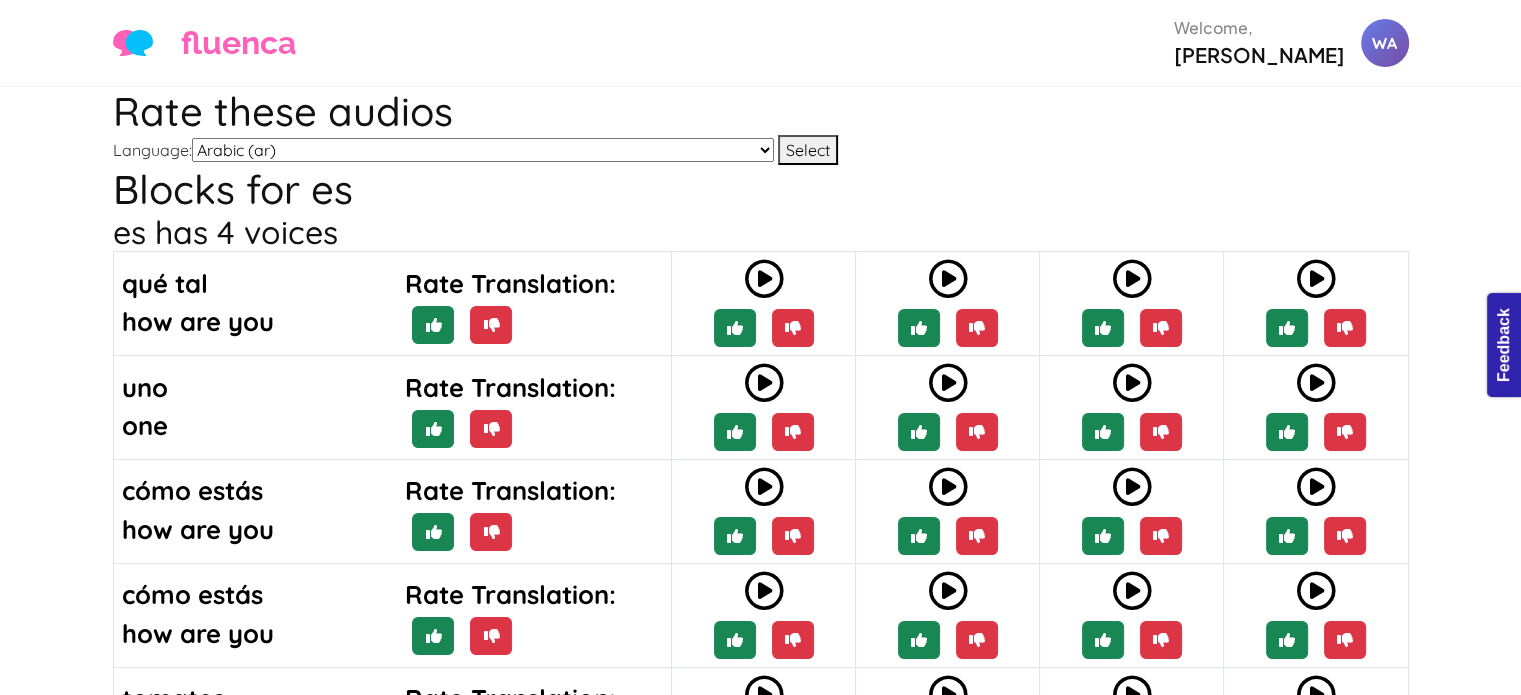 click on "Arabic (ar)
Chinese Test (chinese-test)
German (de)
English (en)
Spanish (es)
Spanish (es2)
French (fr)
Hindi (hi)
Italian (it)
Japanese (jp)
Korean (ko)
Latin (la)
Norwegian Bokmål (nb)
Dutch (nl)
Portuguese (pt)
Russian (ru)
Spanish-sp-allan-test (sp-allan-test)
Spanish-sp-sandbox-ana (sp-sandbox-ana)
Spanish-sp-sandbox-angelica (sp-sandbox-angelica)
Spanish-sp-sandbox-araceli (sp-sandbox-araceli)
Spanish-sp-sandbox-valerie-2 (sp-sandbox-valerie-2)
test (test_zz)
Tagalog (tl)
Turkish (tr)
Vietnamese (vn)
Chinese (zh)" at bounding box center [483, 150] 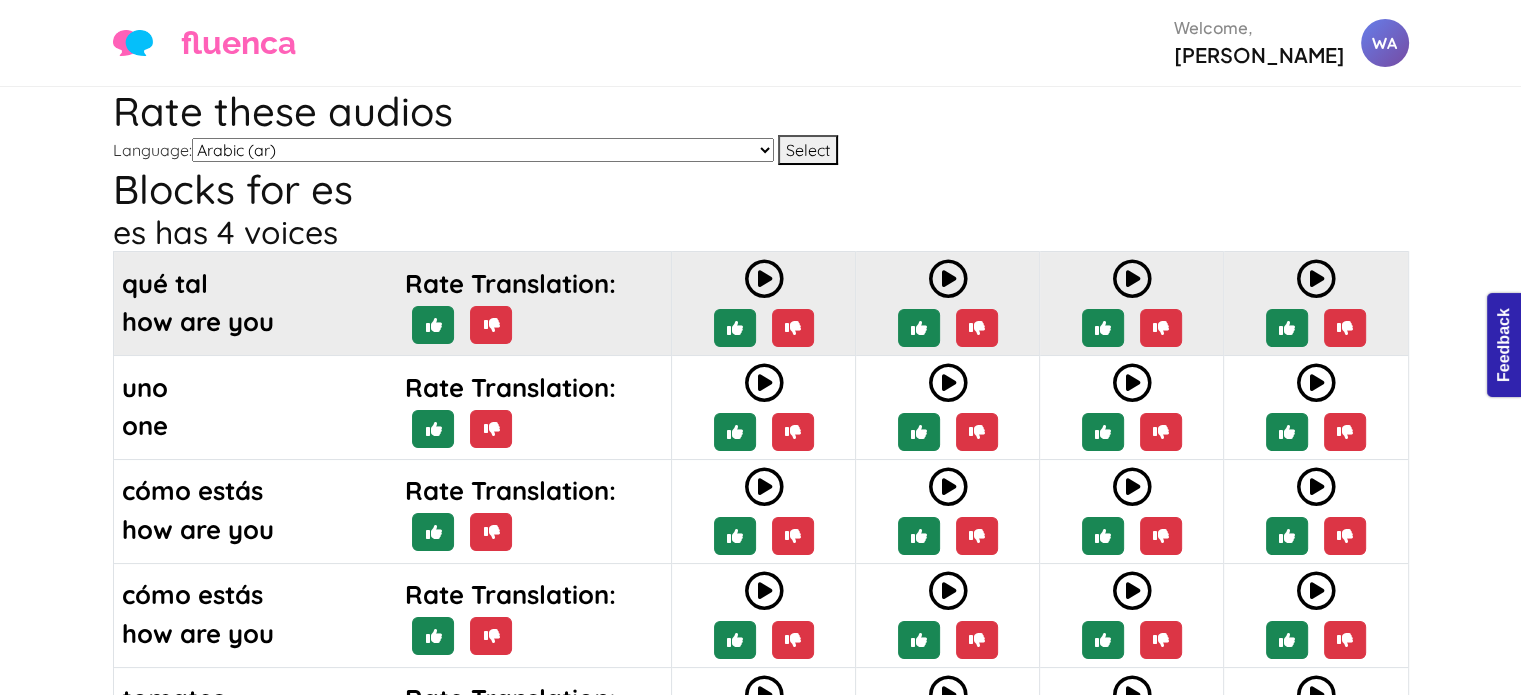 click at bounding box center [764, 279] 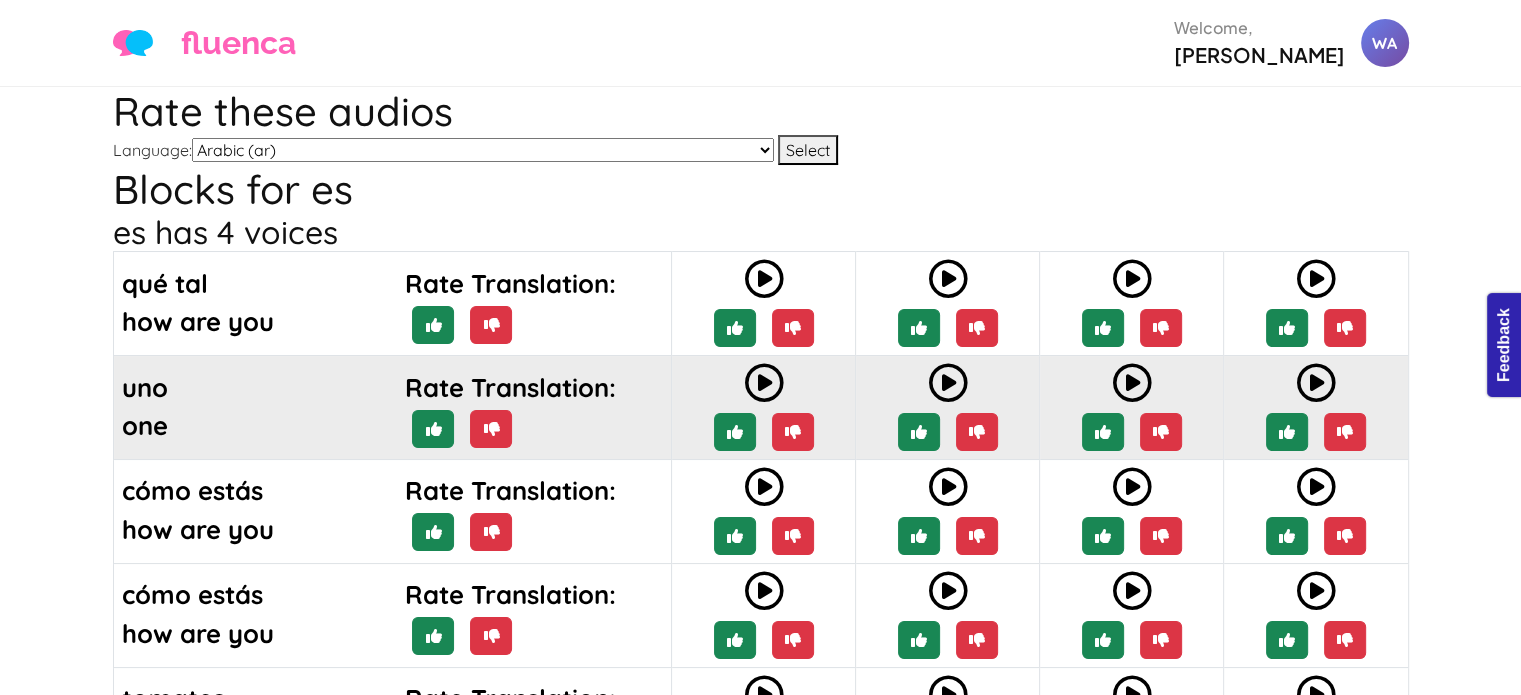 click at bounding box center (764, 383) 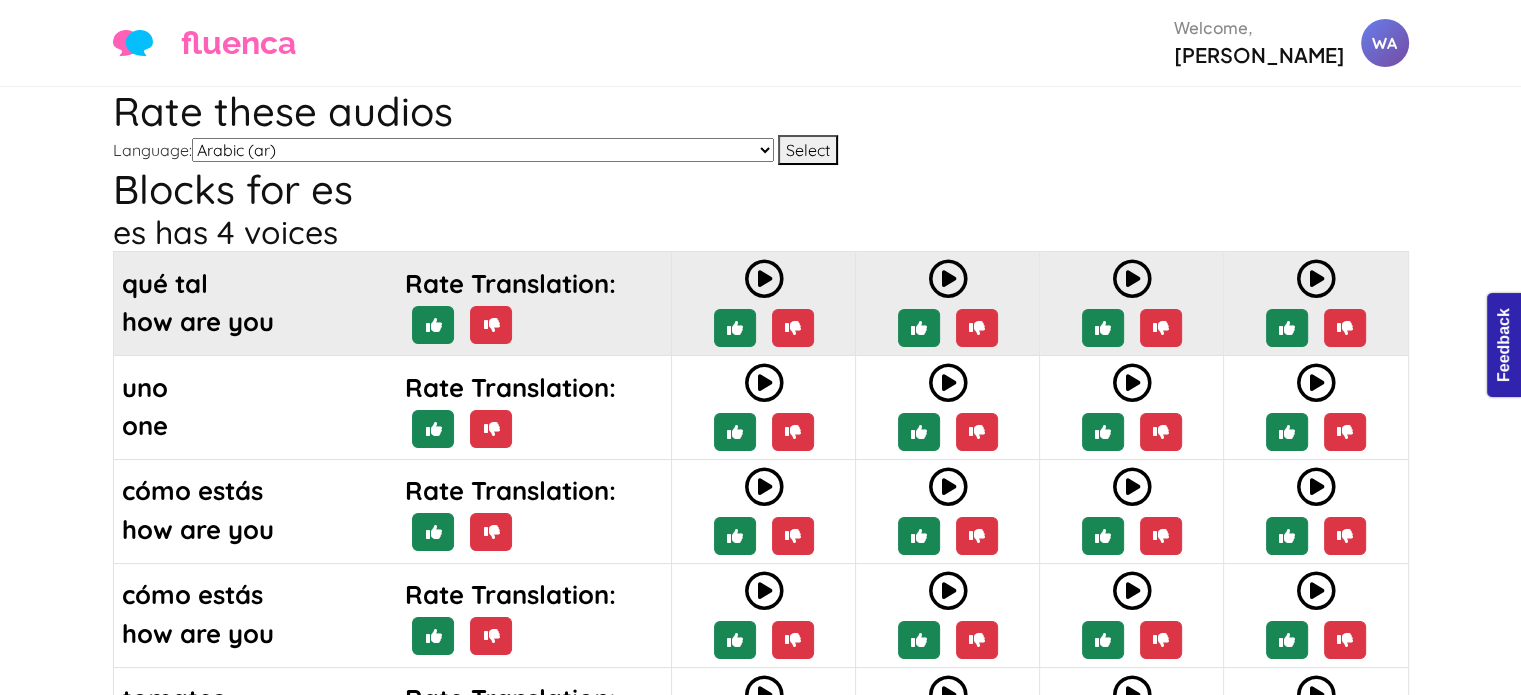 click at bounding box center (948, 279) 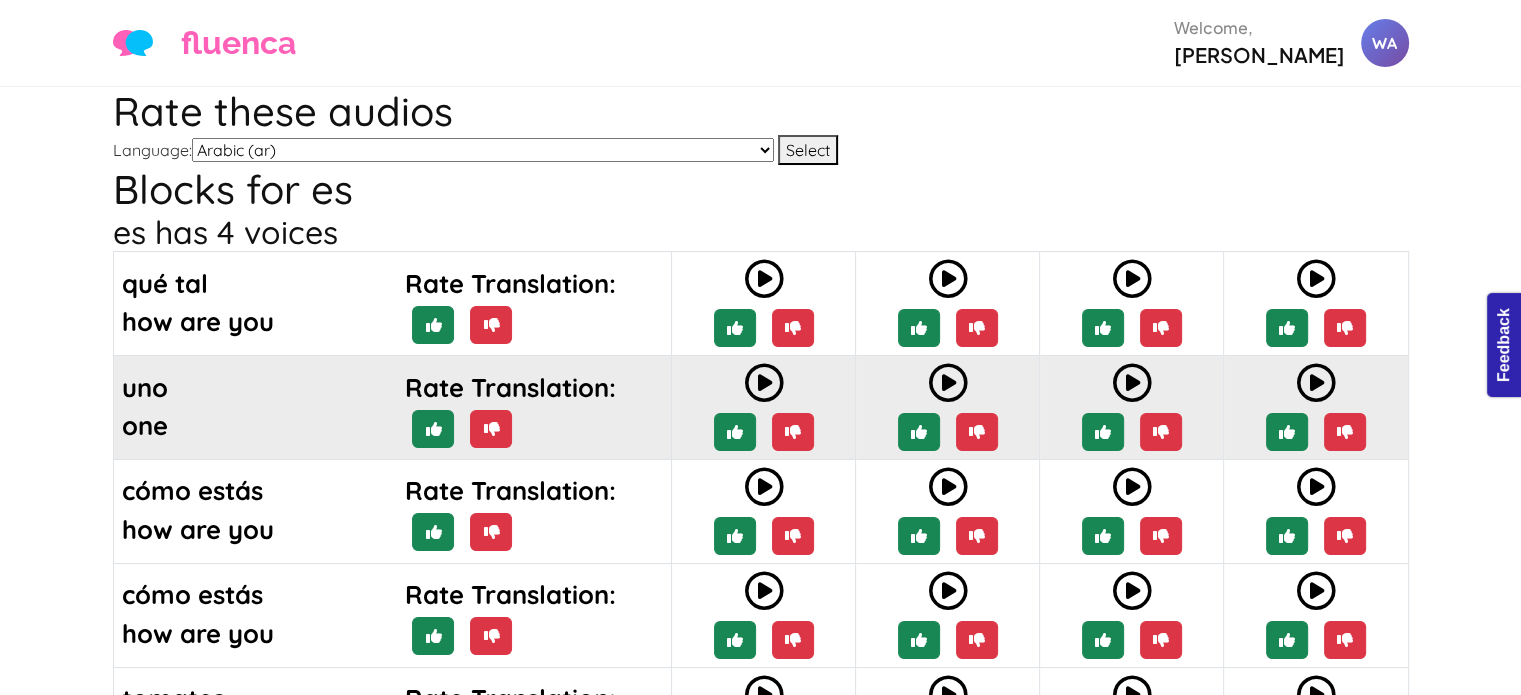 click at bounding box center [948, 383] 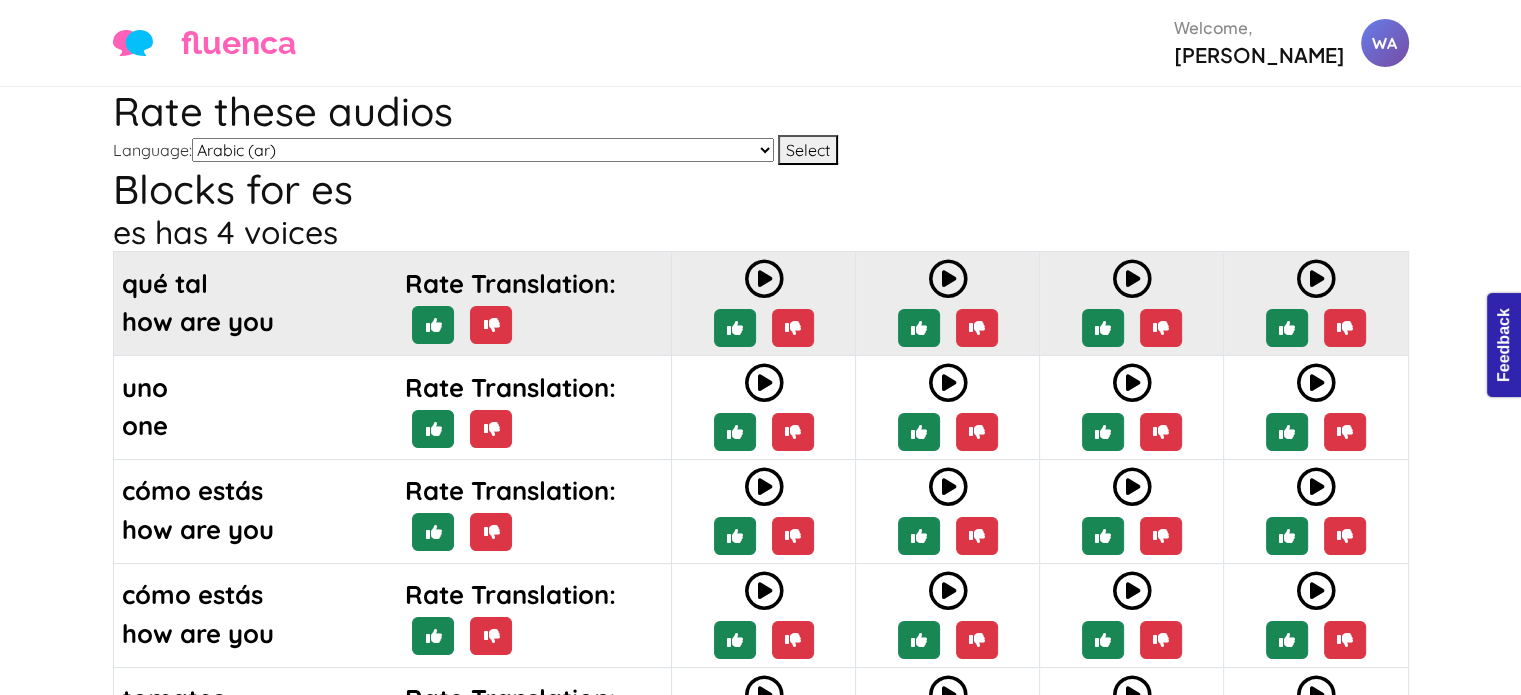 click at bounding box center (1132, 279) 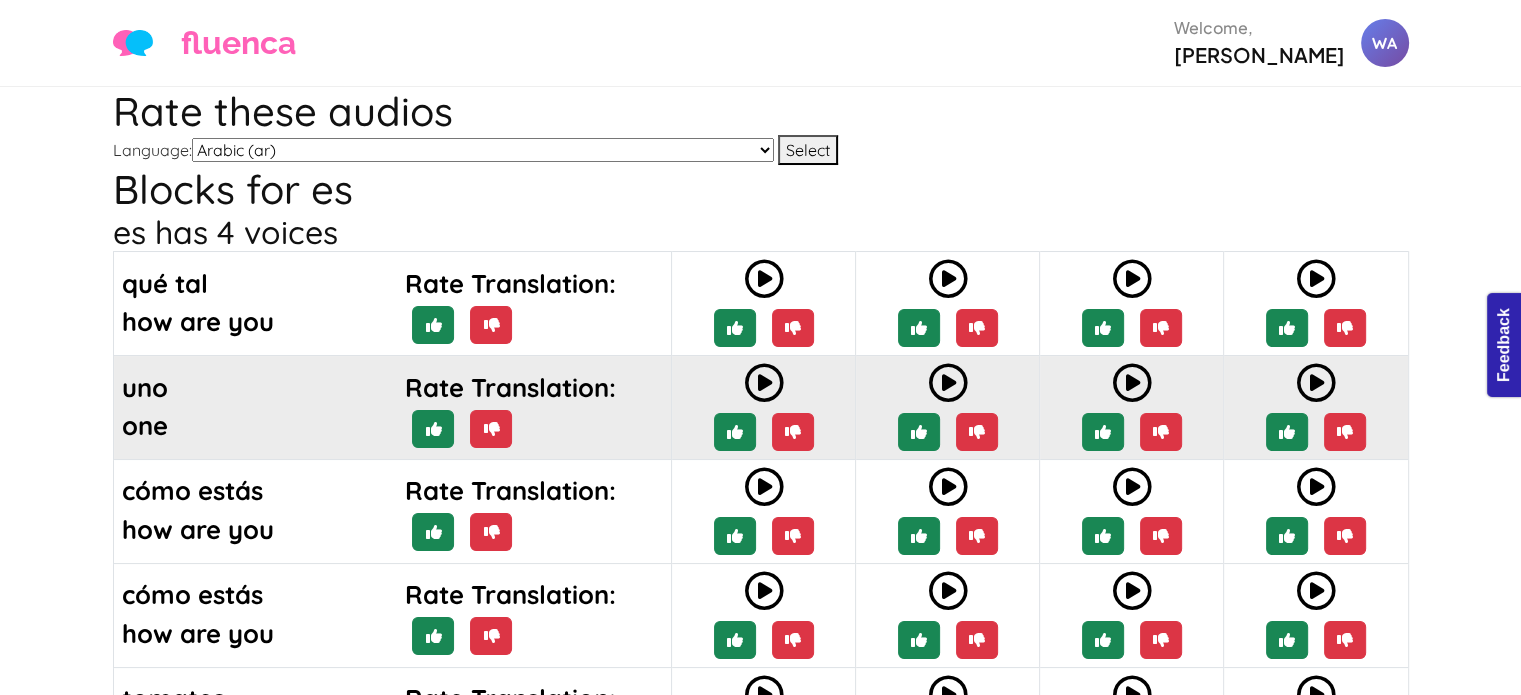 click at bounding box center (1132, 383) 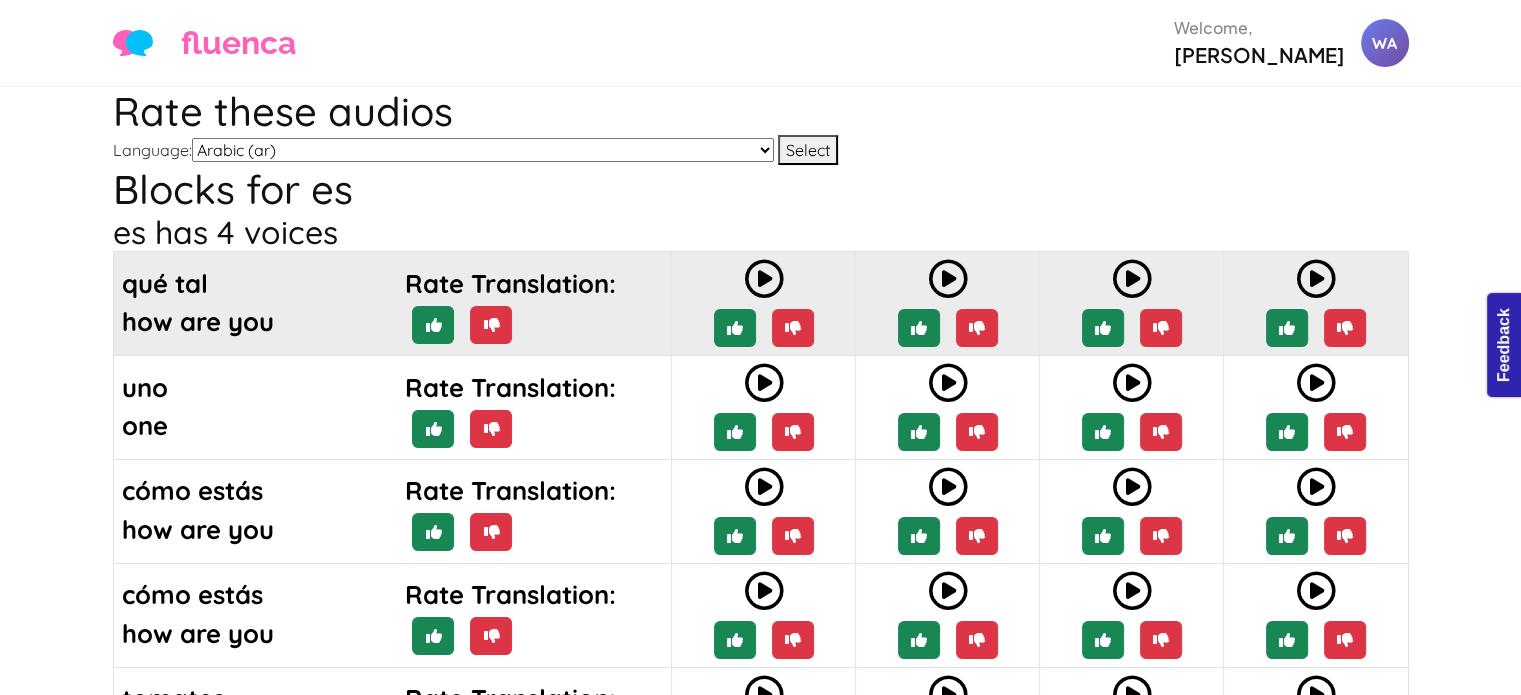 click at bounding box center (1316, 279) 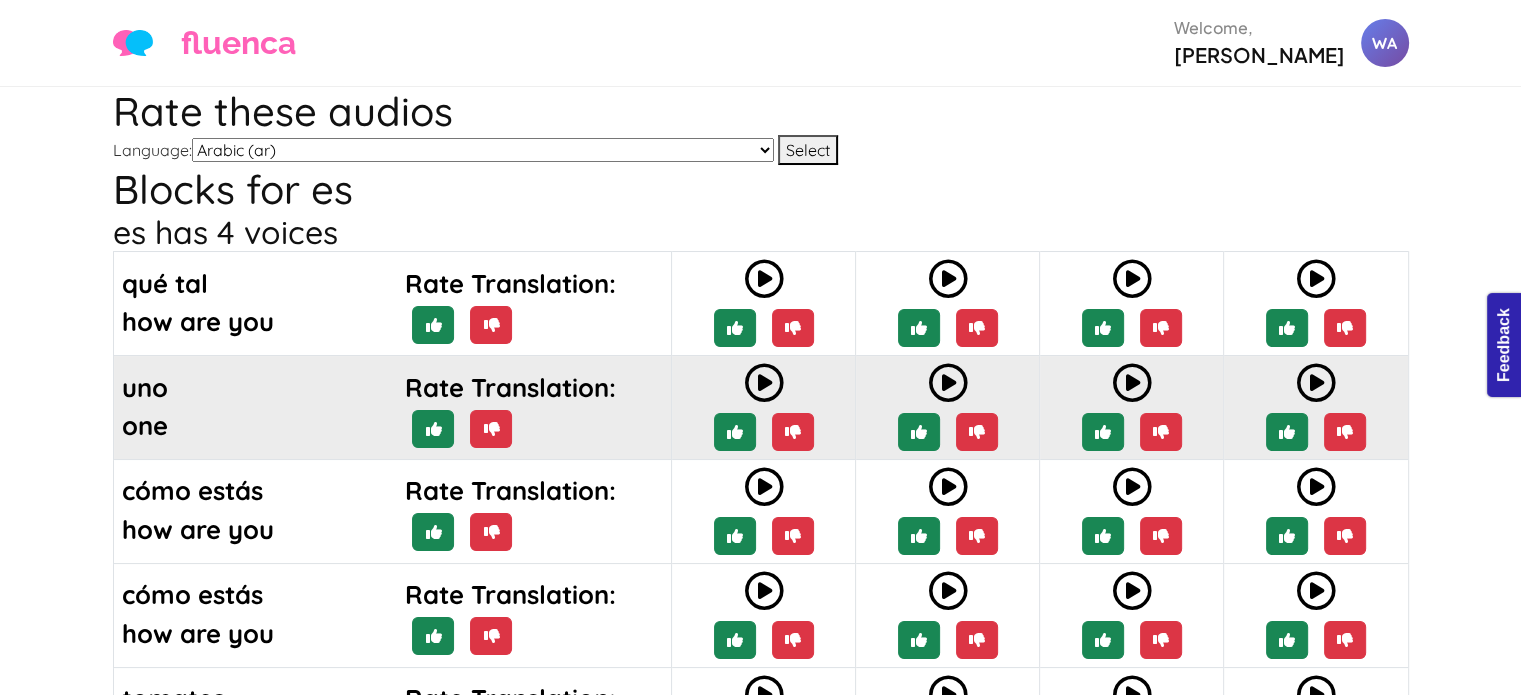 click at bounding box center (1316, 383) 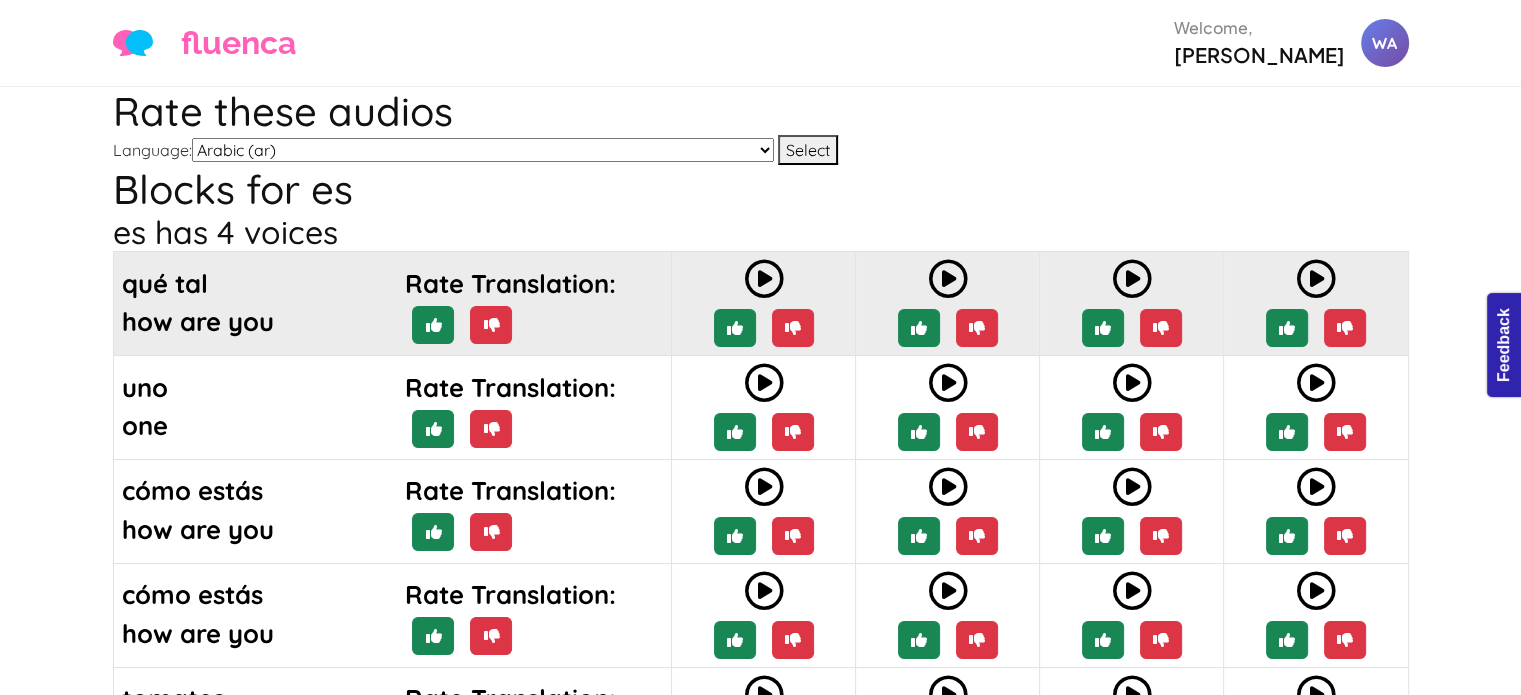 click at bounding box center [764, 279] 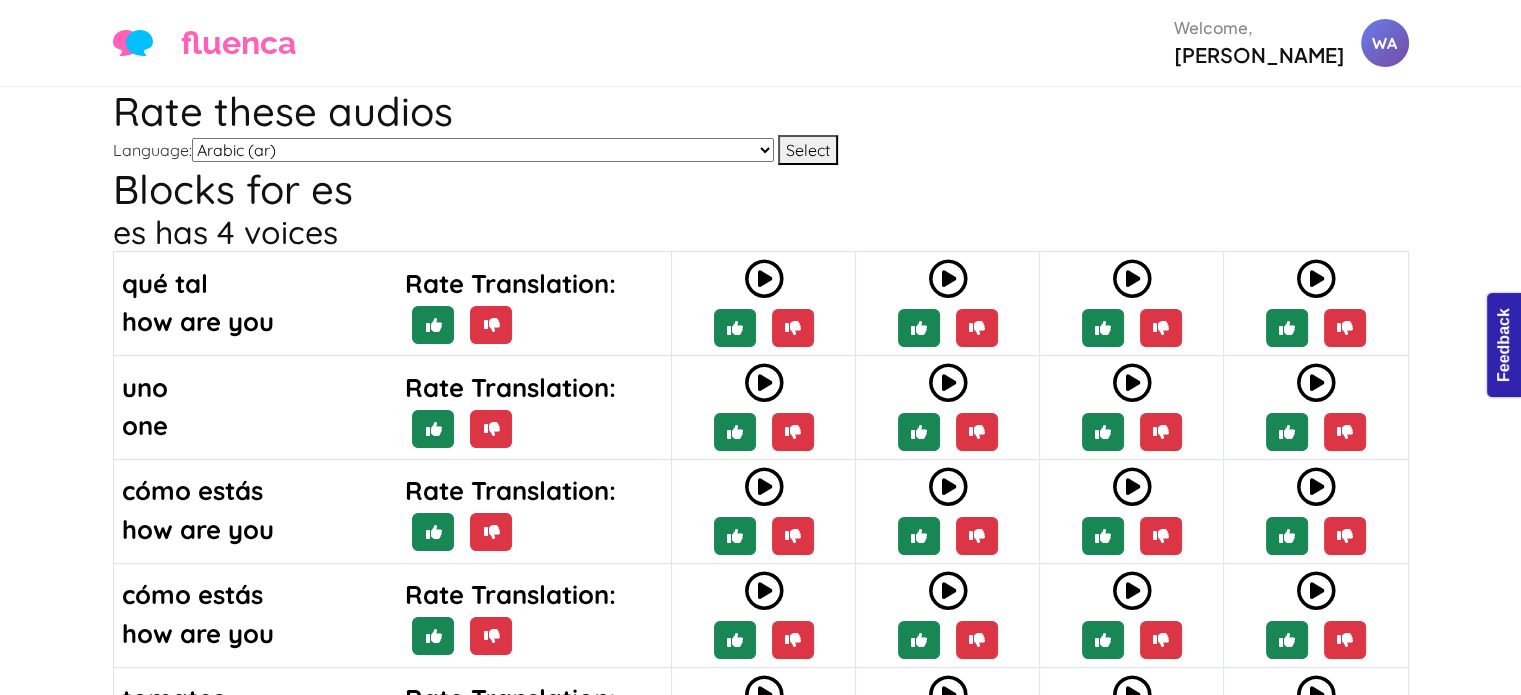 click on "Arabic (ar)
Chinese Test (chinese-test)
German (de)
English (en)
Spanish (es)
Spanish (es2)
French (fr)
Hindi (hi)
Italian (it)
Japanese (jp)
Korean (ko)
Latin (la)
Norwegian Bokmål (nb)
Dutch (nl)
Portuguese (pt)
Russian (ru)
Spanish-[PERSON_NAME]-test ([PERSON_NAME]-test)
Spanish-sp-sandbox-[PERSON_NAME] (sp-sandbox-[PERSON_NAME])
Spanish-sp-sandbox-[PERSON_NAME] (sp-sandbox-[PERSON_NAME])
Spanish-sp-sandbox-[PERSON_NAME] (sp-sandbox-[PERSON_NAME])
Spanish-sp-sandbox-[PERSON_NAME]-2 (sp-sandbox-[PERSON_NAME]-2)
test (test_zz)
Tagalog (tl)
Turkish (tr)
Vietnamese (vn)
Chinese (zh)" at bounding box center [483, 150] 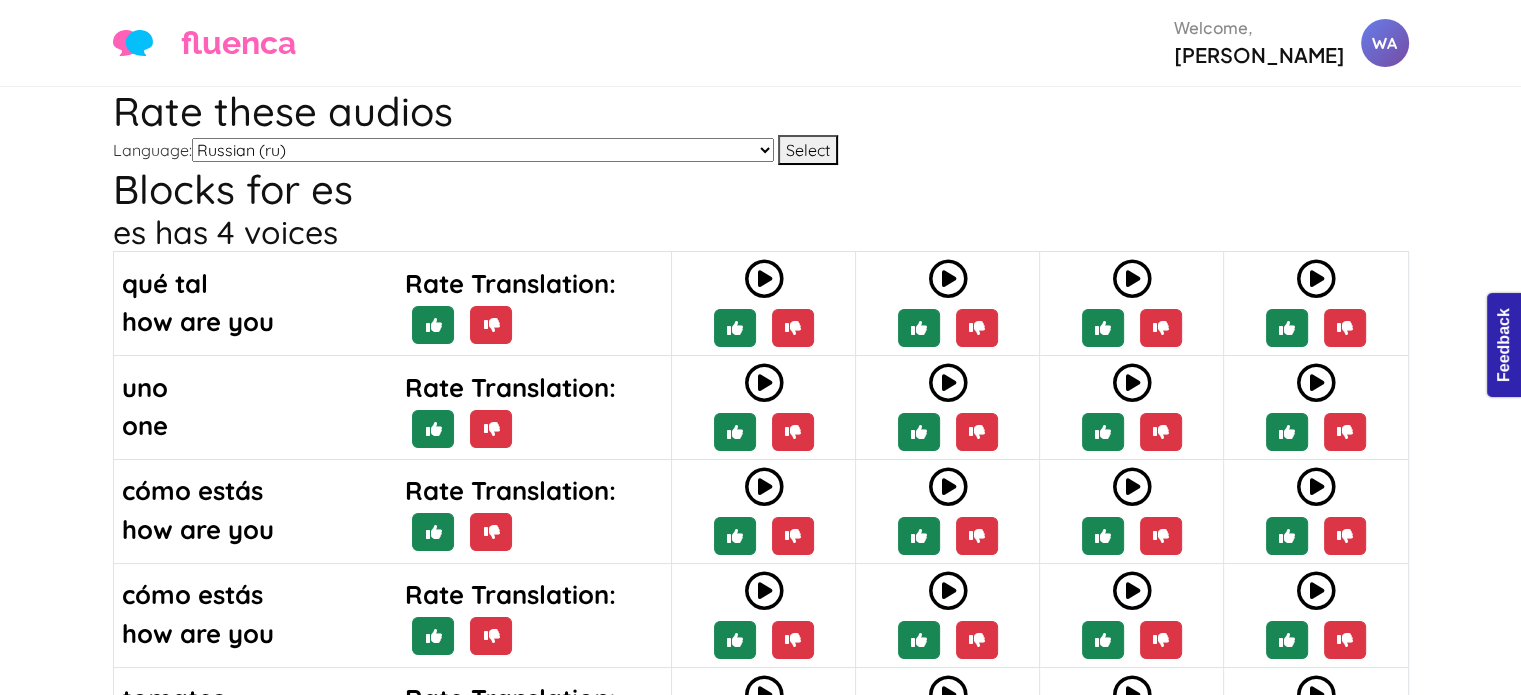 click on "Arabic (ar)
Chinese Test (chinese-test)
German (de)
English (en)
Spanish (es)
Spanish (es2)
French (fr)
Hindi (hi)
Italian (it)
Japanese (jp)
Korean (ko)
Latin (la)
Norwegian Bokmål (nb)
Dutch (nl)
Portuguese (pt)
Russian (ru)
Spanish-[PERSON_NAME]-test ([PERSON_NAME]-test)
Spanish-sp-sandbox-[PERSON_NAME] (sp-sandbox-[PERSON_NAME])
Spanish-sp-sandbox-[PERSON_NAME] (sp-sandbox-[PERSON_NAME])
Spanish-sp-sandbox-[PERSON_NAME] (sp-sandbox-[PERSON_NAME])
Spanish-sp-sandbox-[PERSON_NAME]-2 (sp-sandbox-[PERSON_NAME]-2)
test (test_zz)
Tagalog (tl)
Turkish (tr)
Vietnamese (vn)
Chinese (zh)" at bounding box center (483, 150) 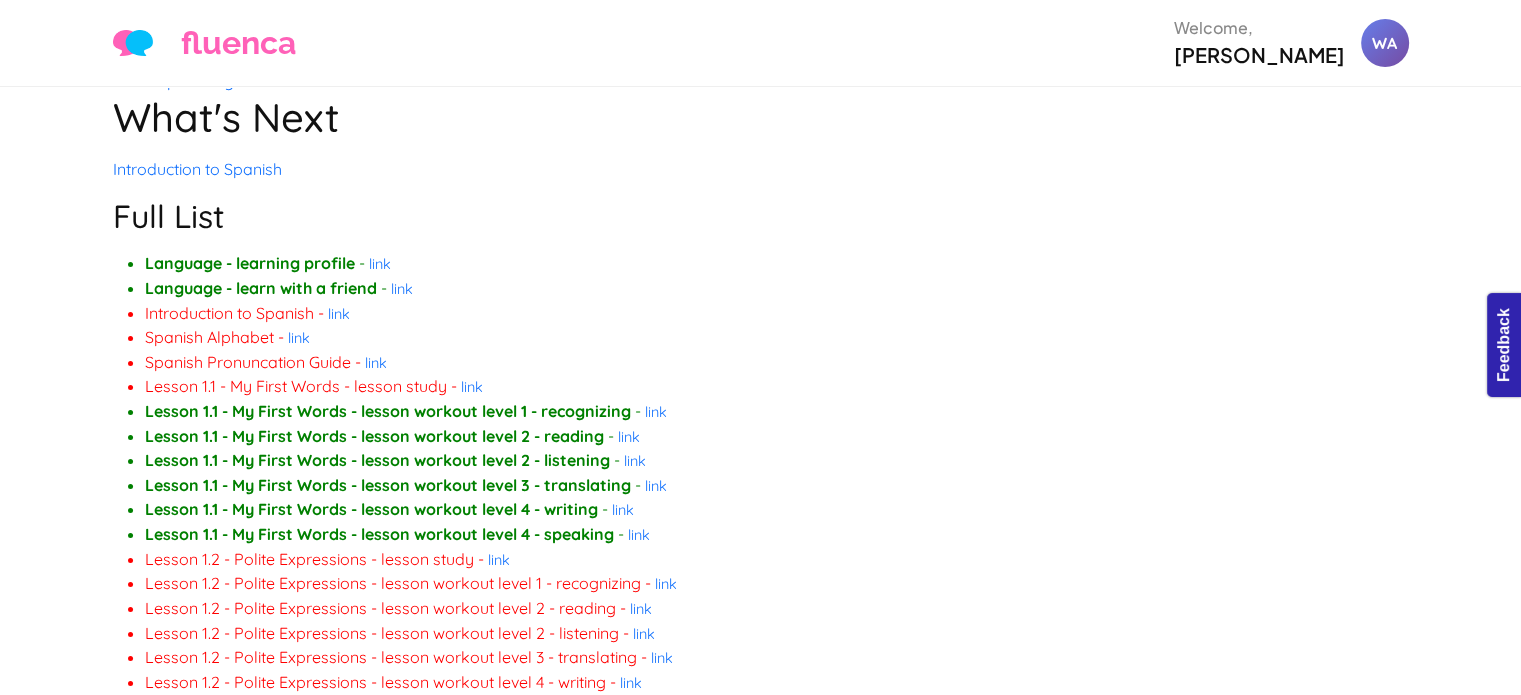 scroll, scrollTop: 0, scrollLeft: 0, axis: both 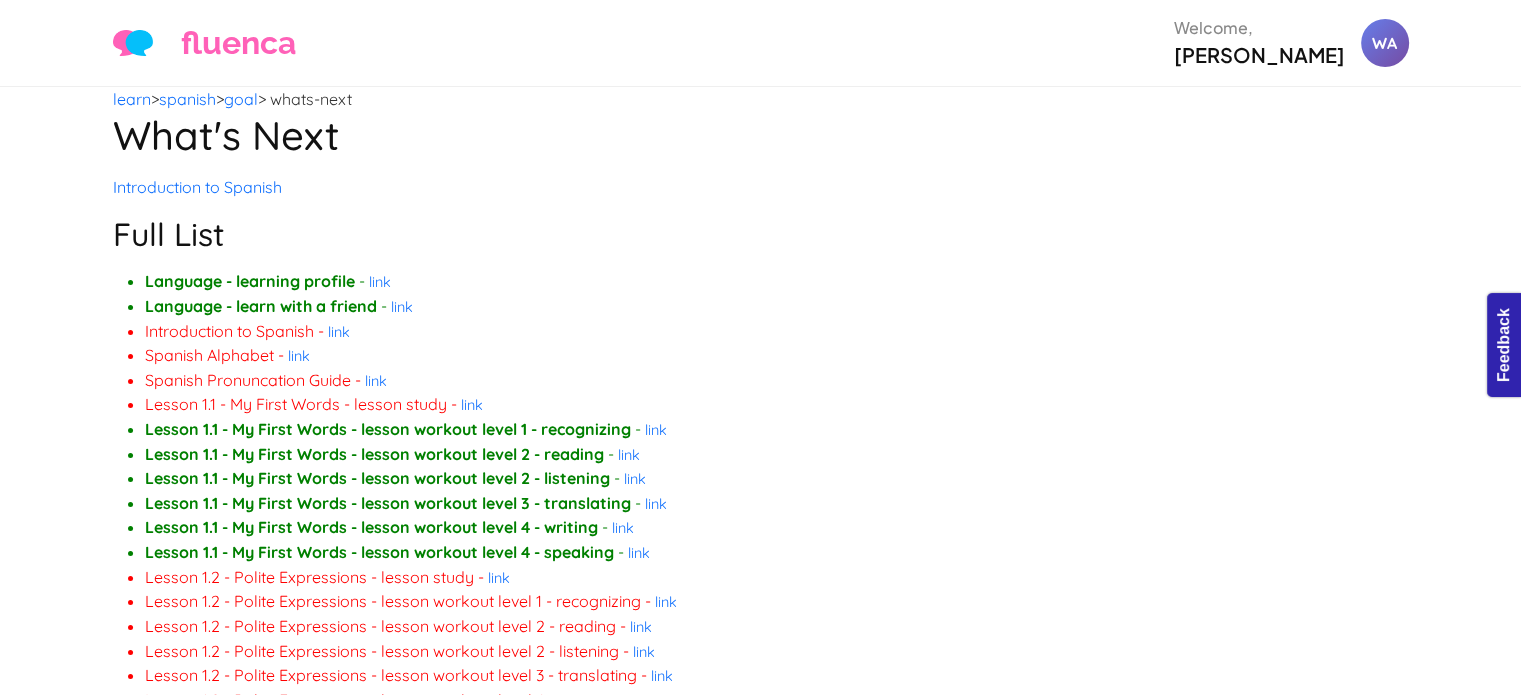 click on "Lesson 1.1 - My First Words - lesson study
-
link" at bounding box center [777, 404] 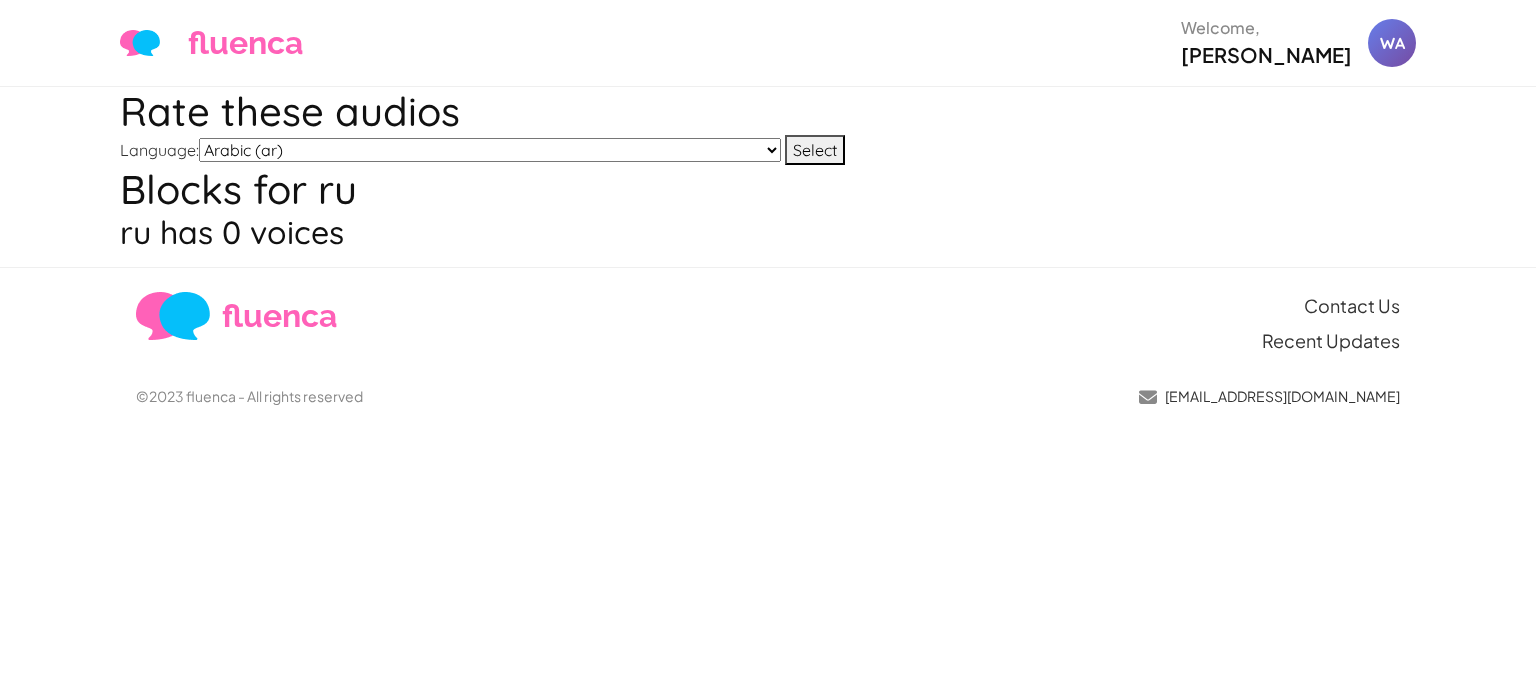 scroll, scrollTop: 0, scrollLeft: 0, axis: both 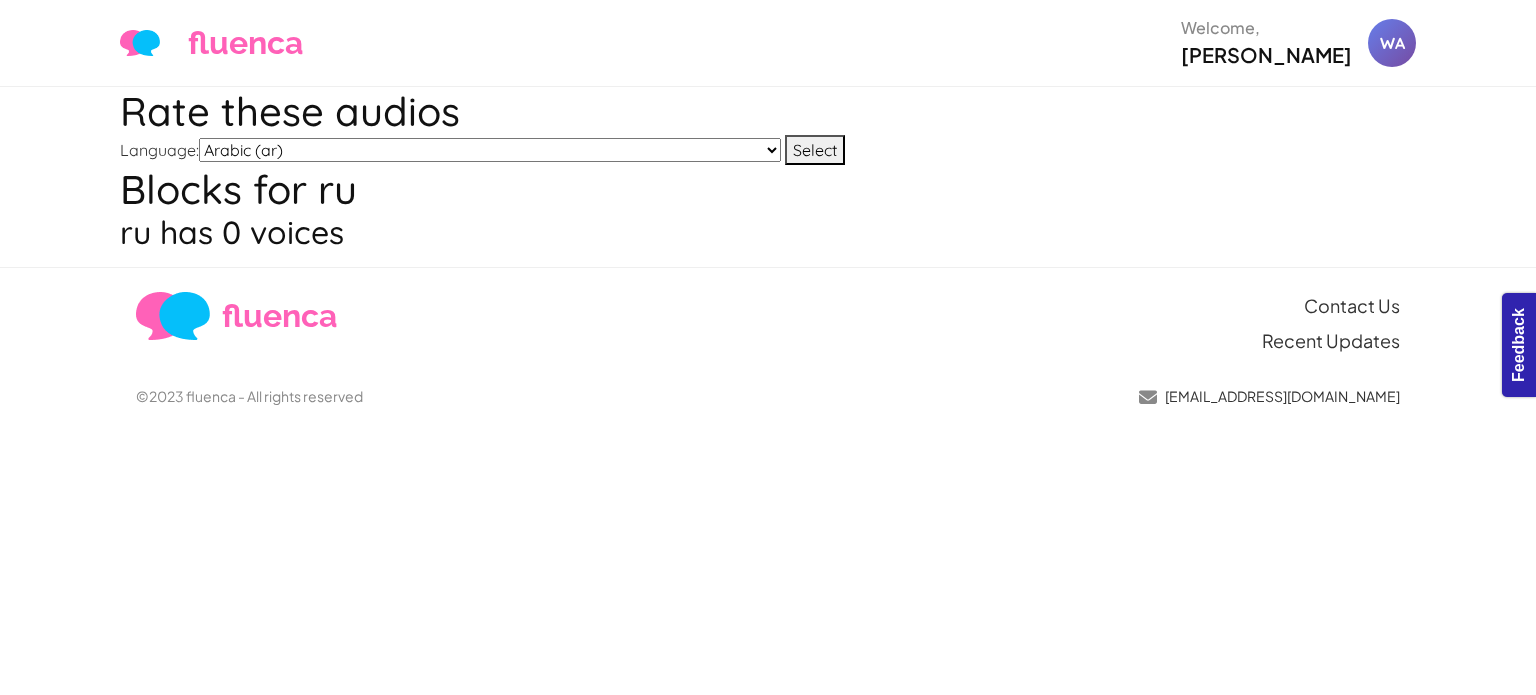 click on "Arabic (ar)
Chinese Test (chinese-test)
German (de)
English (en)
Spanish (es)
Spanish (es2)
French (fr)
Hindi (hi)
Italian (it)
Japanese (jp)
Korean (ko)
Latin (la)
Norwegian Bokmål (nb)
Dutch (nl)
Portuguese (pt)
Russian (ru)
Spanish-sp-allan-test (sp-allan-test)
Spanish-sp-sandbox-ana (sp-sandbox-ana)
Spanish-sp-sandbox-angelica (sp-sandbox-angelica)
Spanish-sp-sandbox-araceli (sp-sandbox-araceli)
Spanish-sp-sandbox-valerie-2 (sp-sandbox-valerie-2)
test (test_zz)
Tagalog (tl)
Turkish (tr)
Vietnamese (vn)
Chinese (zh)" at bounding box center (490, 150) 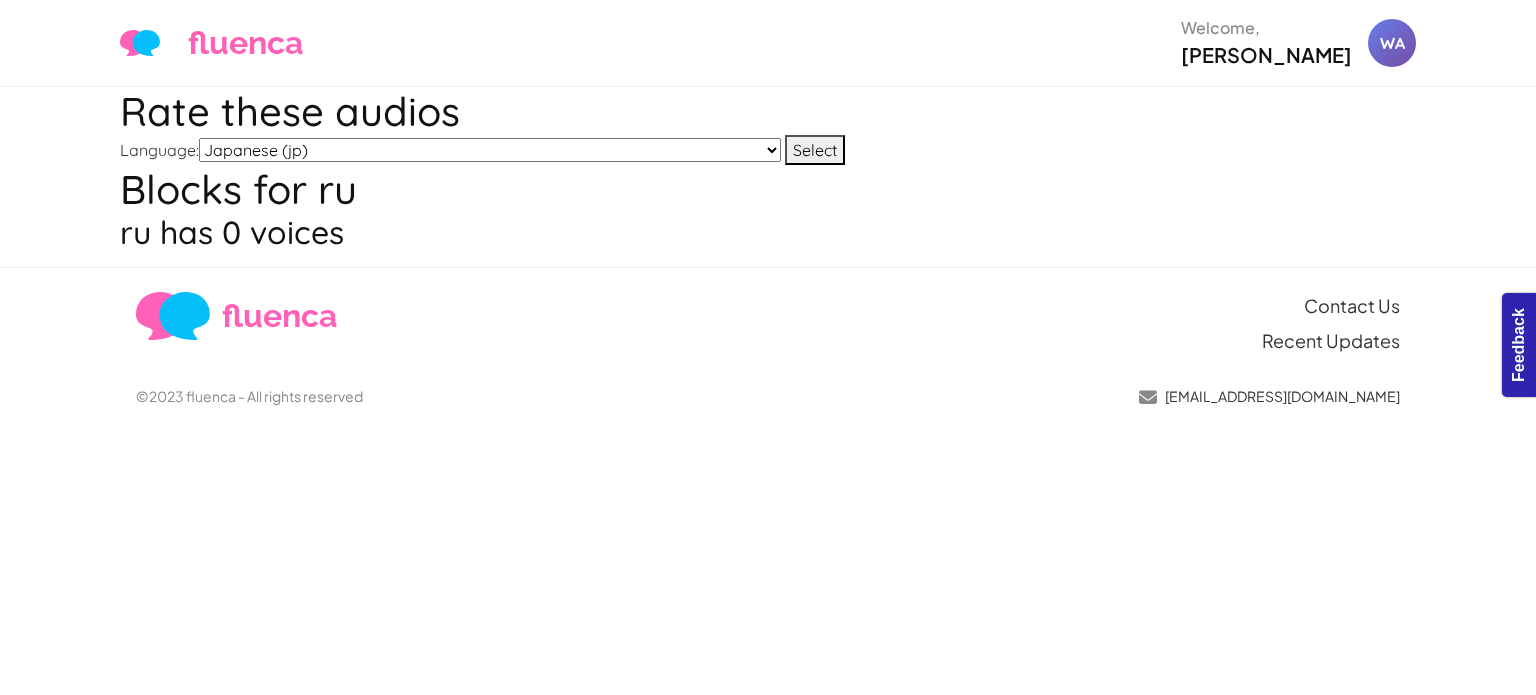 click on "Arabic (ar)
Chinese Test (chinese-test)
German (de)
English (en)
Spanish (es)
Spanish (es2)
French (fr)
Hindi (hi)
Italian (it)
Japanese (jp)
Korean (ko)
Latin (la)
Norwegian Bokmål (nb)
Dutch (nl)
Portuguese (pt)
Russian (ru)
Spanish-sp-allan-test (sp-allan-test)
Spanish-sp-sandbox-ana (sp-sandbox-ana)
Spanish-sp-sandbox-angelica (sp-sandbox-angelica)
Spanish-sp-sandbox-araceli (sp-sandbox-araceli)
Spanish-sp-sandbox-valerie-2 (sp-sandbox-valerie-2)
test (test_zz)
Tagalog (tl)
Turkish (tr)
Vietnamese (vn)
Chinese (zh)" at bounding box center (490, 150) 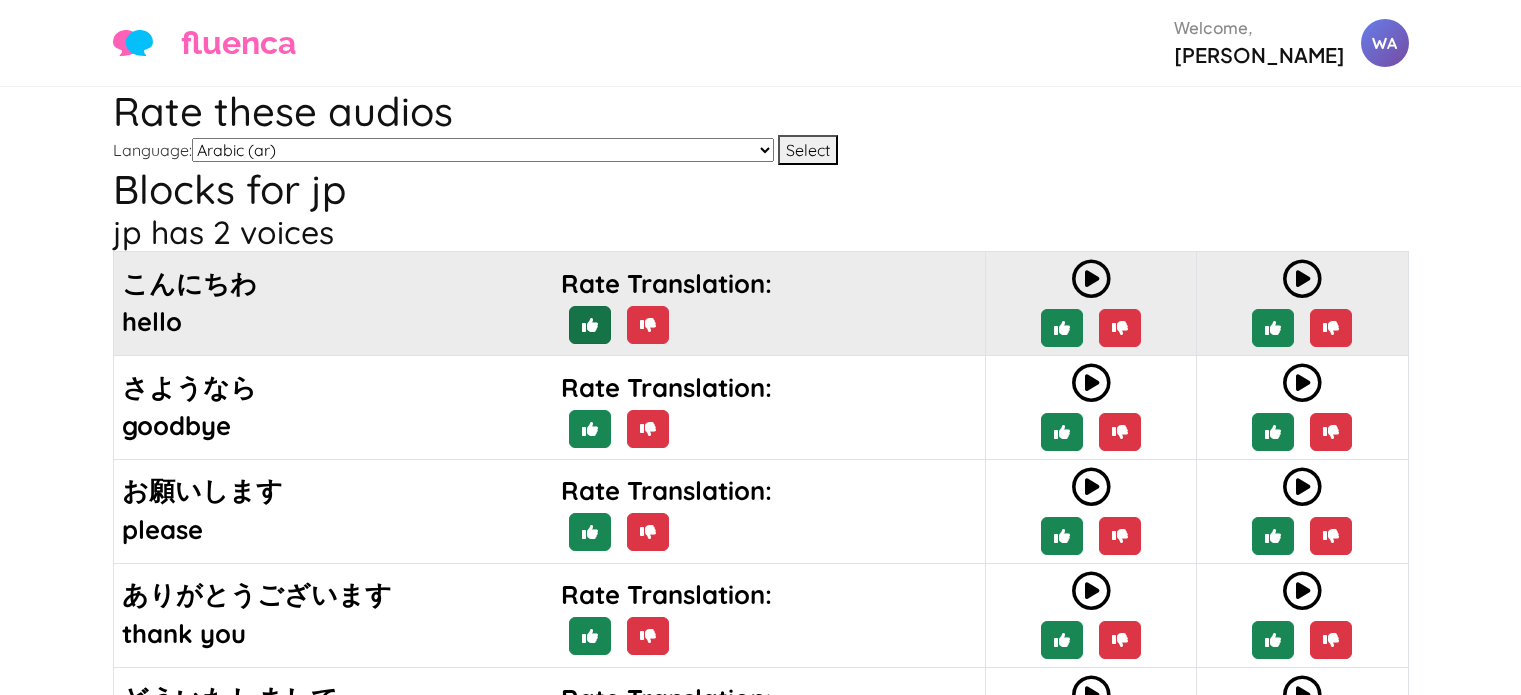 scroll, scrollTop: 0, scrollLeft: 0, axis: both 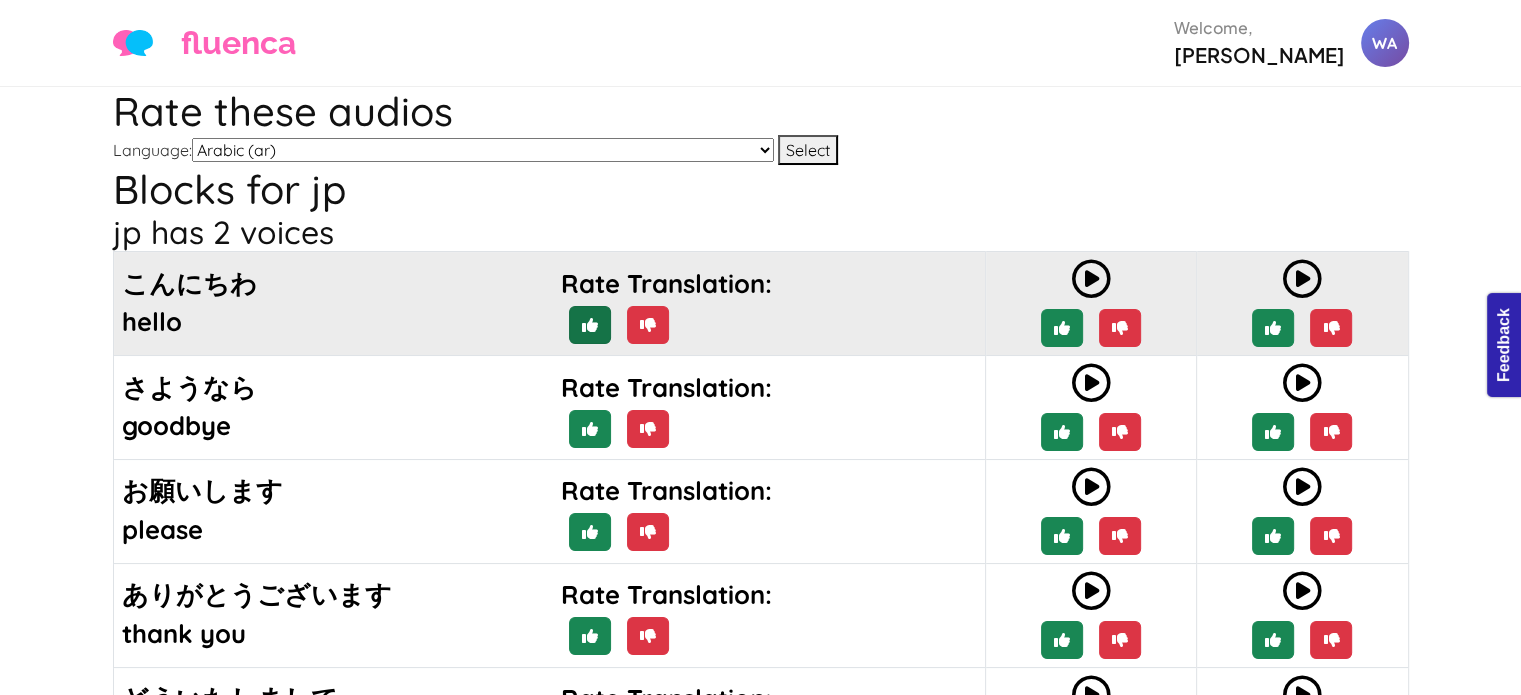 click at bounding box center (590, 325) 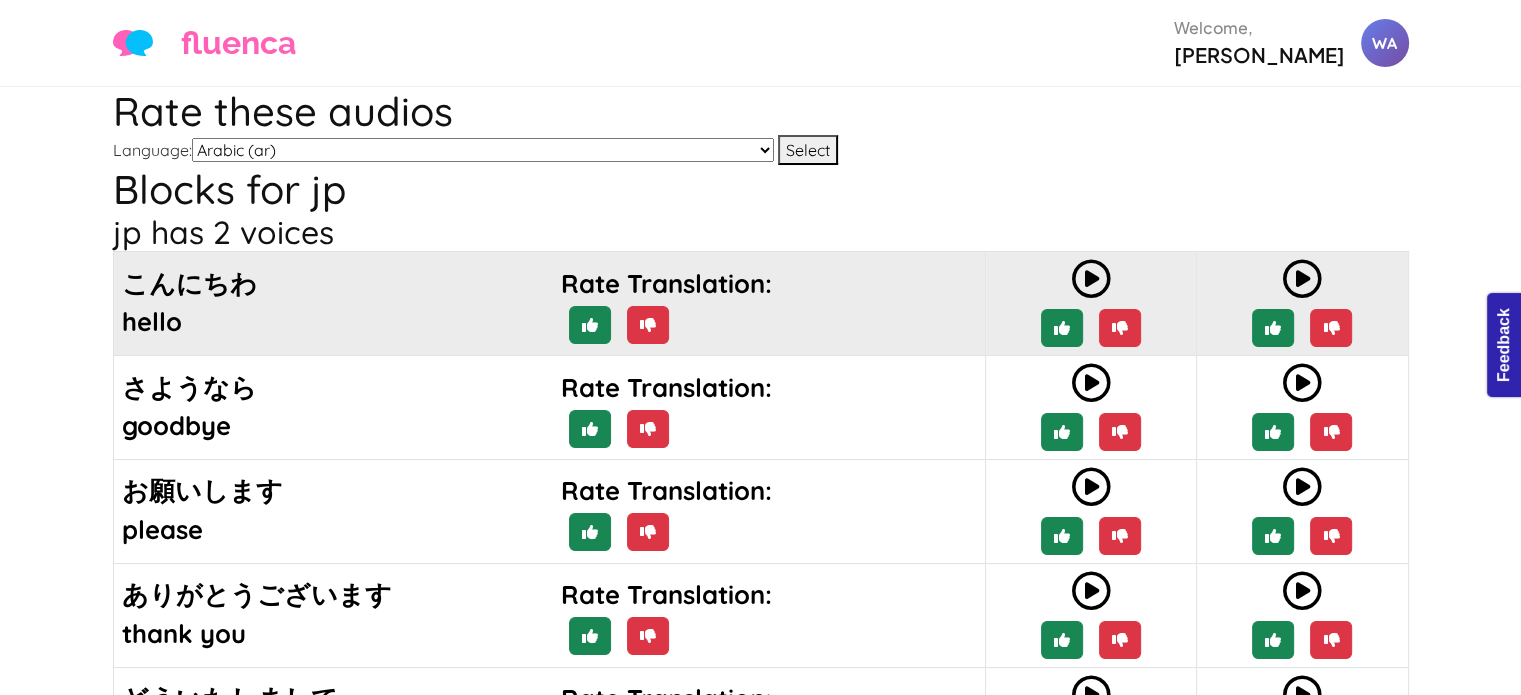 click at bounding box center (1091, 279) 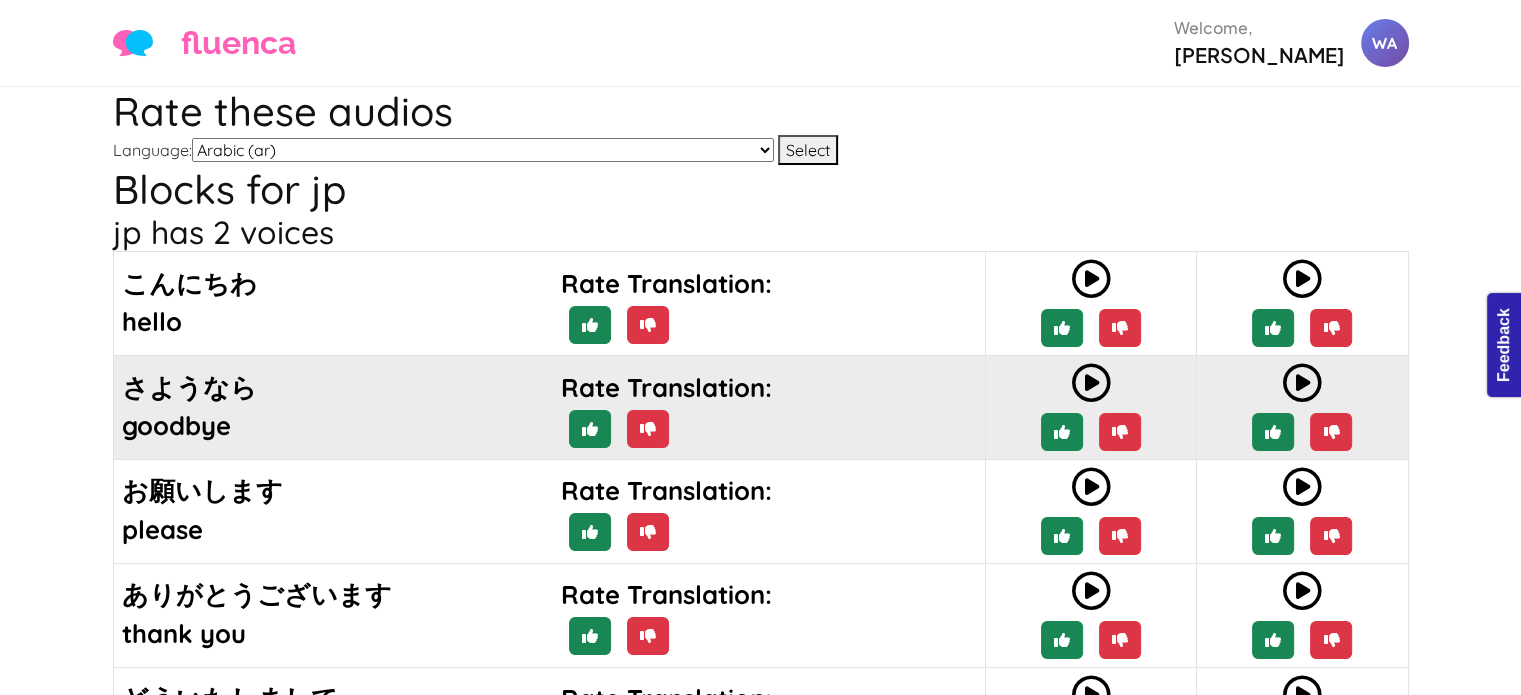 click at bounding box center [1302, 383] 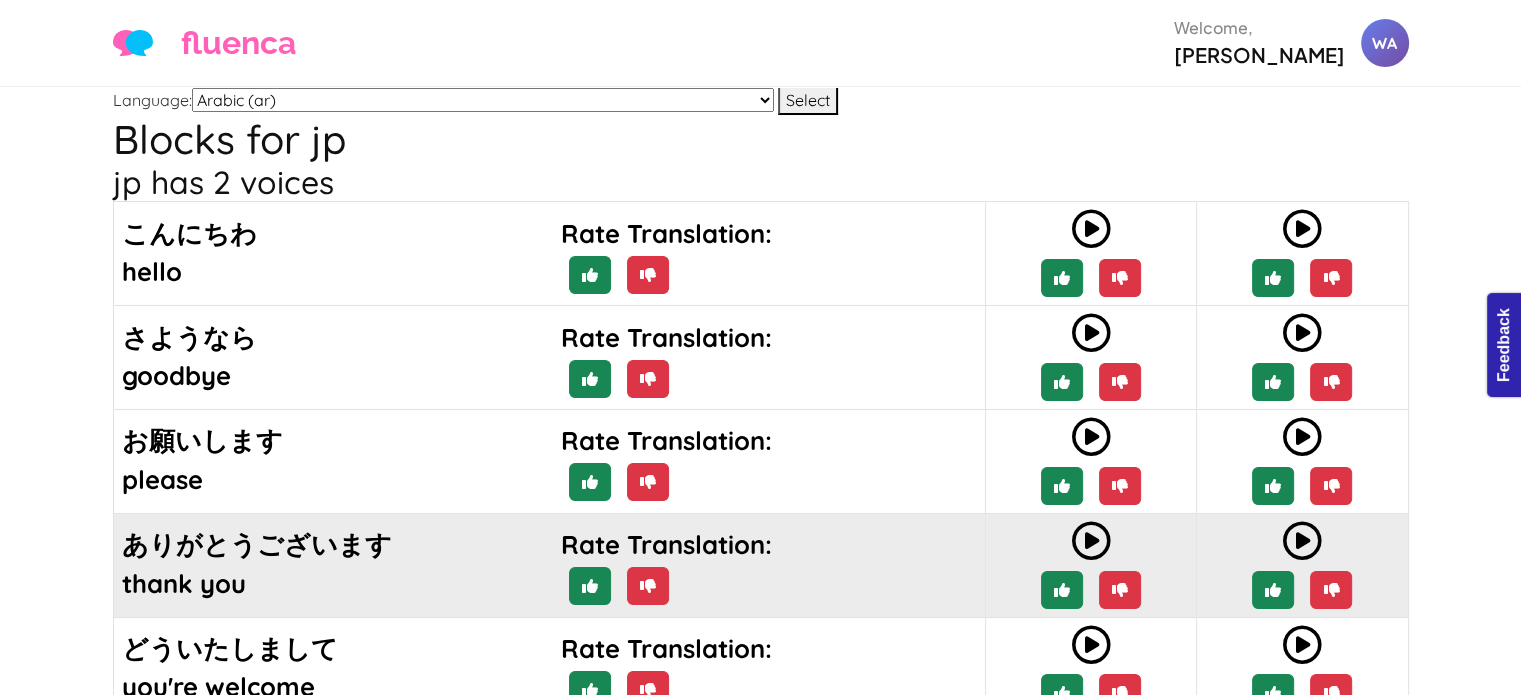 scroll, scrollTop: 48, scrollLeft: 0, axis: vertical 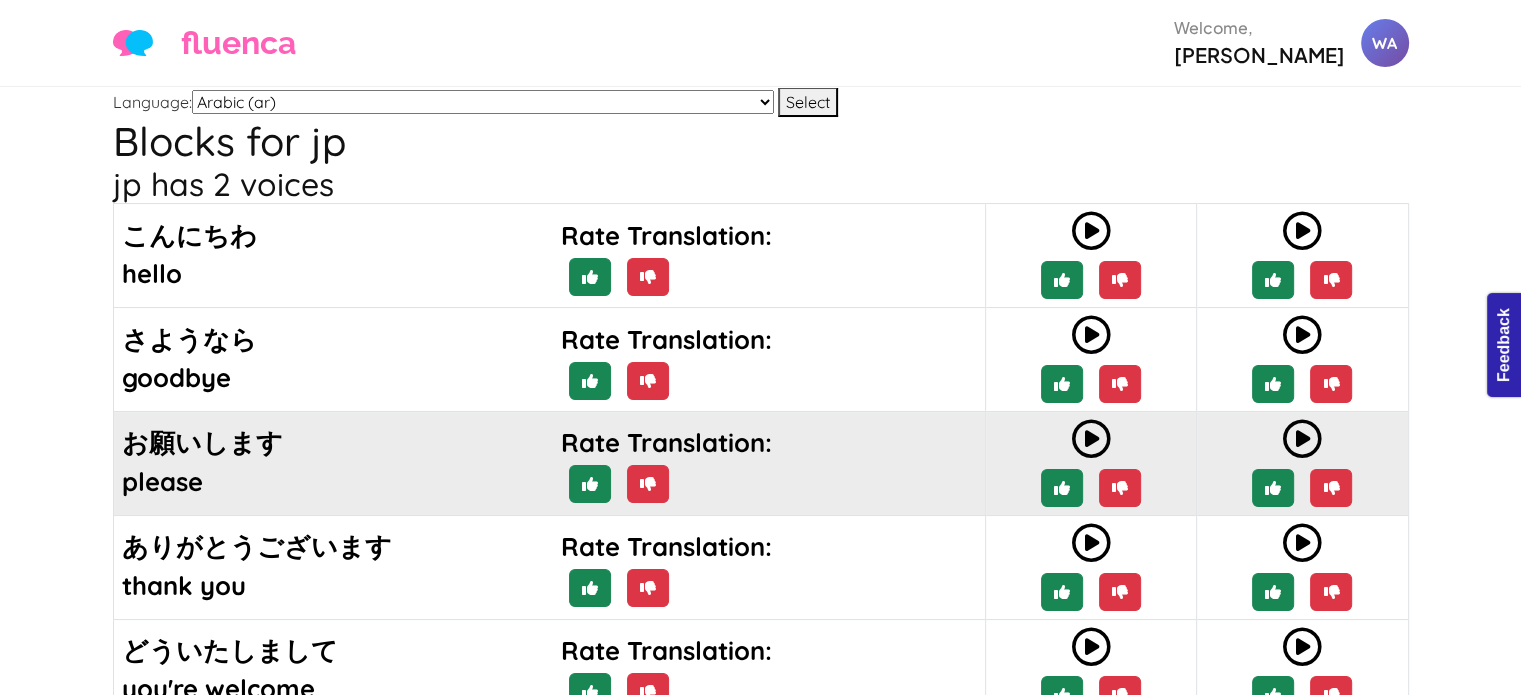 click at bounding box center (1091, 439) 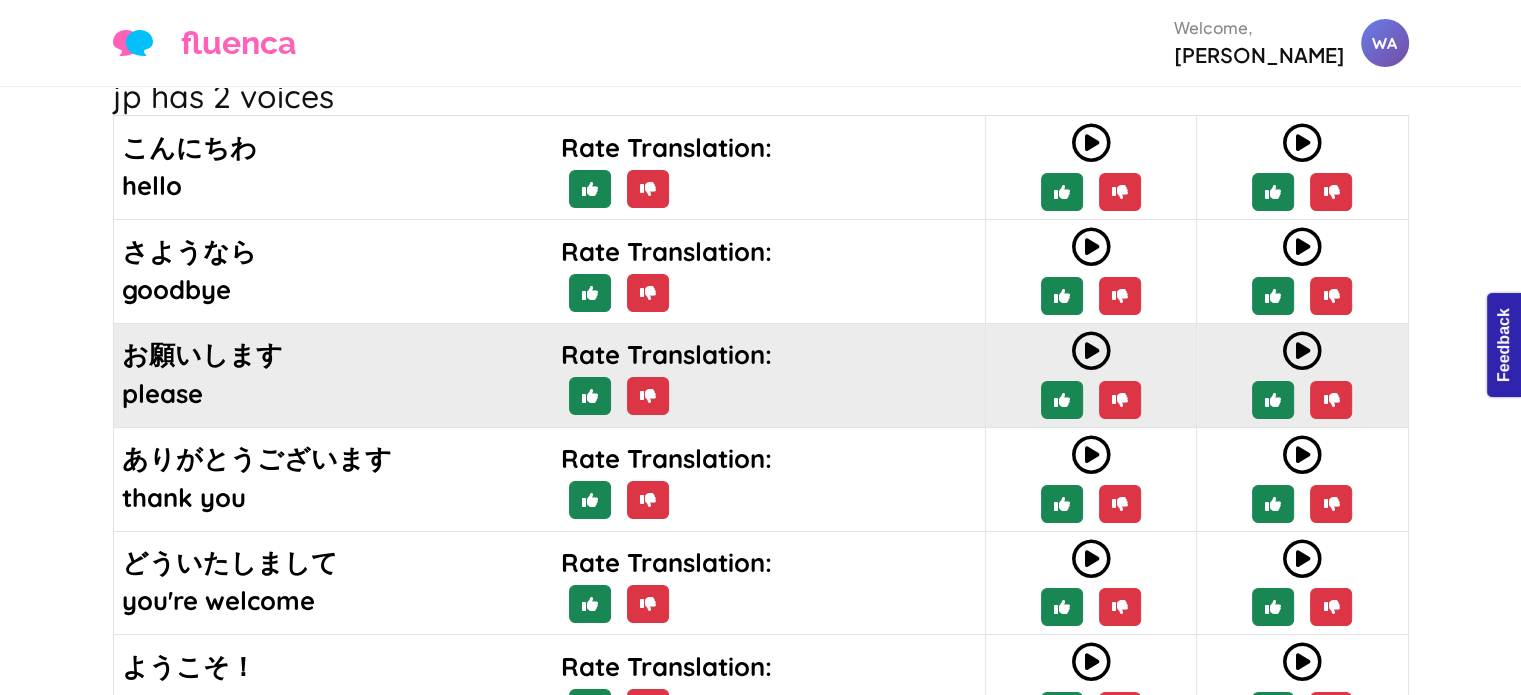 scroll, scrollTop: 140, scrollLeft: 0, axis: vertical 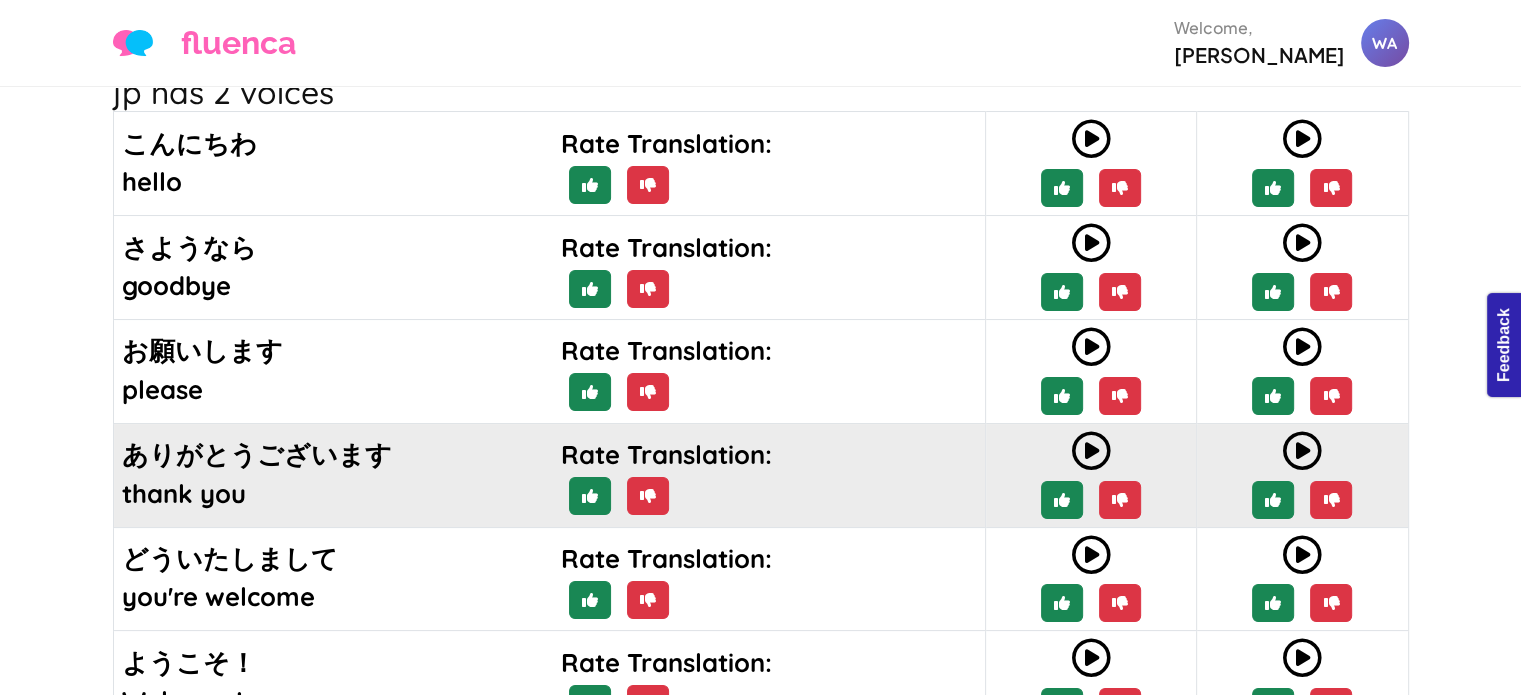 click at bounding box center [1091, 451] 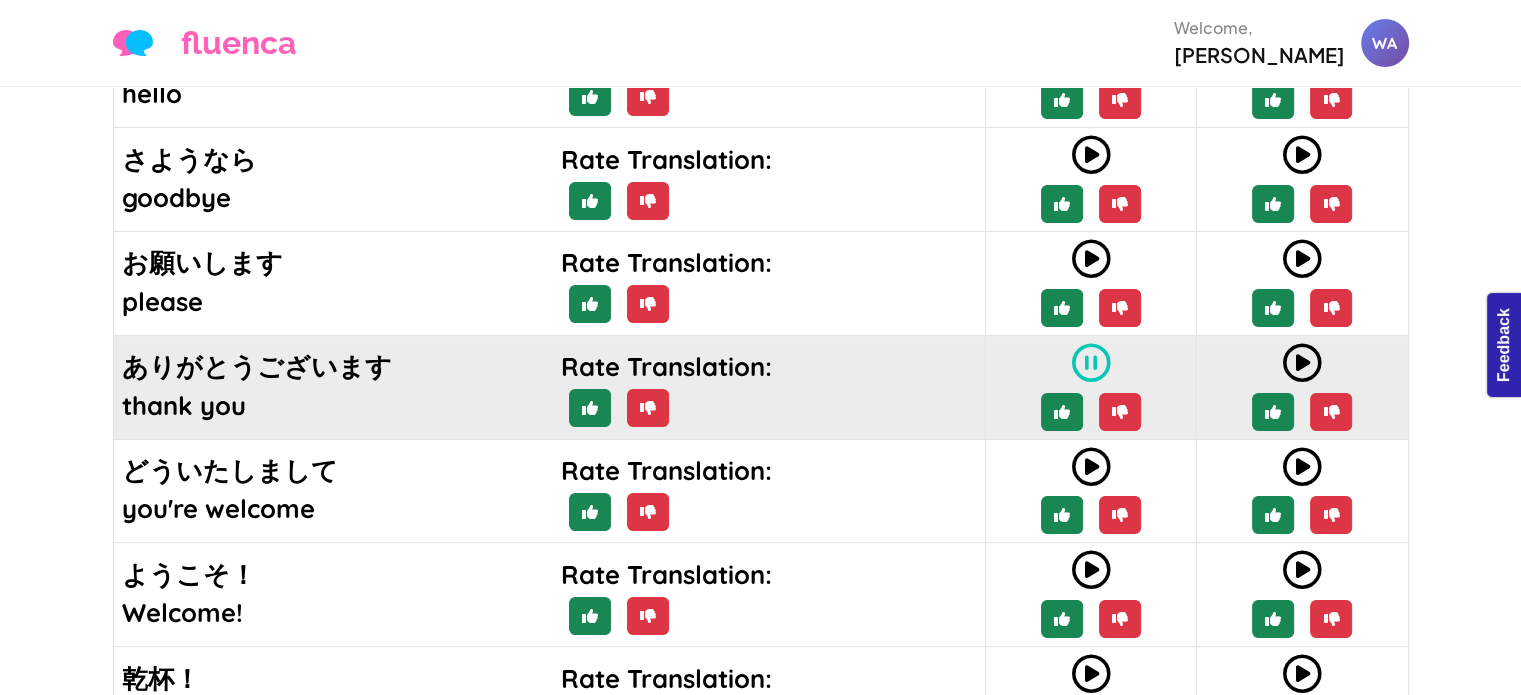 scroll, scrollTop: 230, scrollLeft: 0, axis: vertical 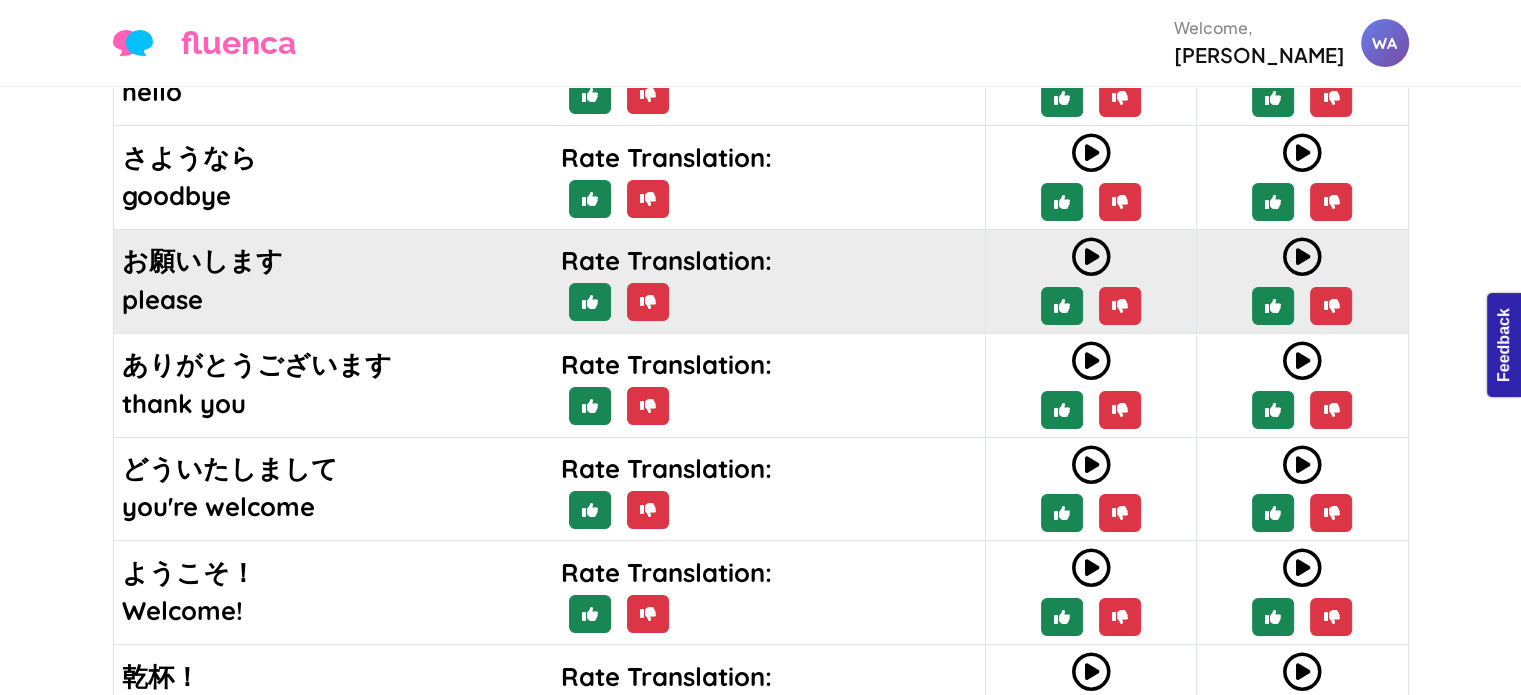 click at bounding box center (1091, 257) 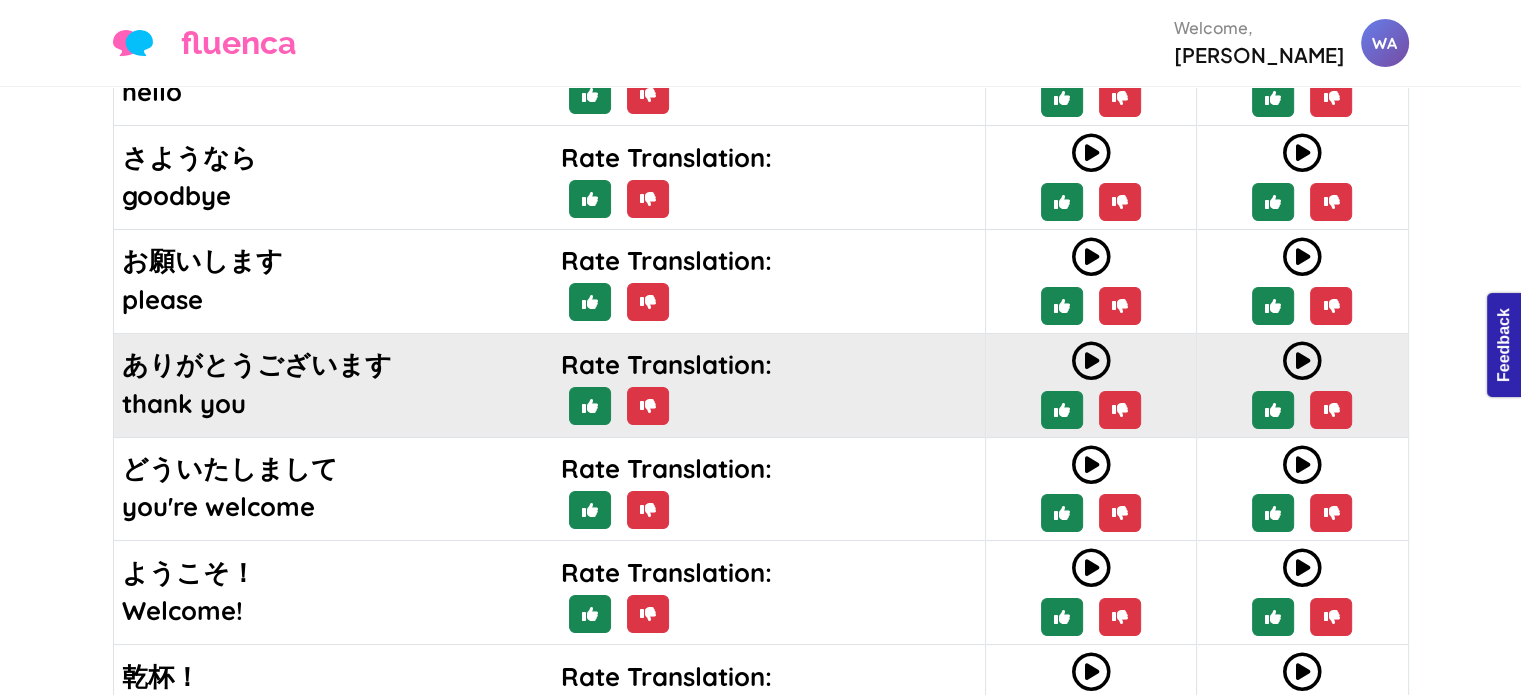 click at bounding box center (1091, 361) 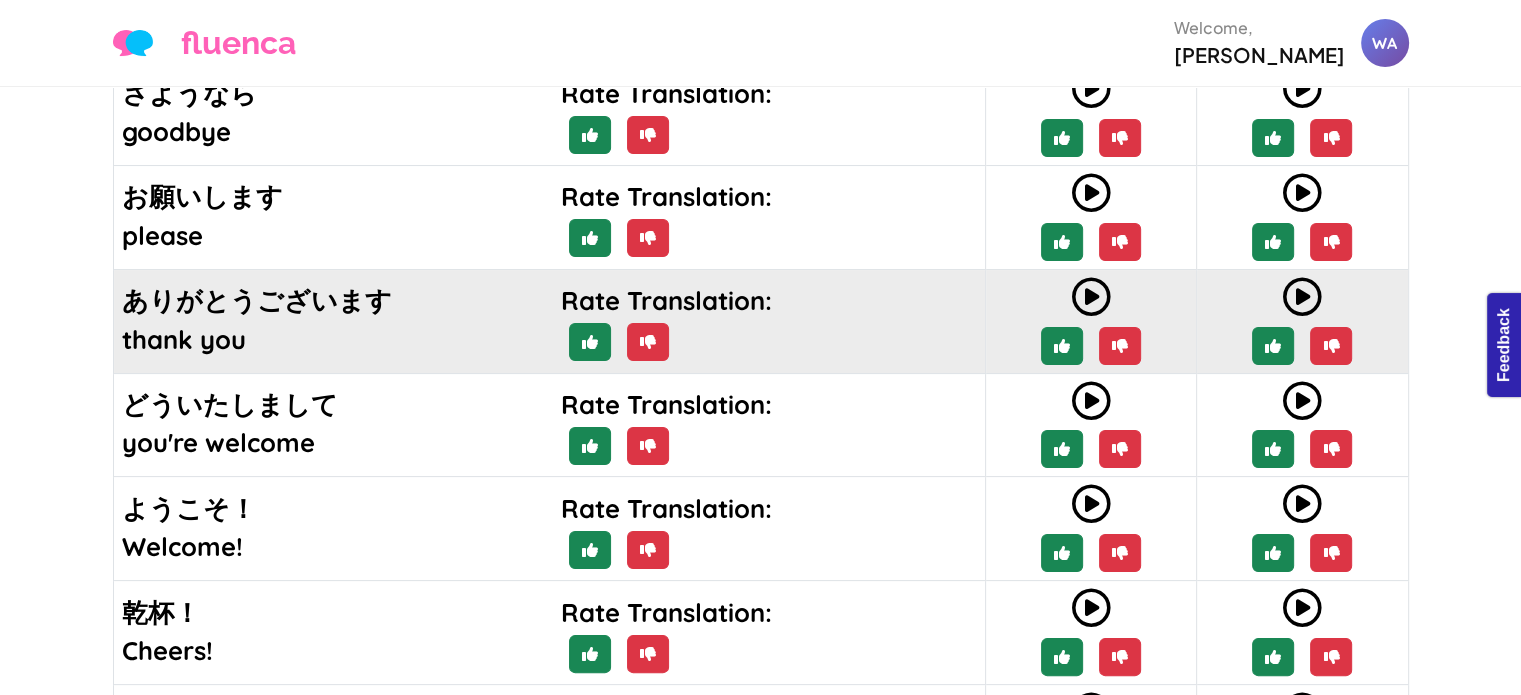 scroll, scrollTop: 304, scrollLeft: 0, axis: vertical 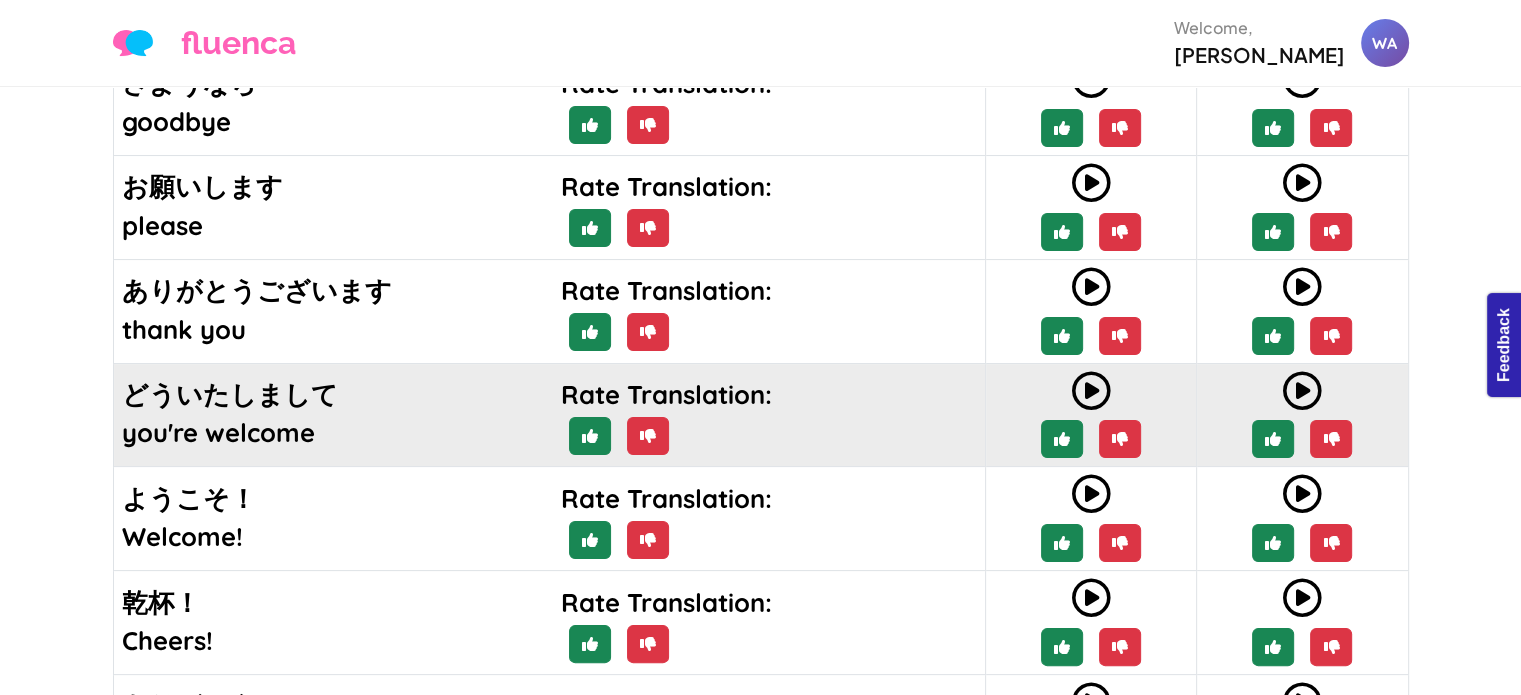 click at bounding box center (1091, 391) 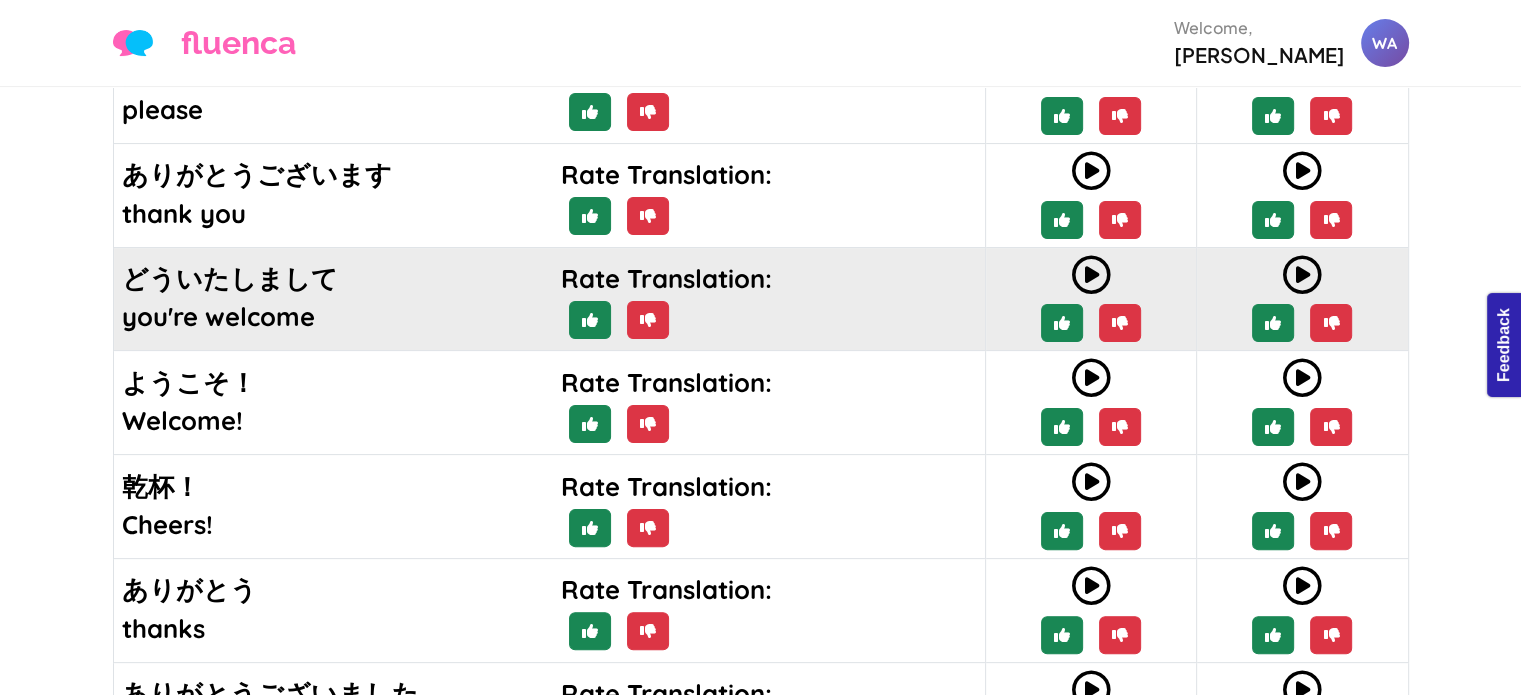 scroll, scrollTop: 434, scrollLeft: 0, axis: vertical 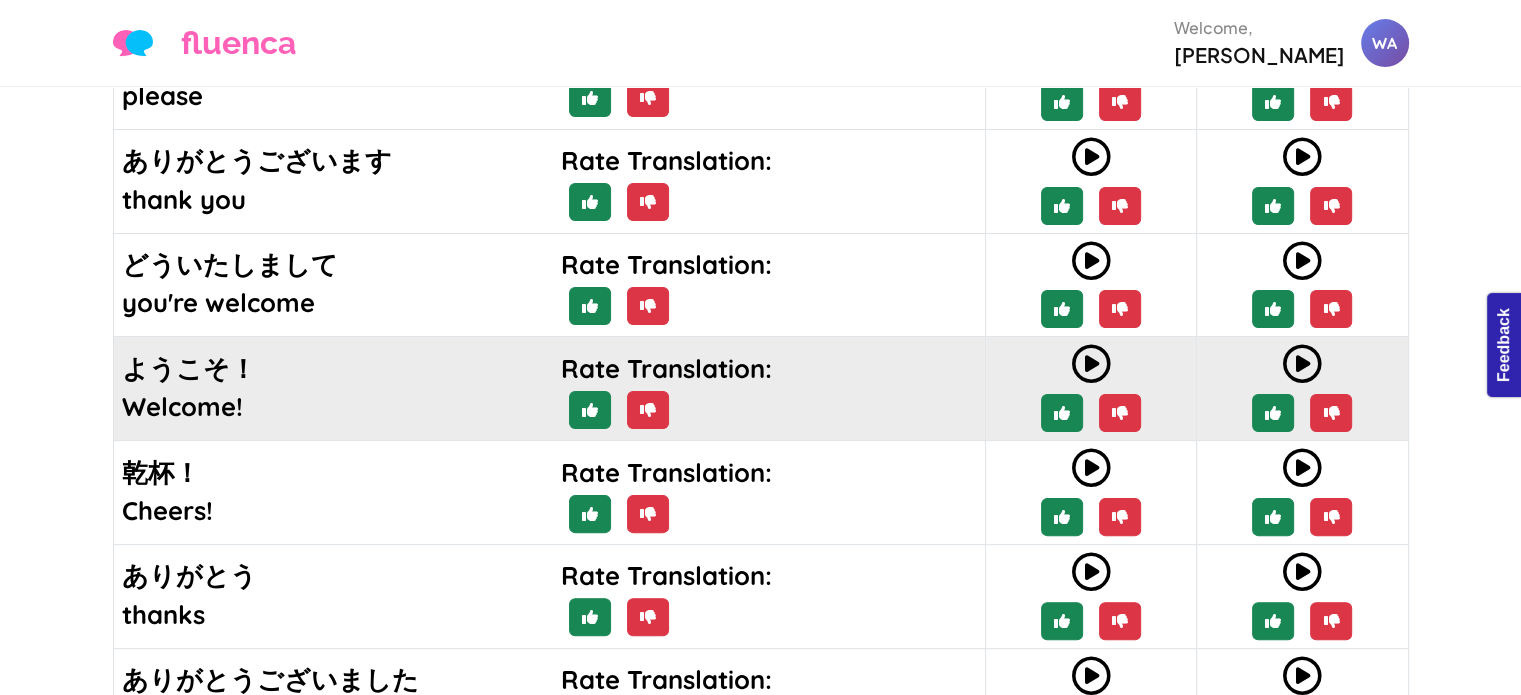 click at bounding box center [1091, 364] 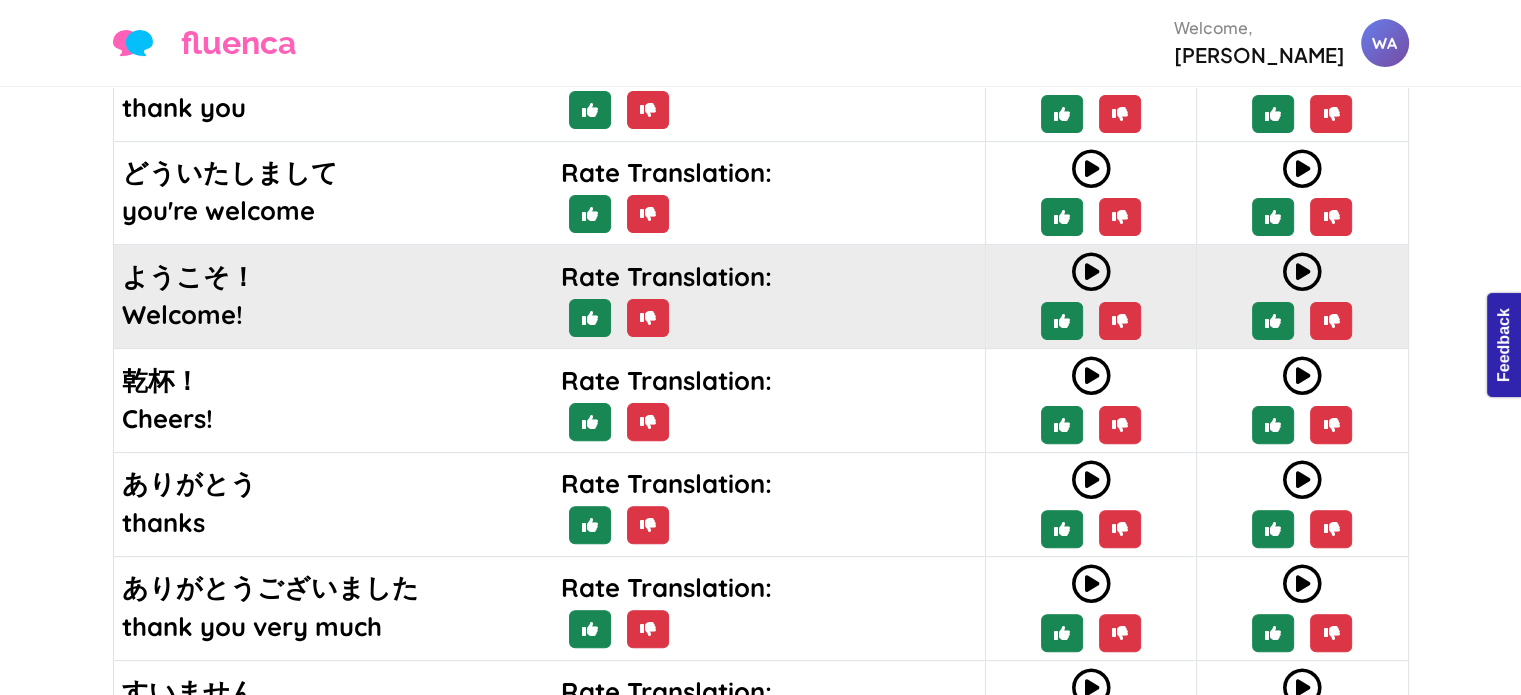 scroll, scrollTop: 534, scrollLeft: 0, axis: vertical 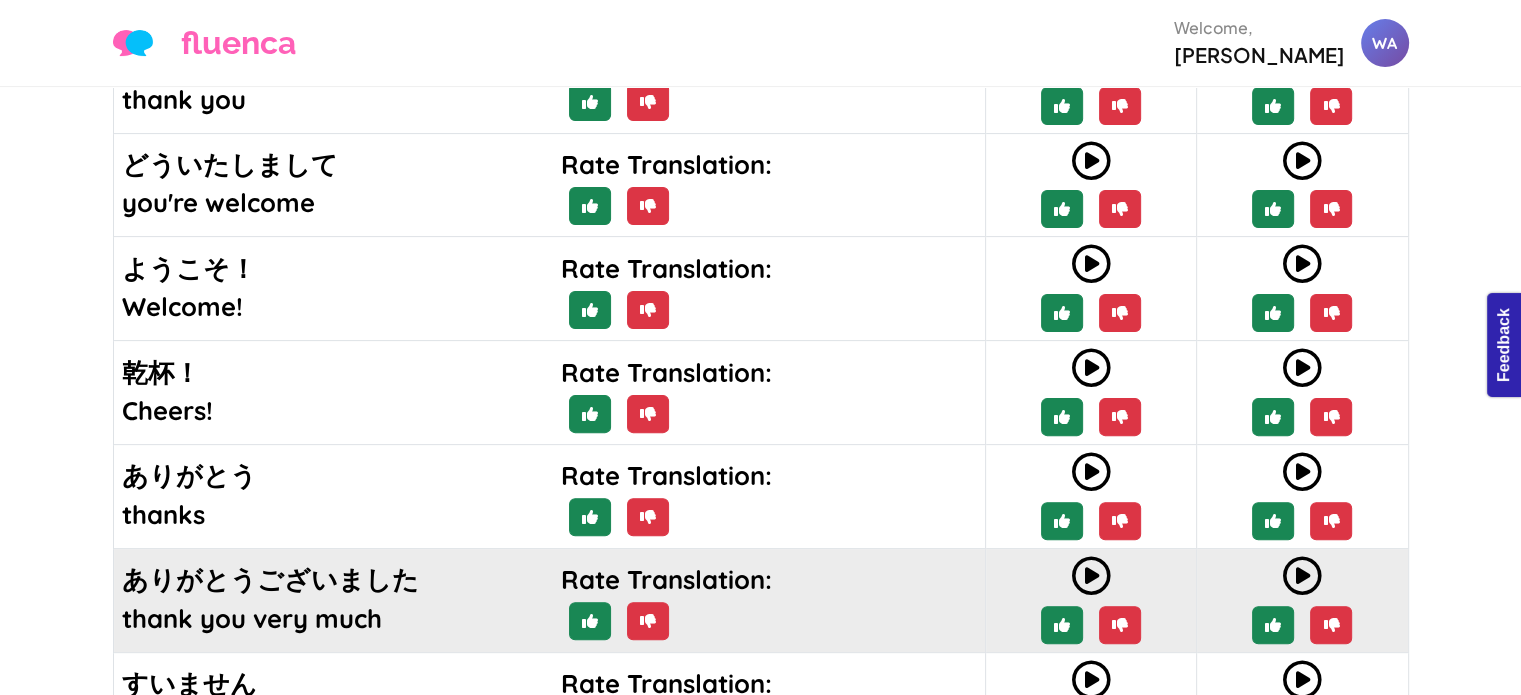 click at bounding box center [1091, 576] 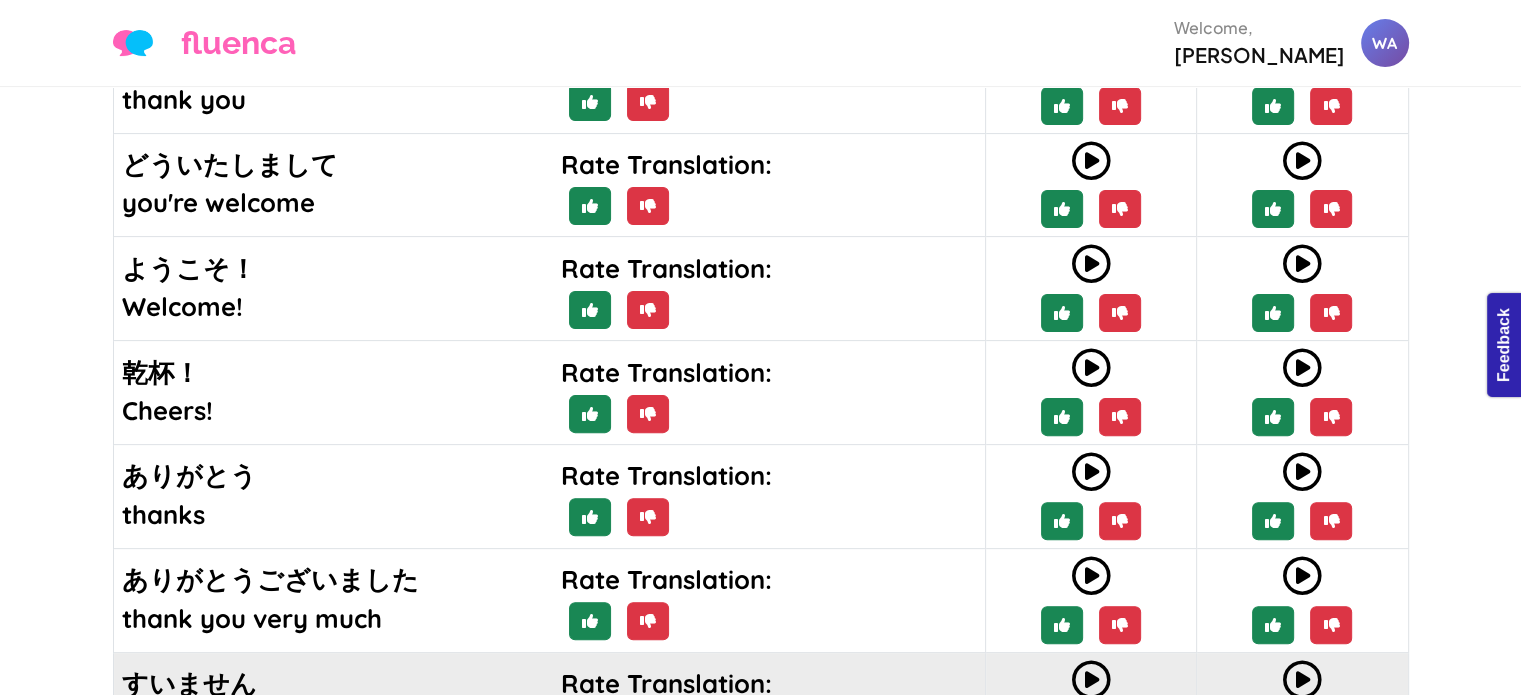 click at bounding box center [1091, 680] 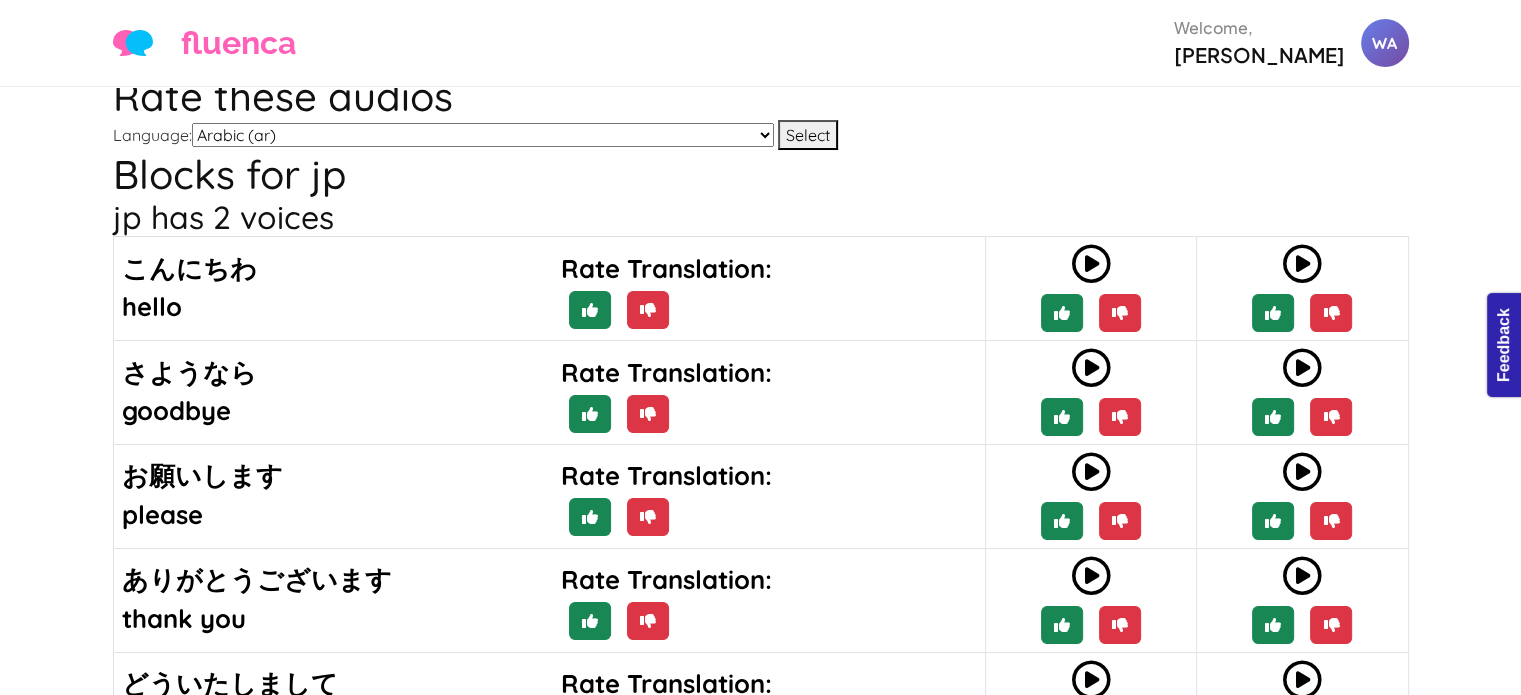 scroll, scrollTop: 0, scrollLeft: 0, axis: both 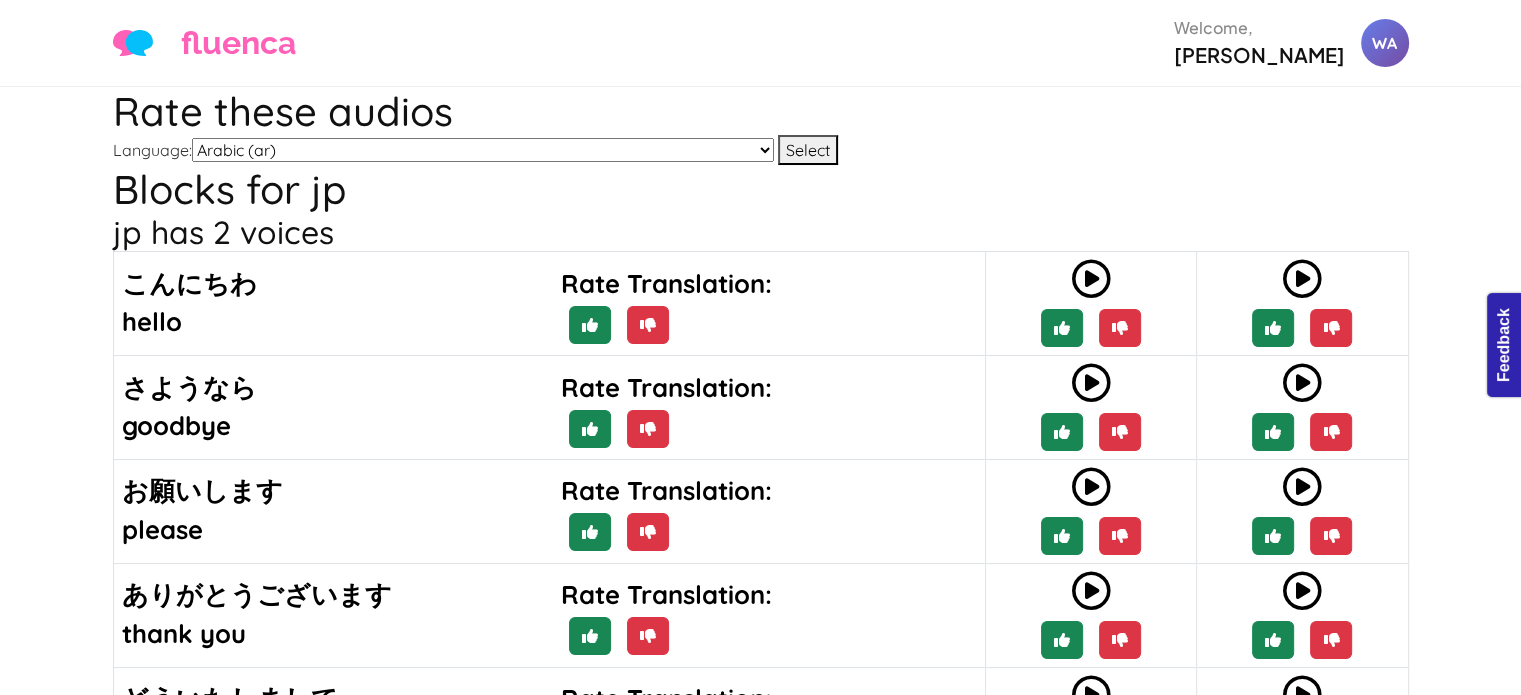 click on "Arabic (ar)
Chinese Test (chinese-test)
German (de)
English (en)
Spanish (es)
Spanish (es2)
French (fr)
Hindi (hi)
Italian (it)
Japanese (jp)
Korean (ko)
Latin (la)
Norwegian Bokmål (nb)
Dutch (nl)
Portuguese (pt)
Russian (ru)
Spanish-sp-allan-test (sp-allan-test)
Spanish-sp-sandbox-ana (sp-sandbox-ana)
Spanish-sp-sandbox-angelica (sp-sandbox-angelica)
Spanish-sp-sandbox-araceli (sp-sandbox-araceli)
Spanish-sp-sandbox-valerie-2 (sp-sandbox-valerie-2)
test (test_zz)
Tagalog (tl)
Turkish (tr)
Vietnamese (vn)
Chinese (zh)" at bounding box center [483, 150] 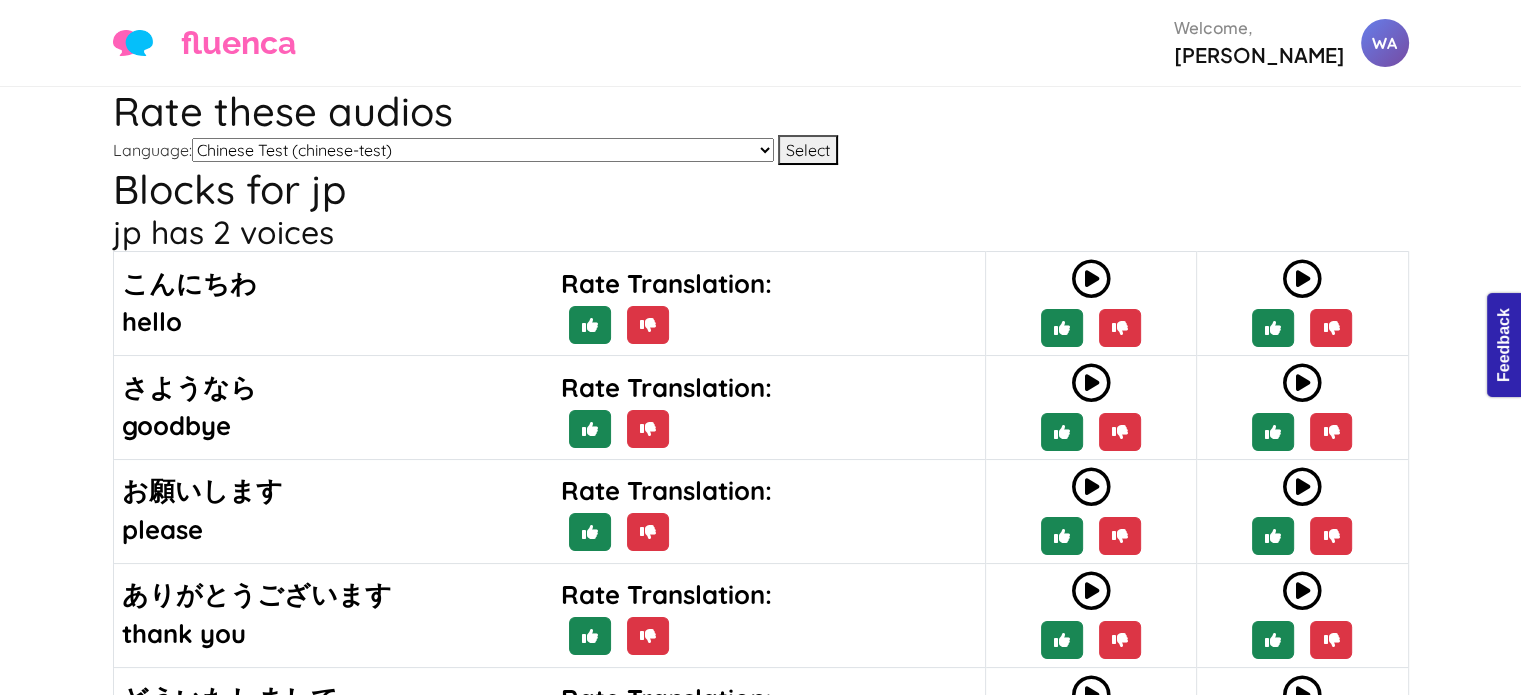 click on "Arabic (ar)
Chinese Test (chinese-test)
German (de)
English (en)
Spanish (es)
Spanish (es2)
French (fr)
Hindi (hi)
Italian (it)
Japanese (jp)
Korean (ko)
Latin (la)
Norwegian Bokmål (nb)
Dutch (nl)
Portuguese (pt)
Russian (ru)
Spanish-sp-allan-test (sp-allan-test)
Spanish-sp-sandbox-ana (sp-sandbox-ana)
Spanish-sp-sandbox-angelica (sp-sandbox-angelica)
Spanish-sp-sandbox-araceli (sp-sandbox-araceli)
Spanish-sp-sandbox-valerie-2 (sp-sandbox-valerie-2)
test (test_zz)
Tagalog (tl)
Turkish (tr)
Vietnamese (vn)
Chinese (zh)" at bounding box center (483, 150) 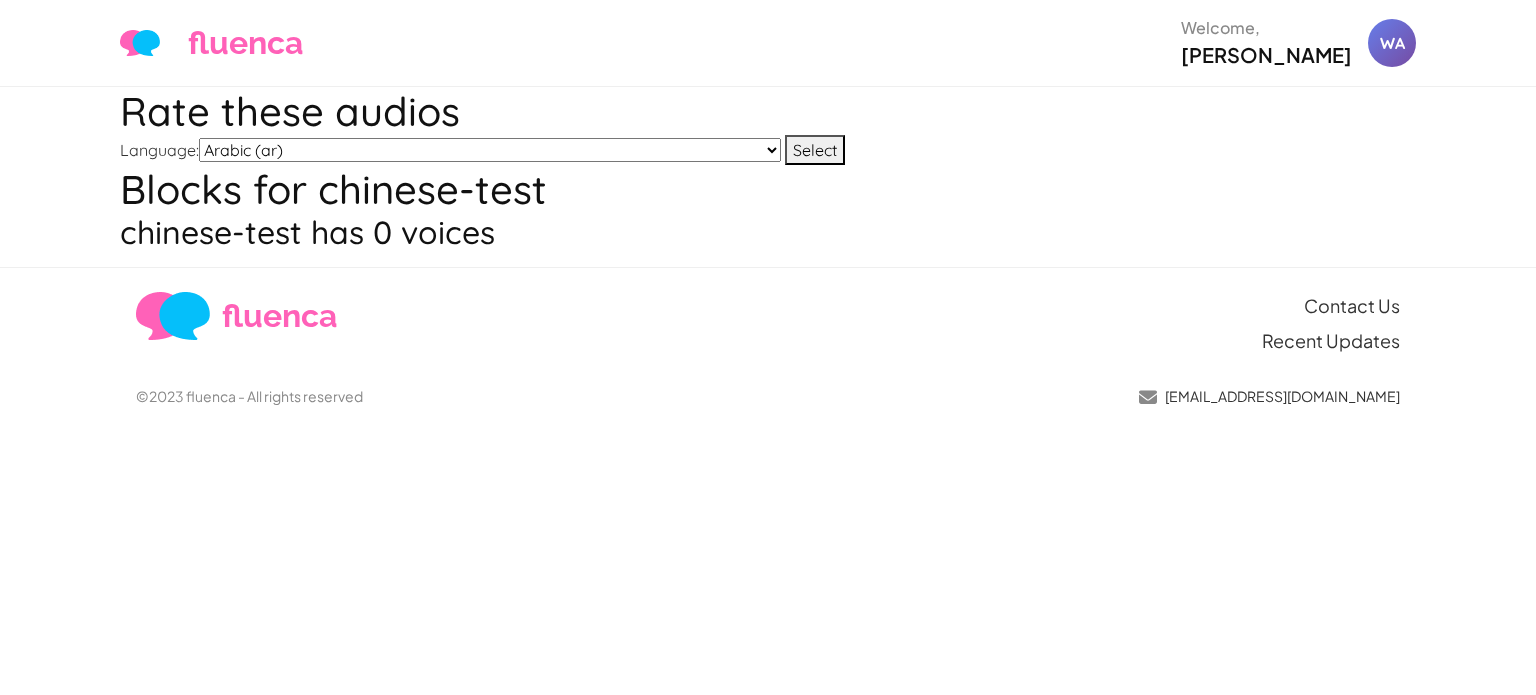 scroll, scrollTop: 0, scrollLeft: 0, axis: both 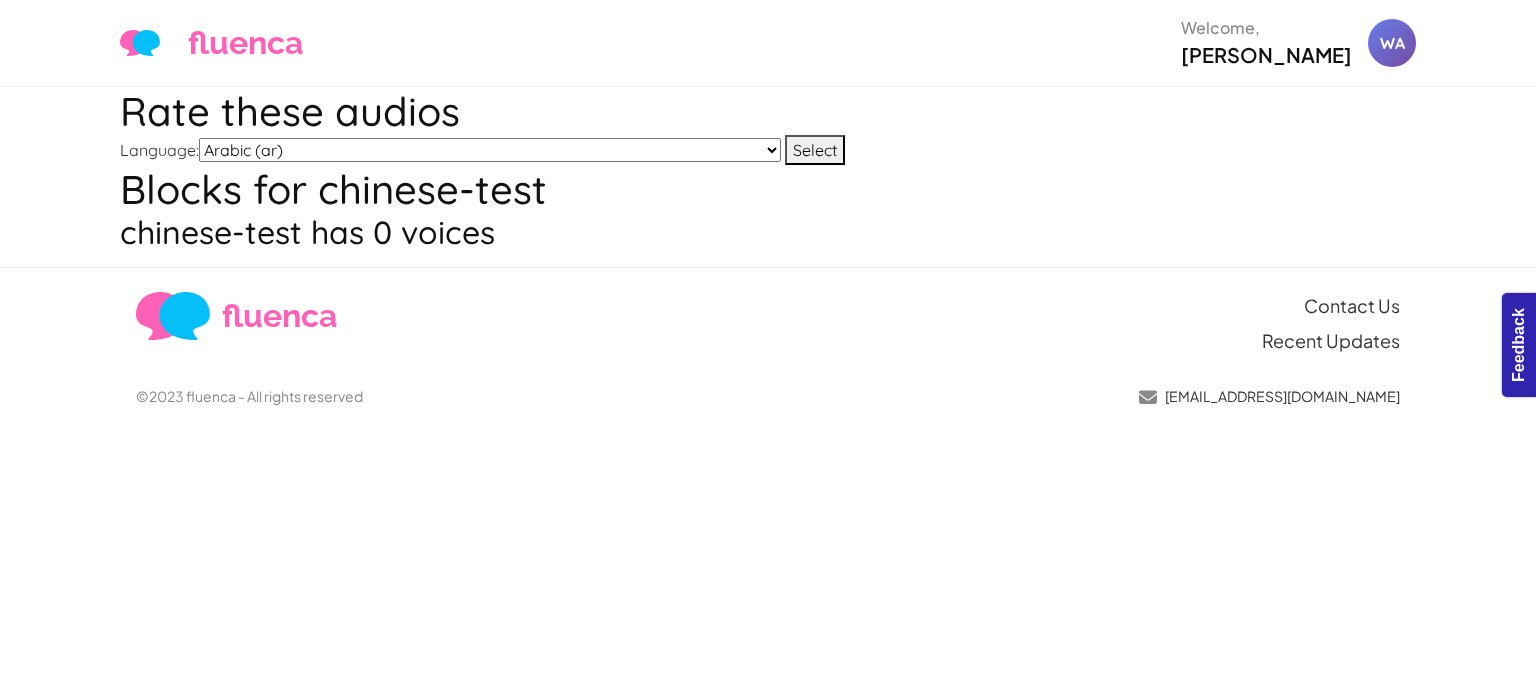 select on "sp-allan-test" 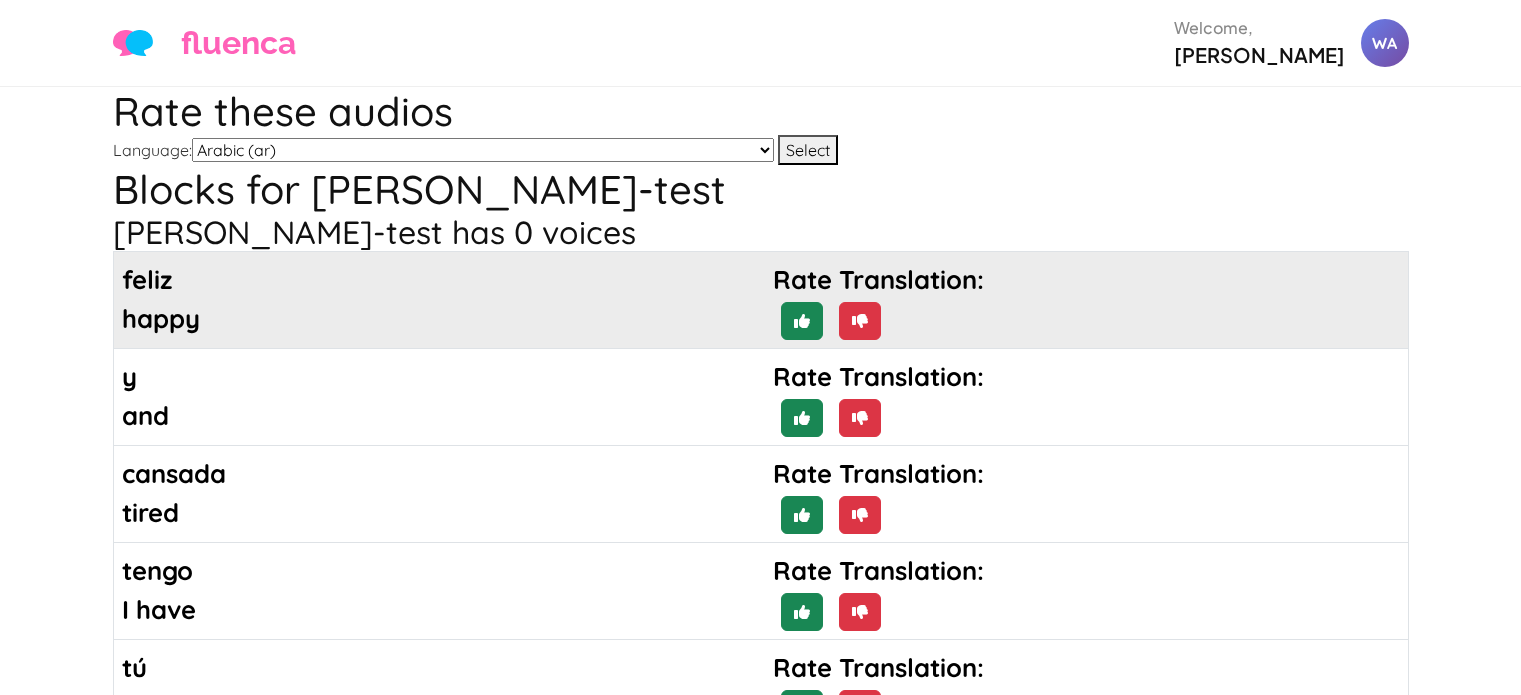 scroll, scrollTop: 0, scrollLeft: 0, axis: both 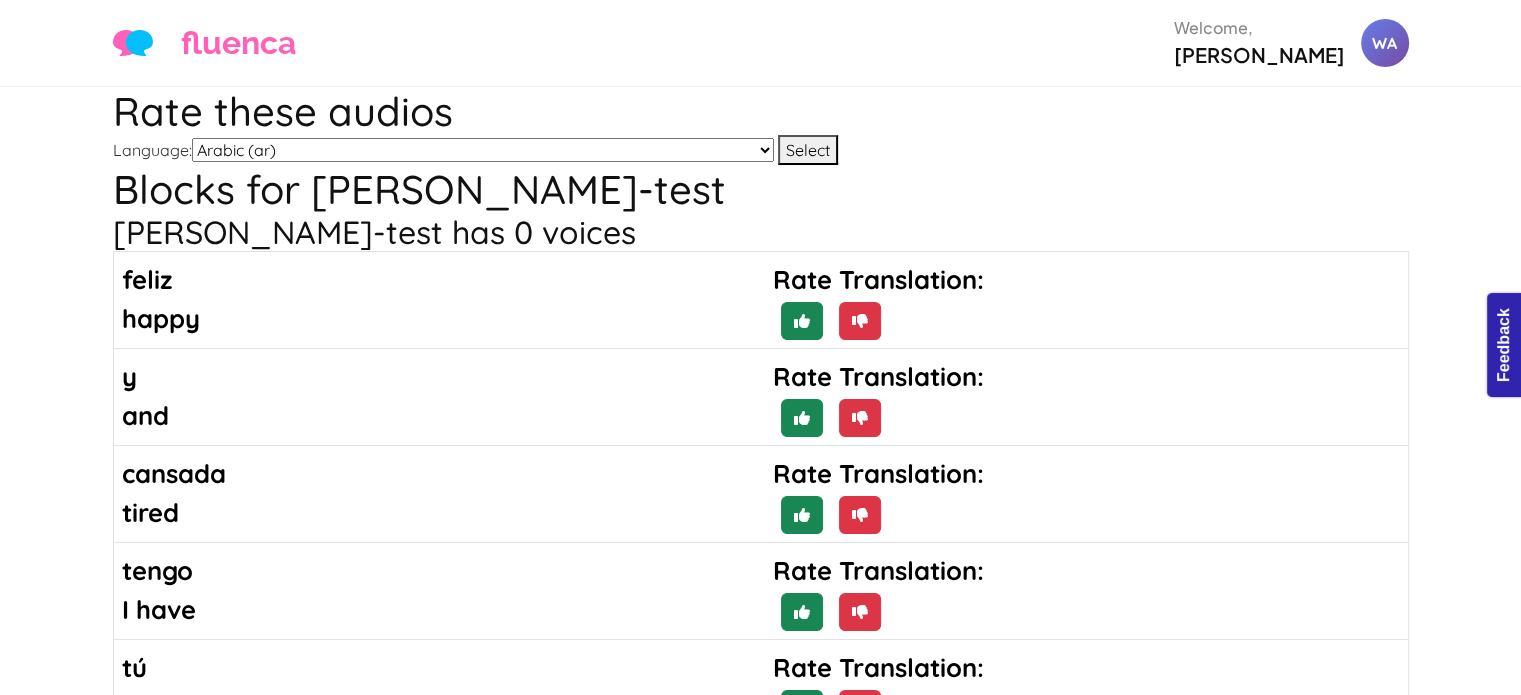 click on "Arabic (ar)
Chinese Test (chinese-test)
German (de)
English (en)
Spanish (es)
Spanish (es2)
French (fr)
Hindi (hi)
Italian (it)
Japanese (jp)
Korean (ko)
Latin (la)
Norwegian Bokmål (nb)
Dutch (nl)
Portuguese (pt)
Russian (ru)
Spanish-[PERSON_NAME]-test ([PERSON_NAME]-test)
Spanish-sp-sandbox-[PERSON_NAME] (sp-sandbox-[PERSON_NAME])
Spanish-sp-sandbox-[PERSON_NAME] (sp-sandbox-[PERSON_NAME])
Spanish-sp-sandbox-[PERSON_NAME] (sp-sandbox-[PERSON_NAME])
Spanish-sp-sandbox-[PERSON_NAME]-2 (sp-sandbox-[PERSON_NAME]-2)
test (test_zz)
Tagalog (tl)
Turkish (tr)
Vietnamese (vn)
Chinese (zh)" at bounding box center [483, 150] 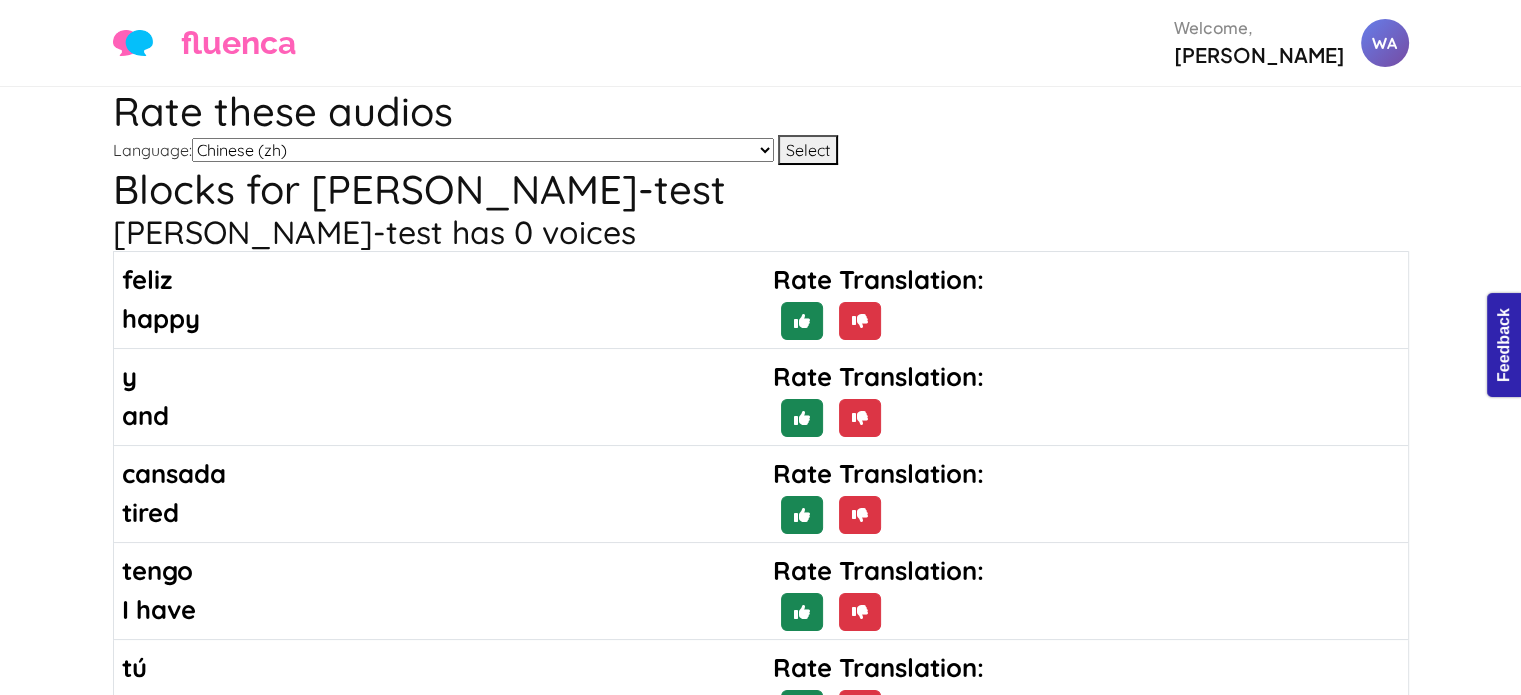 click on "Arabic (ar)
Chinese Test (chinese-test)
German (de)
English (en)
Spanish (es)
Spanish (es2)
French (fr)
Hindi (hi)
Italian (it)
Japanese (jp)
Korean (ko)
Latin (la)
Norwegian Bokmål (nb)
Dutch (nl)
Portuguese (pt)
Russian (ru)
Spanish-[PERSON_NAME]-test ([PERSON_NAME]-test)
Spanish-sp-sandbox-[PERSON_NAME] (sp-sandbox-[PERSON_NAME])
Spanish-sp-sandbox-[PERSON_NAME] (sp-sandbox-[PERSON_NAME])
Spanish-sp-sandbox-[PERSON_NAME] (sp-sandbox-[PERSON_NAME])
Spanish-sp-sandbox-[PERSON_NAME]-2 (sp-sandbox-[PERSON_NAME]-2)
test (test_zz)
Tagalog (tl)
Turkish (tr)
Vietnamese (vn)
Chinese (zh)" at bounding box center (483, 150) 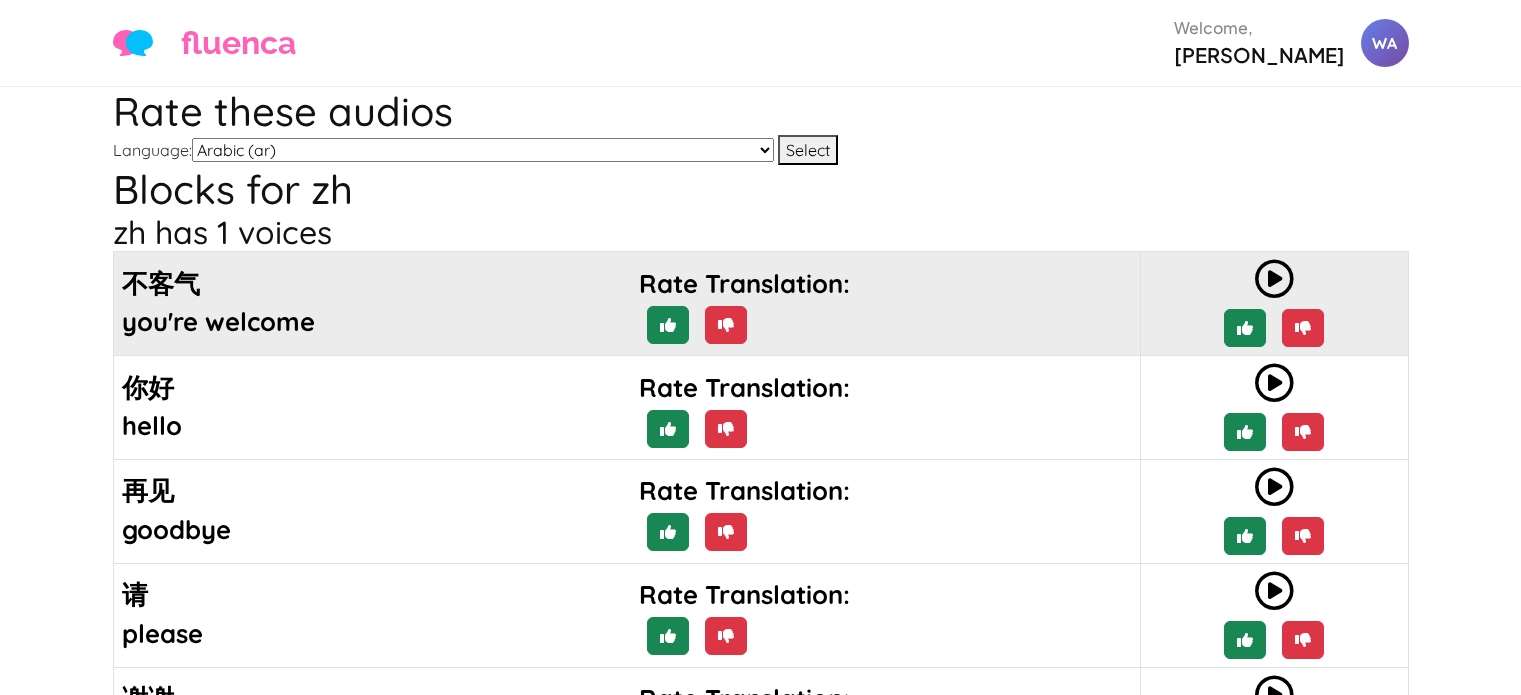 scroll, scrollTop: 0, scrollLeft: 0, axis: both 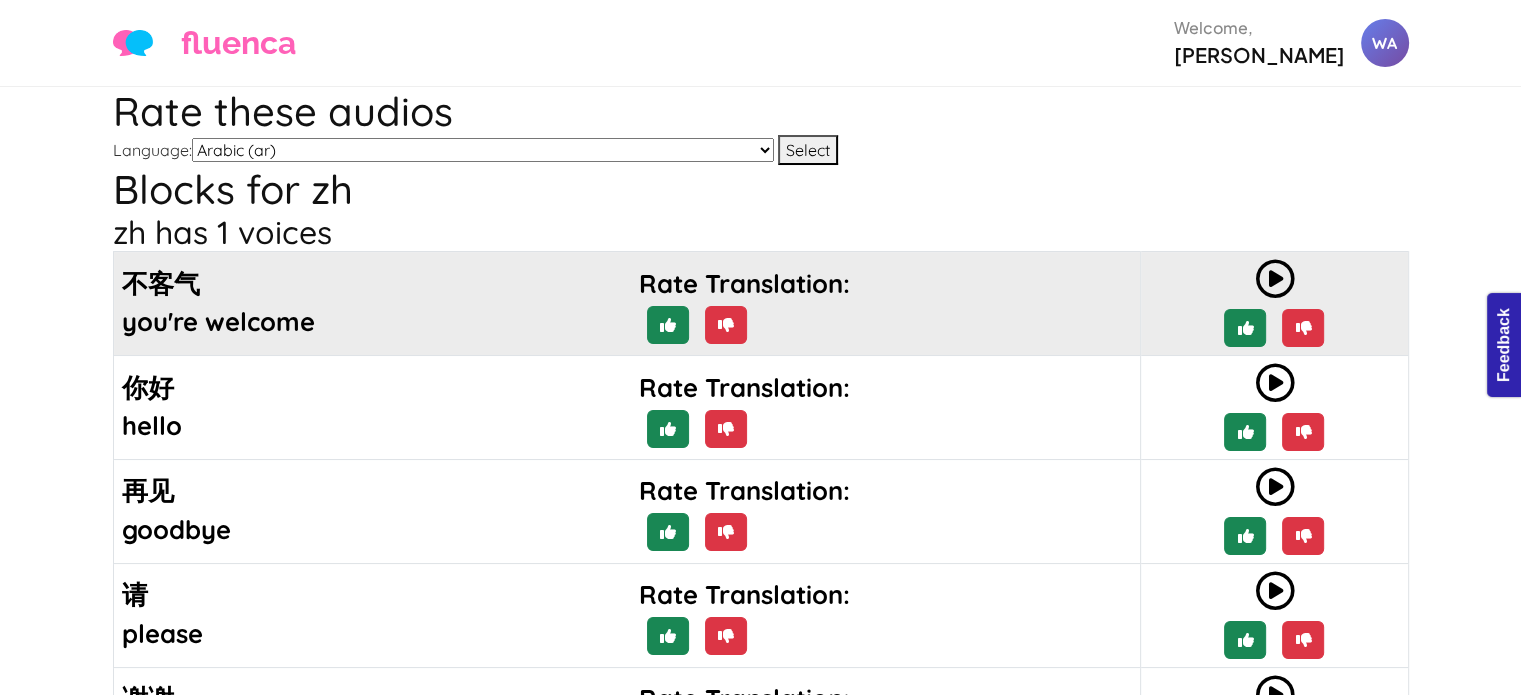 click at bounding box center [1274, 279] 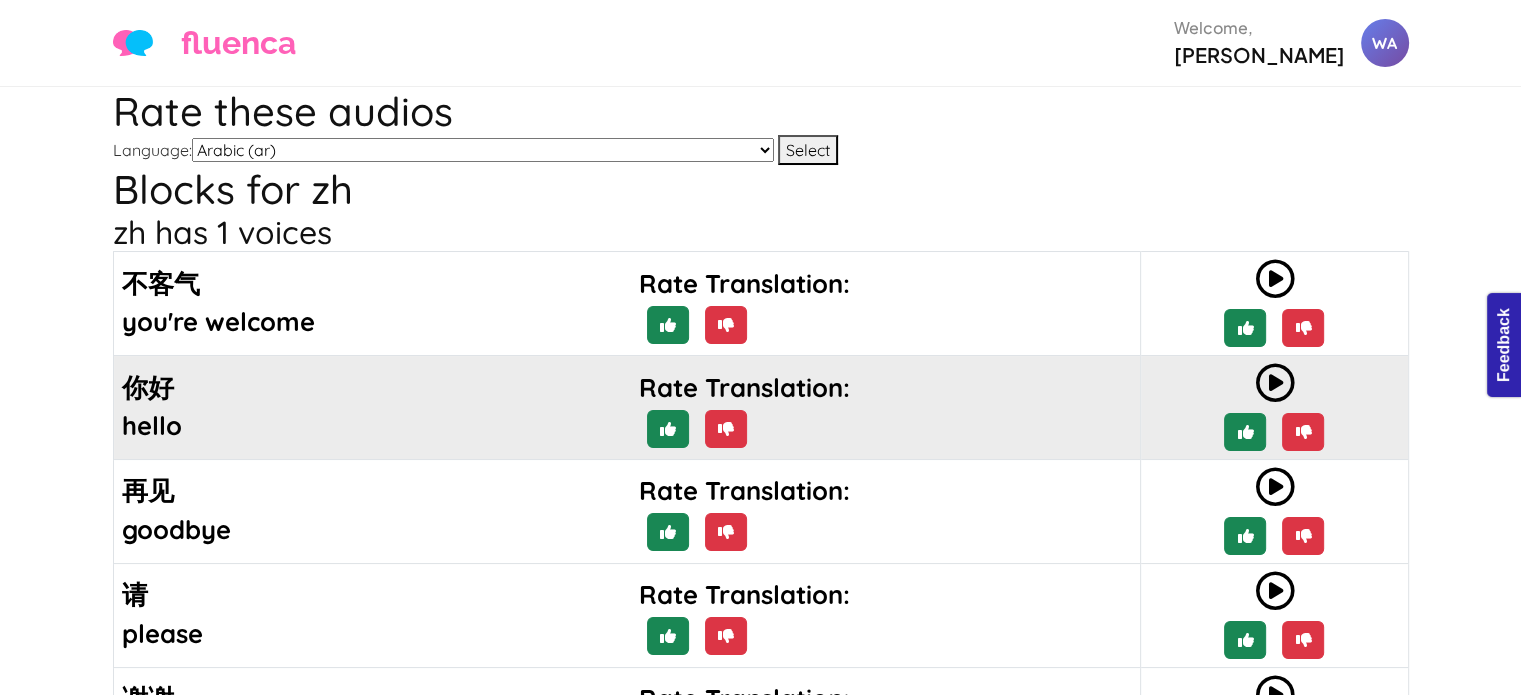 click at bounding box center [1274, 383] 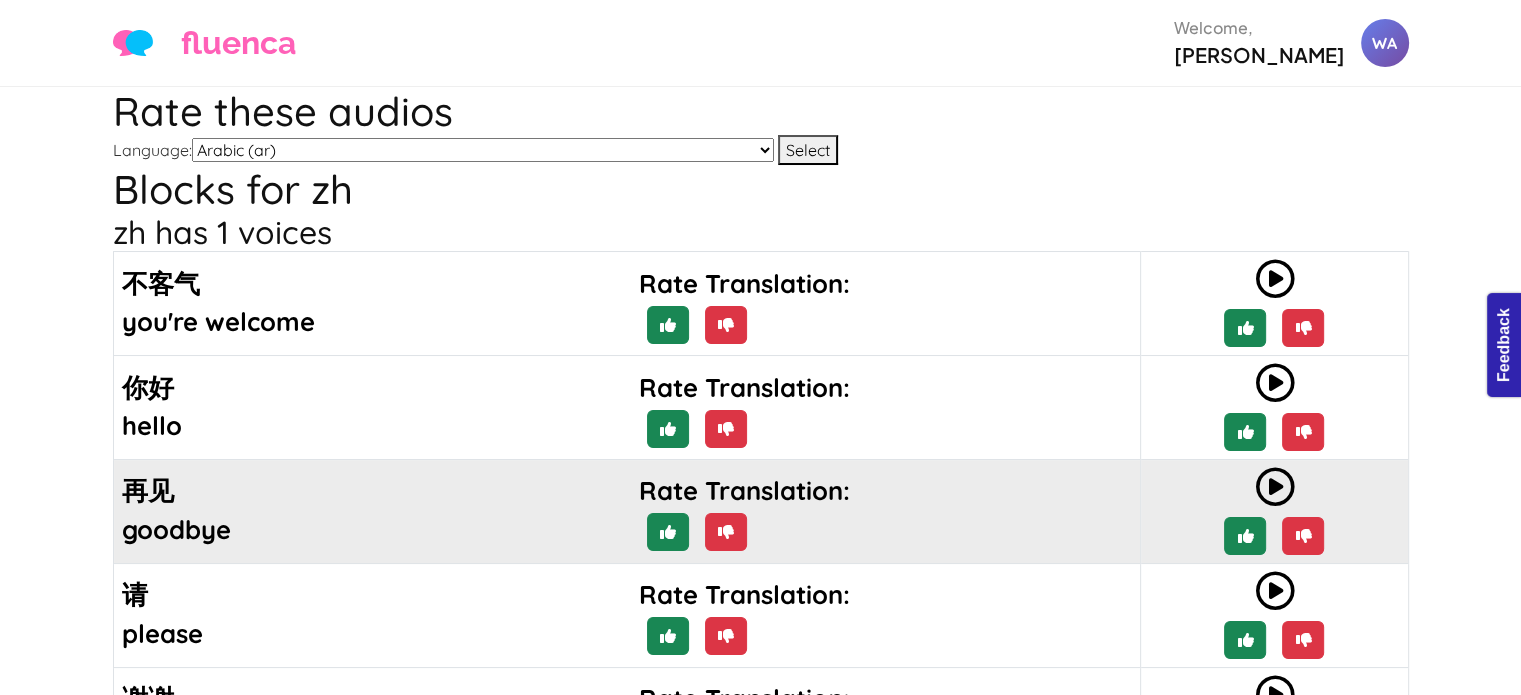 click at bounding box center [1274, 487] 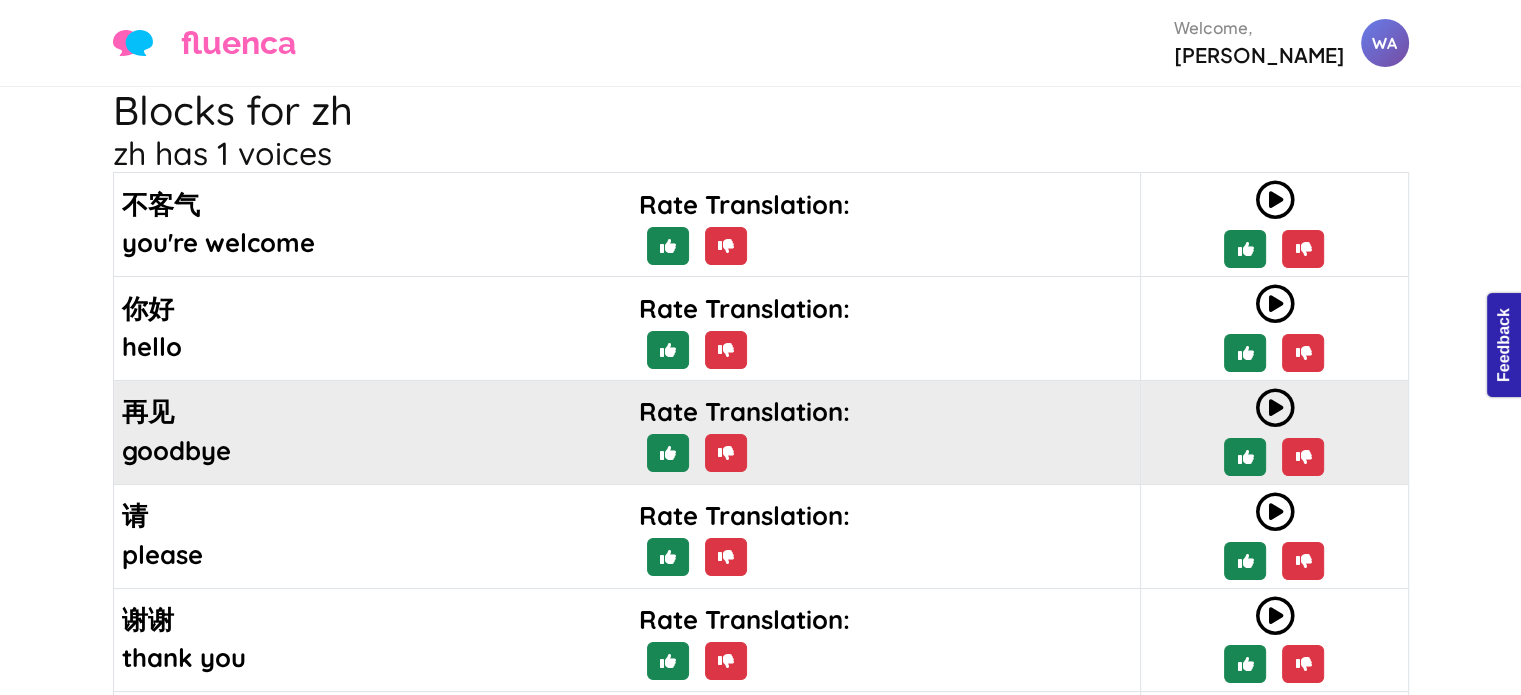 scroll, scrollTop: 98, scrollLeft: 0, axis: vertical 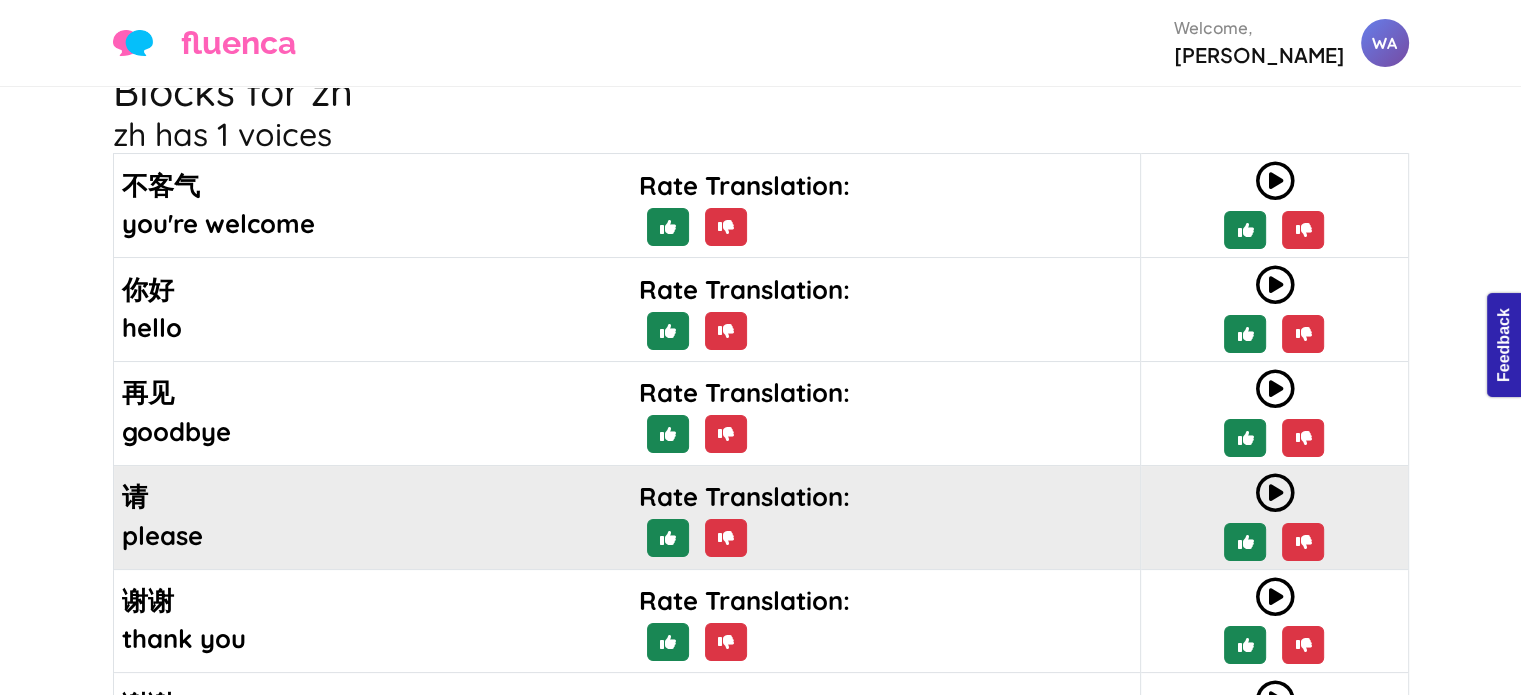 click at bounding box center [1274, 493] 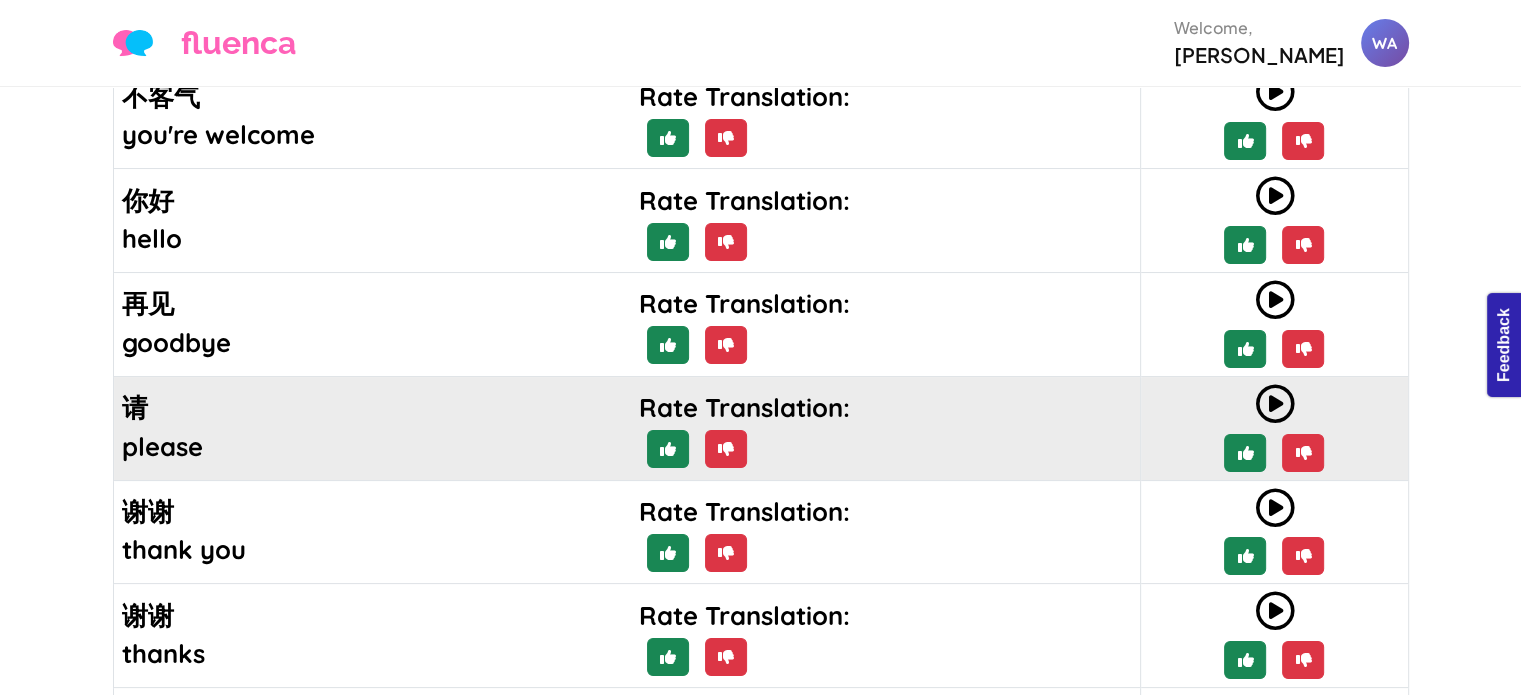 scroll, scrollTop: 194, scrollLeft: 0, axis: vertical 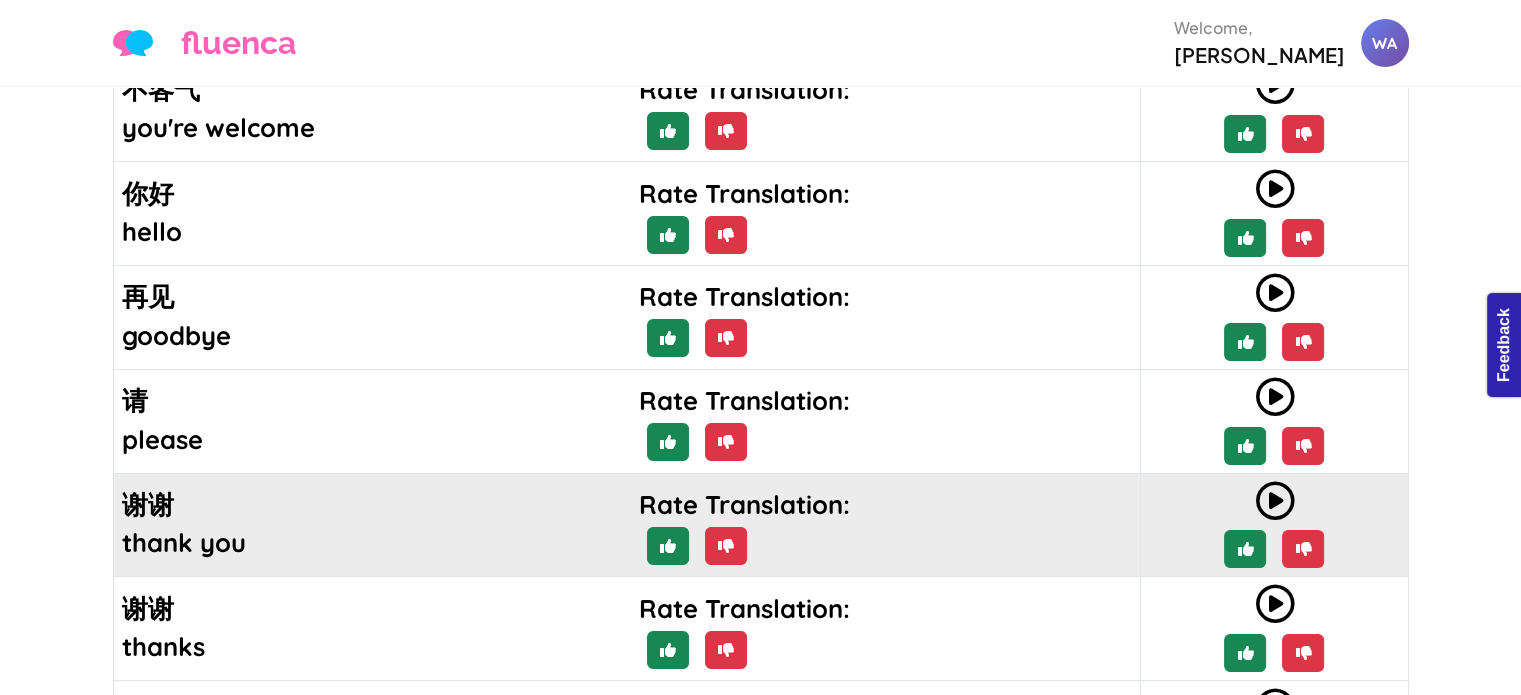 click at bounding box center (1274, 501) 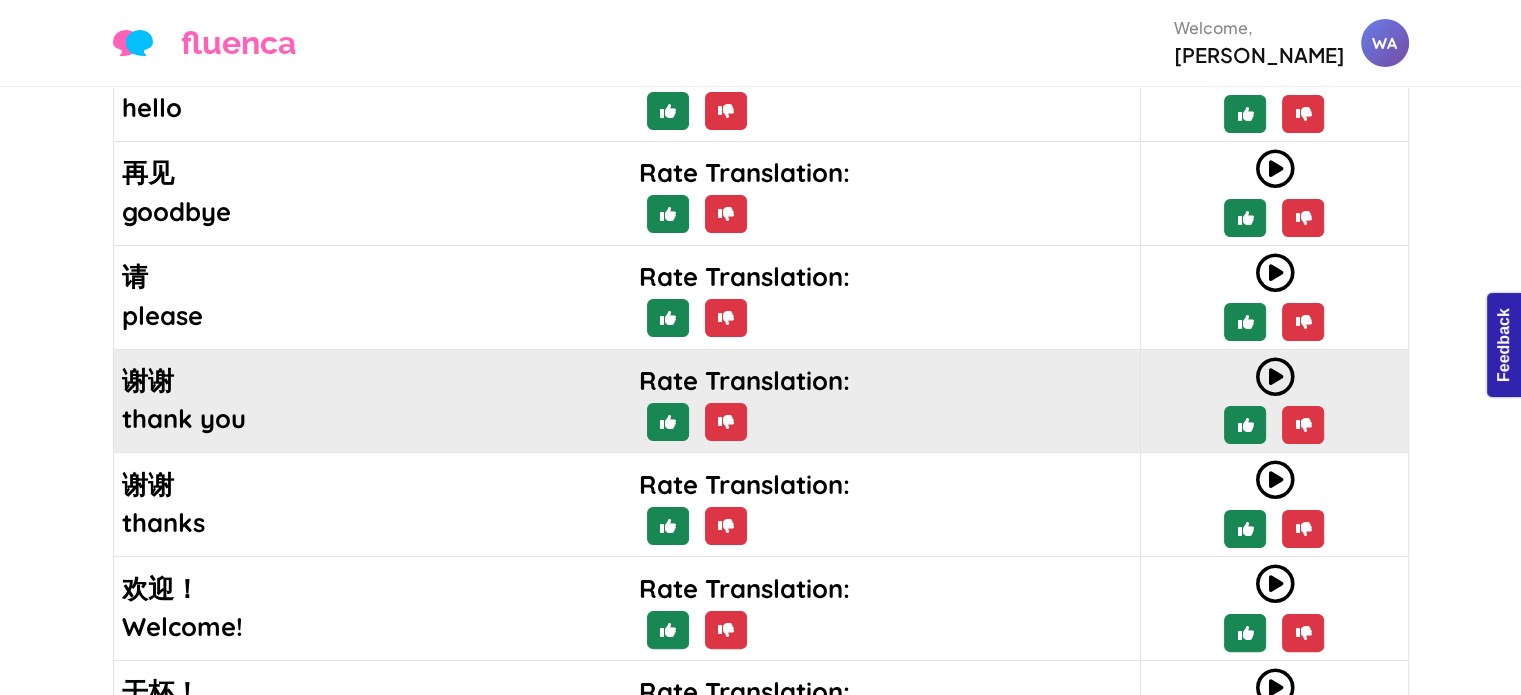 scroll, scrollTop: 324, scrollLeft: 0, axis: vertical 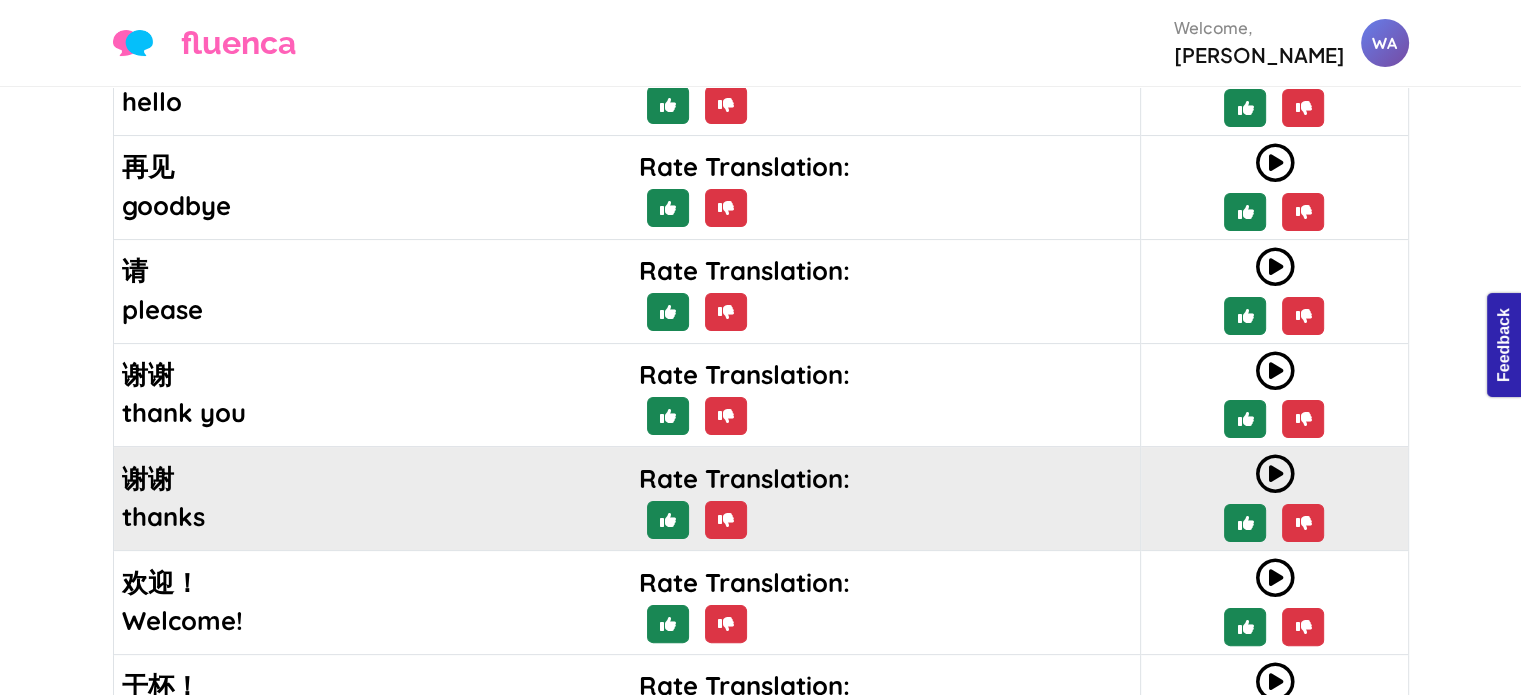 click at bounding box center [1274, 474] 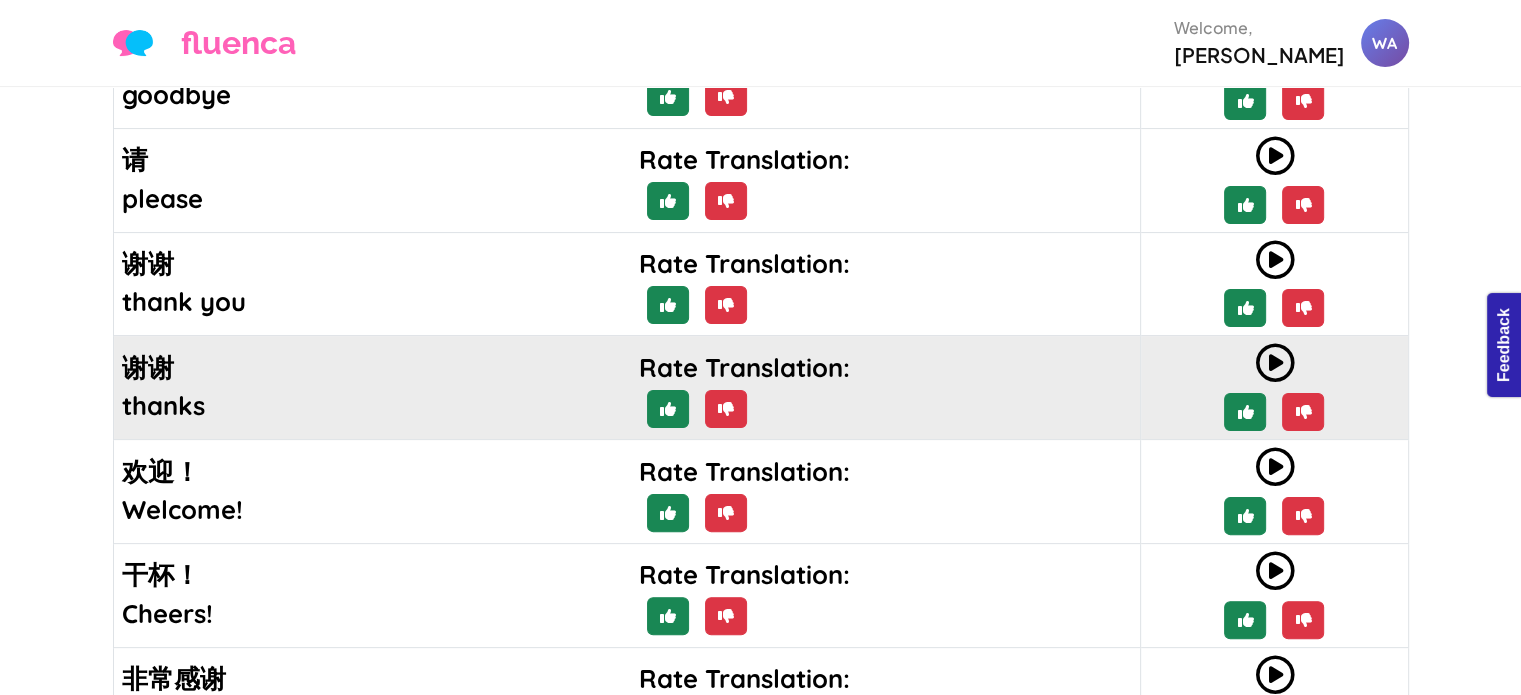 scroll, scrollTop: 440, scrollLeft: 0, axis: vertical 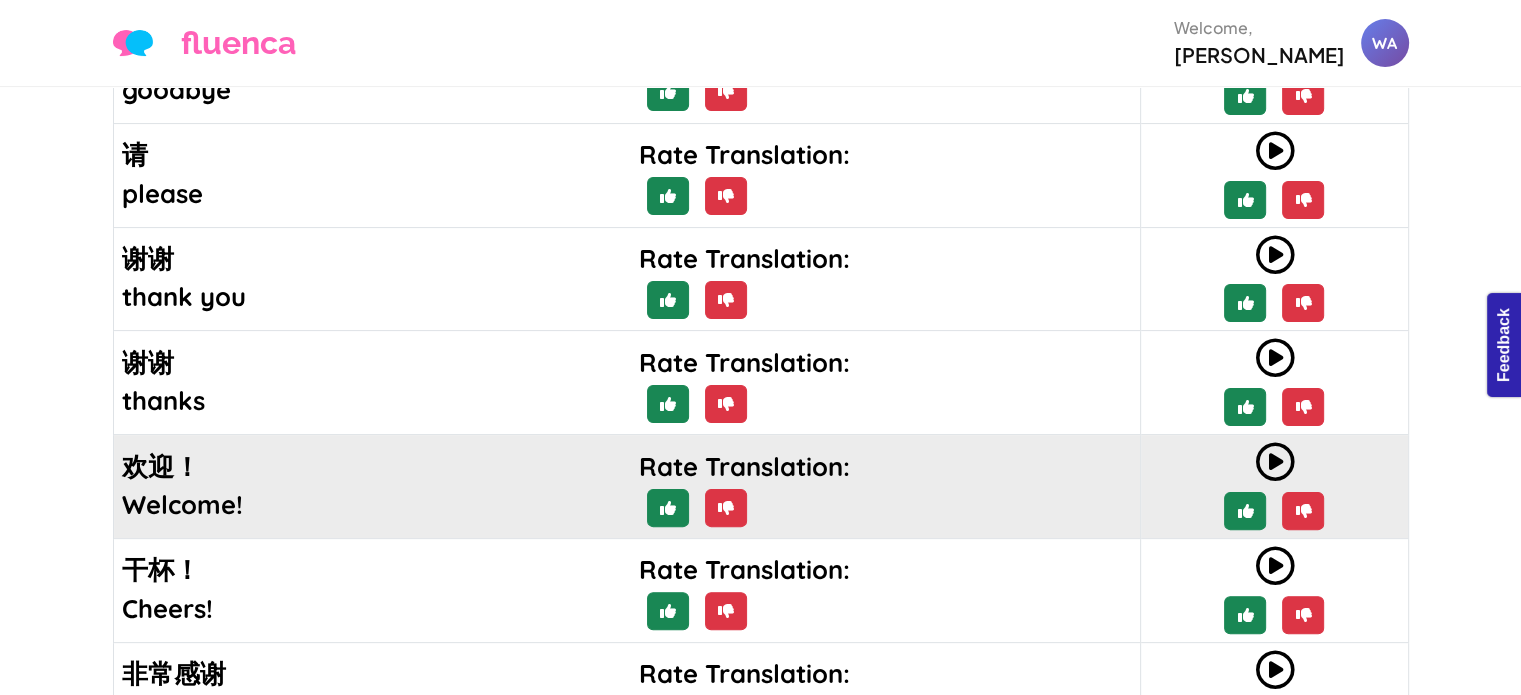 click at bounding box center (1274, 462) 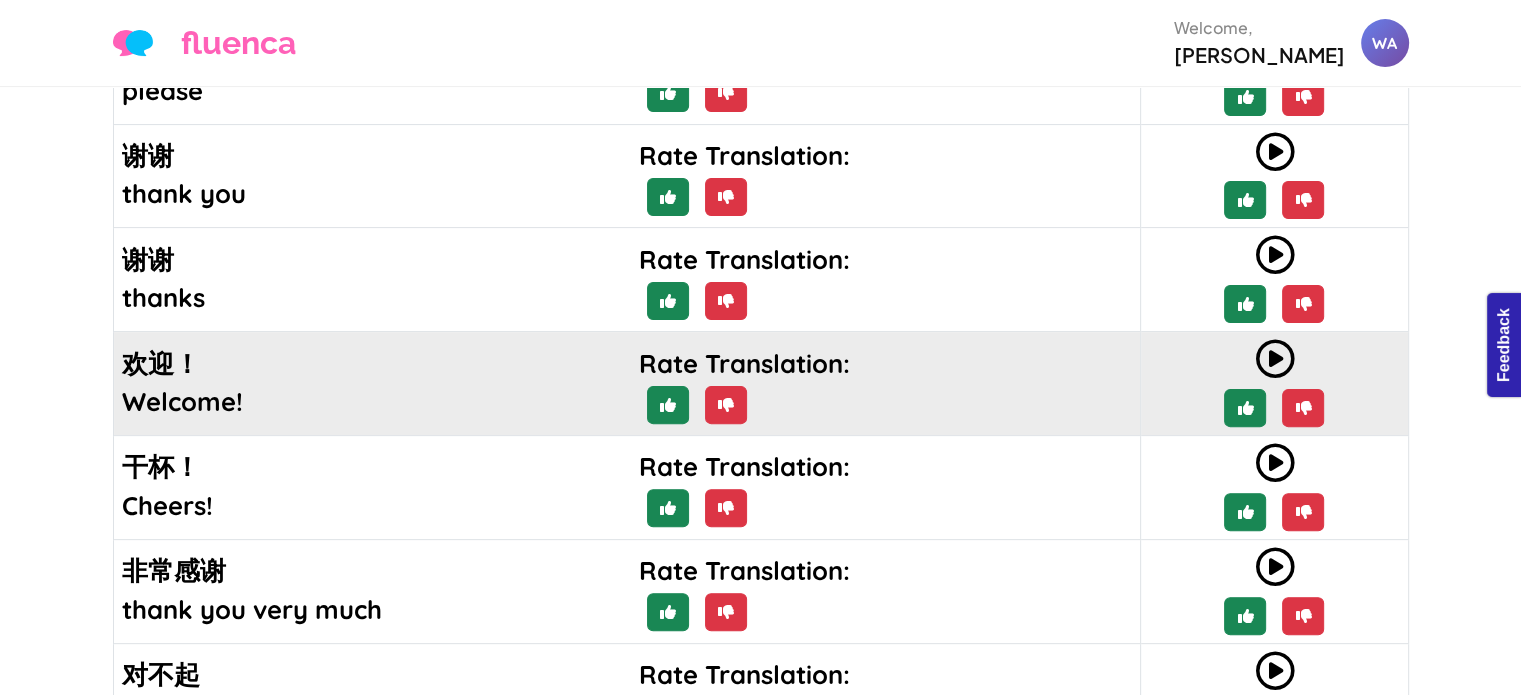 scroll, scrollTop: 544, scrollLeft: 0, axis: vertical 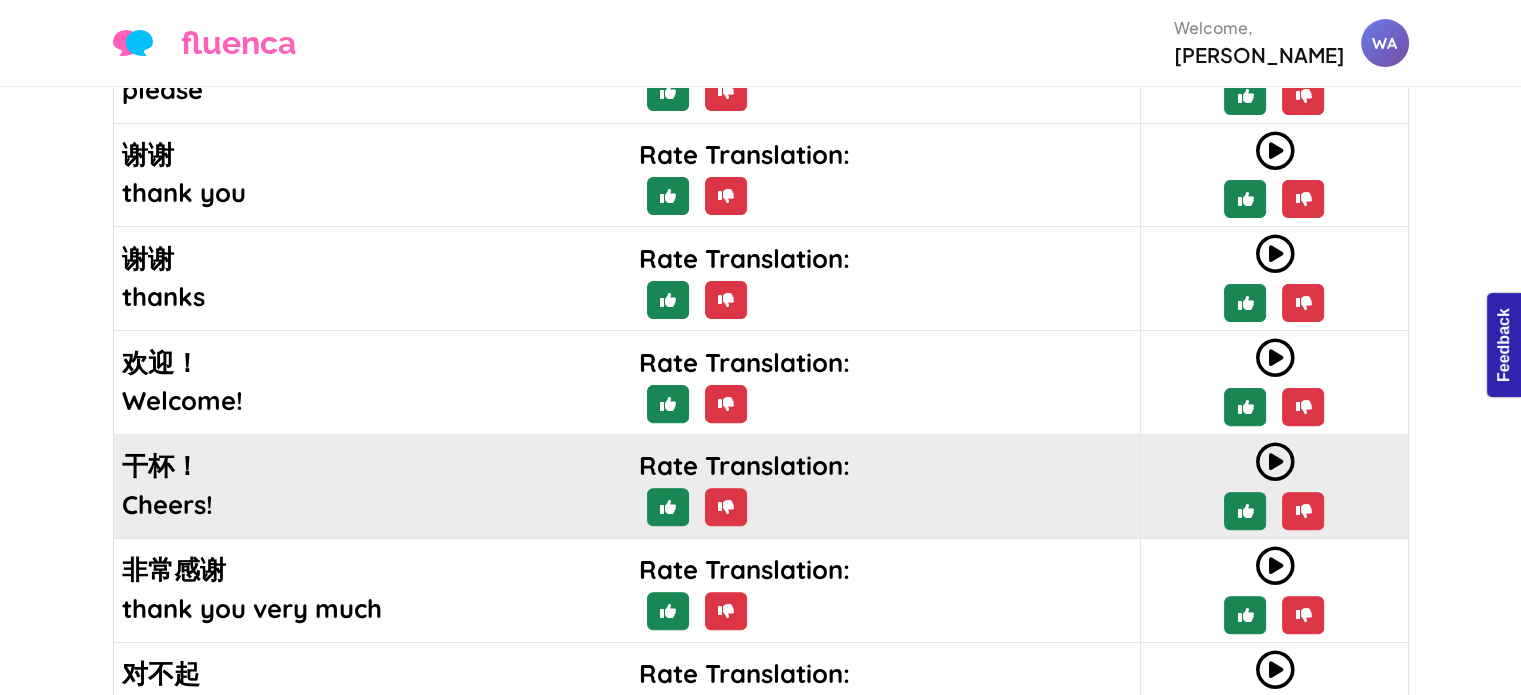 click at bounding box center (1274, 462) 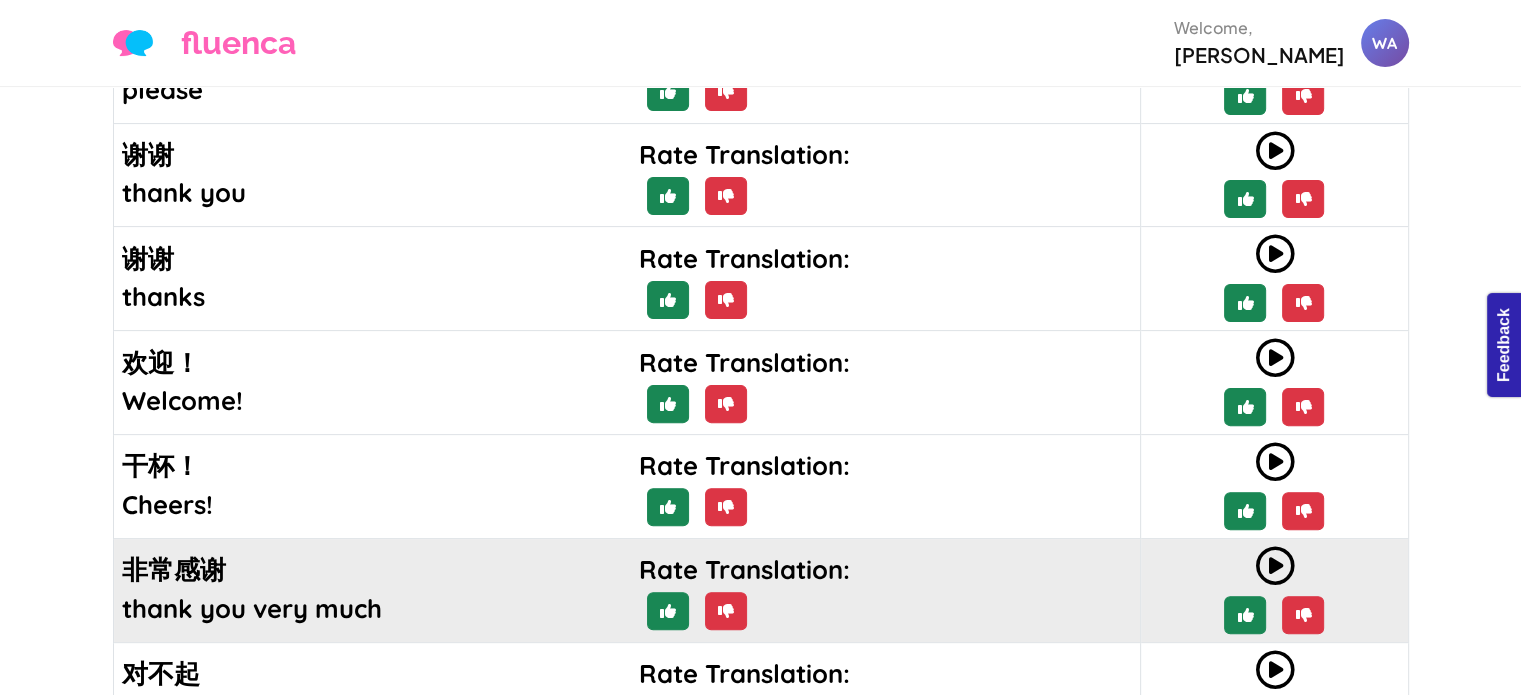 click at bounding box center (1274, 566) 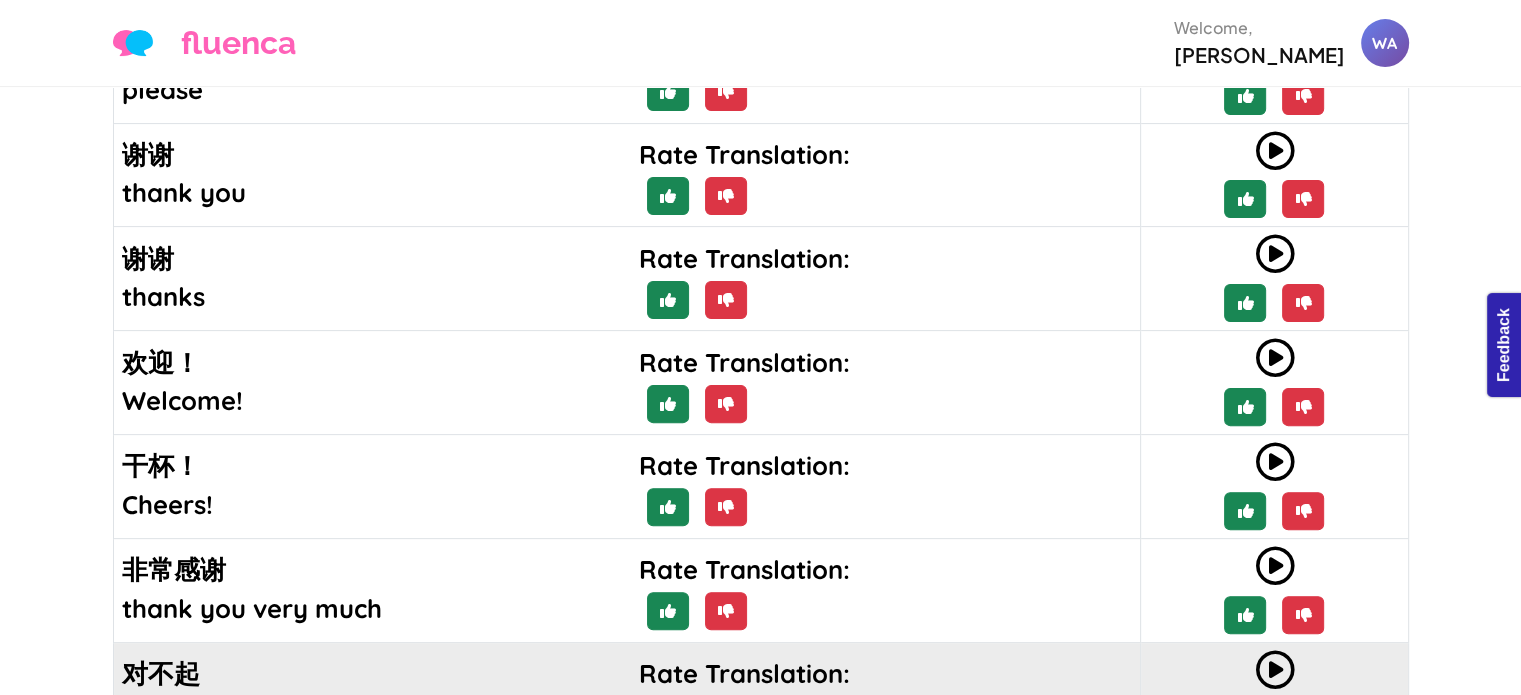 click at bounding box center [1274, 670] 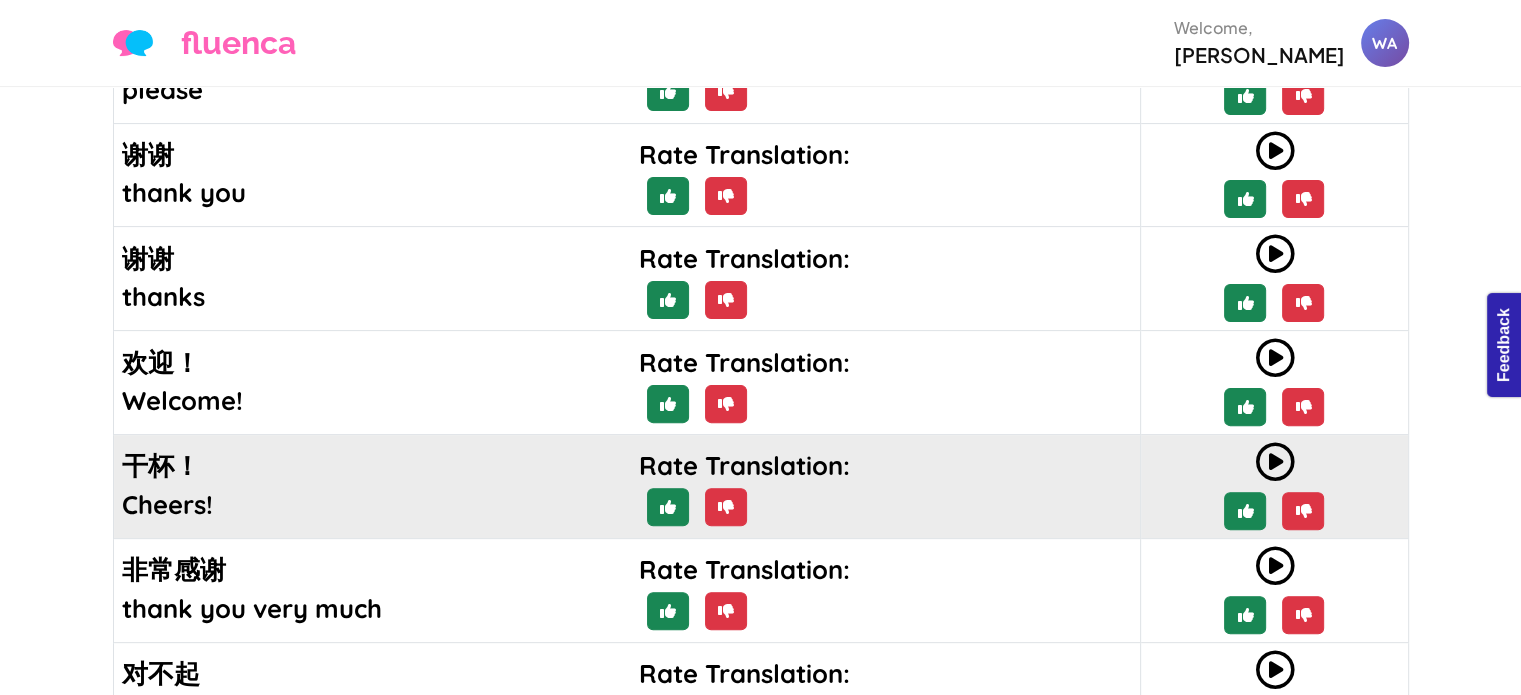 scroll, scrollTop: 0, scrollLeft: 0, axis: both 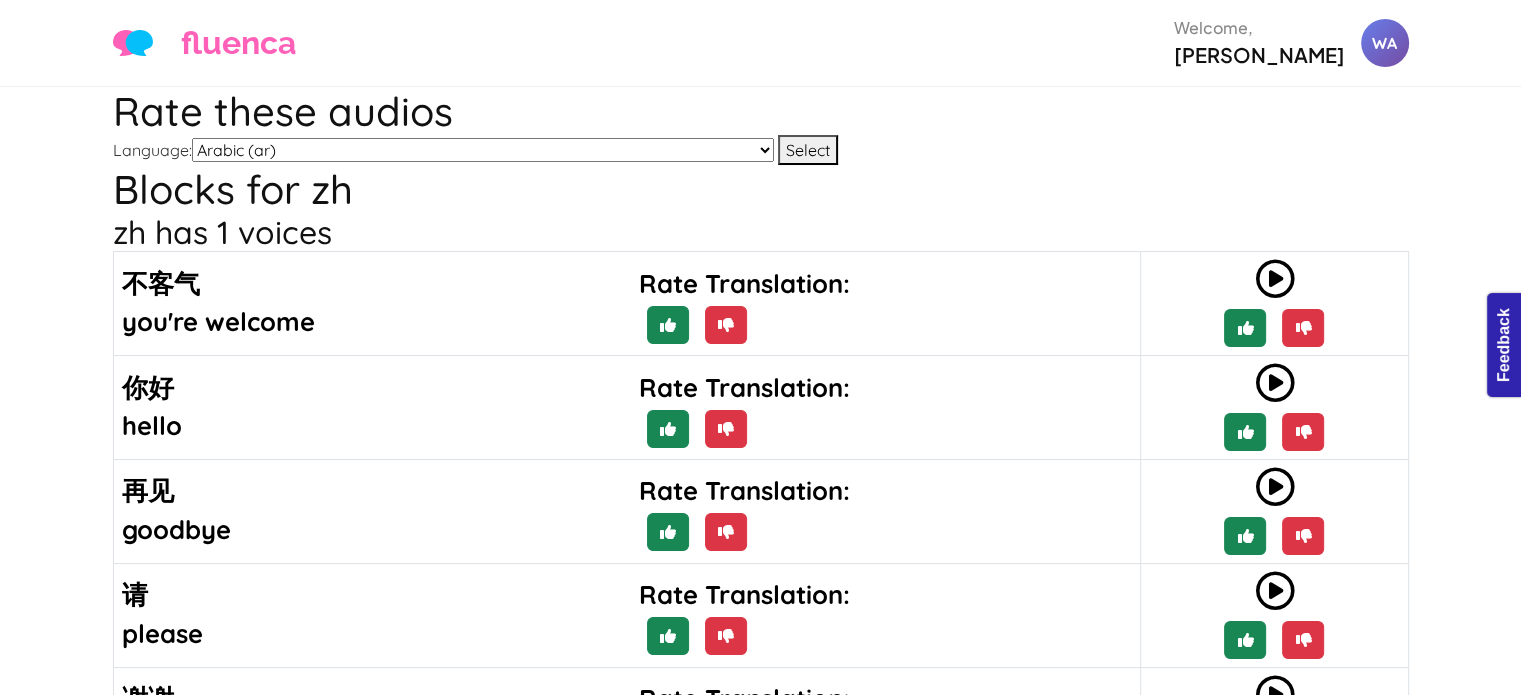 click on "Arabic (ar)
Chinese Test (chinese-test)
German (de)
English (en)
Spanish (es)
Spanish (es2)
French (fr)
Hindi (hi)
Italian (it)
Japanese (jp)
Korean (ko)
Latin (la)
Norwegian Bokmål (nb)
Dutch (nl)
Portuguese (pt)
Russian (ru)
Spanish-[PERSON_NAME]-test ([PERSON_NAME]-test)
Spanish-sp-sandbox-[PERSON_NAME] (sp-sandbox-[PERSON_NAME])
Spanish-sp-sandbox-[PERSON_NAME] (sp-sandbox-[PERSON_NAME])
Spanish-sp-sandbox-[PERSON_NAME] (sp-sandbox-[PERSON_NAME])
Spanish-sp-sandbox-[PERSON_NAME]-2 (sp-sandbox-[PERSON_NAME]-2)
test (test_zz)
Tagalog (tl)
Turkish (tr)
Vietnamese (vn)
Chinese (zh)" at bounding box center [483, 150] 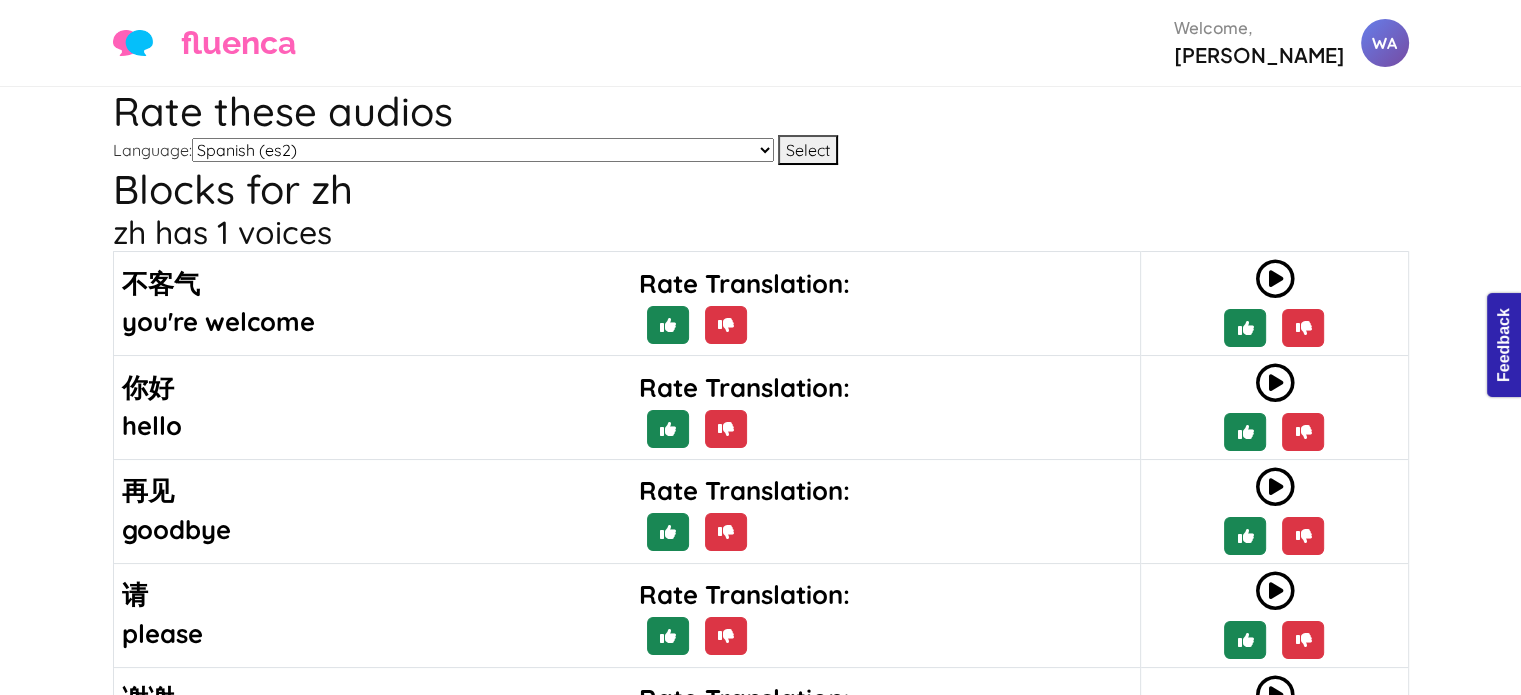 click on "Arabic (ar)
Chinese Test (chinese-test)
German (de)
English (en)
Spanish (es)
Spanish (es2)
French (fr)
Hindi (hi)
Italian (it)
Japanese (jp)
Korean (ko)
Latin (la)
Norwegian Bokmål (nb)
Dutch (nl)
Portuguese (pt)
Russian (ru)
Spanish-sp-allan-test (sp-allan-test)
Spanish-sp-sandbox-ana (sp-sandbox-ana)
Spanish-sp-sandbox-angelica (sp-sandbox-angelica)
Spanish-sp-sandbox-araceli (sp-sandbox-araceli)
Spanish-sp-sandbox-valerie-2 (sp-sandbox-valerie-2)
test (test_zz)
Tagalog (tl)
Turkish (tr)
Vietnamese (vn)
Chinese (zh)" at bounding box center [483, 150] 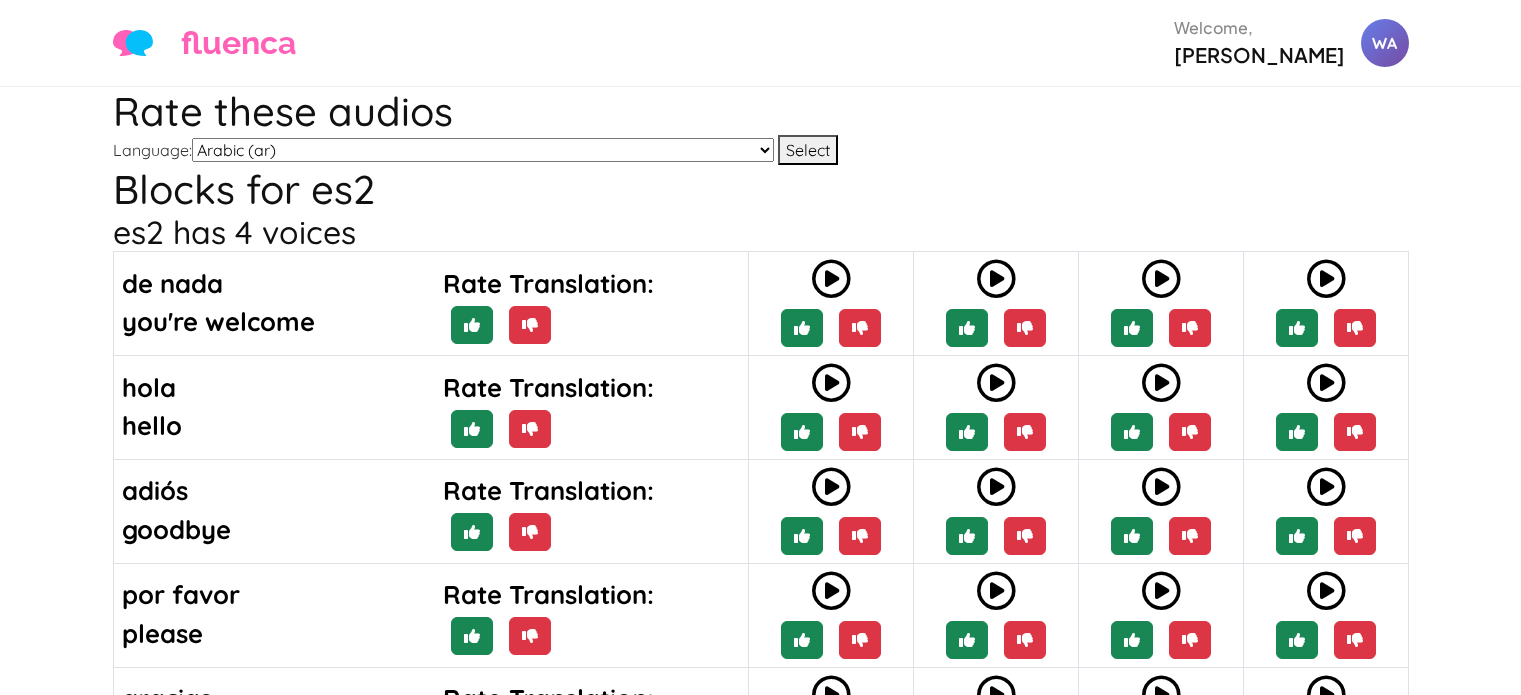 scroll, scrollTop: 0, scrollLeft: 0, axis: both 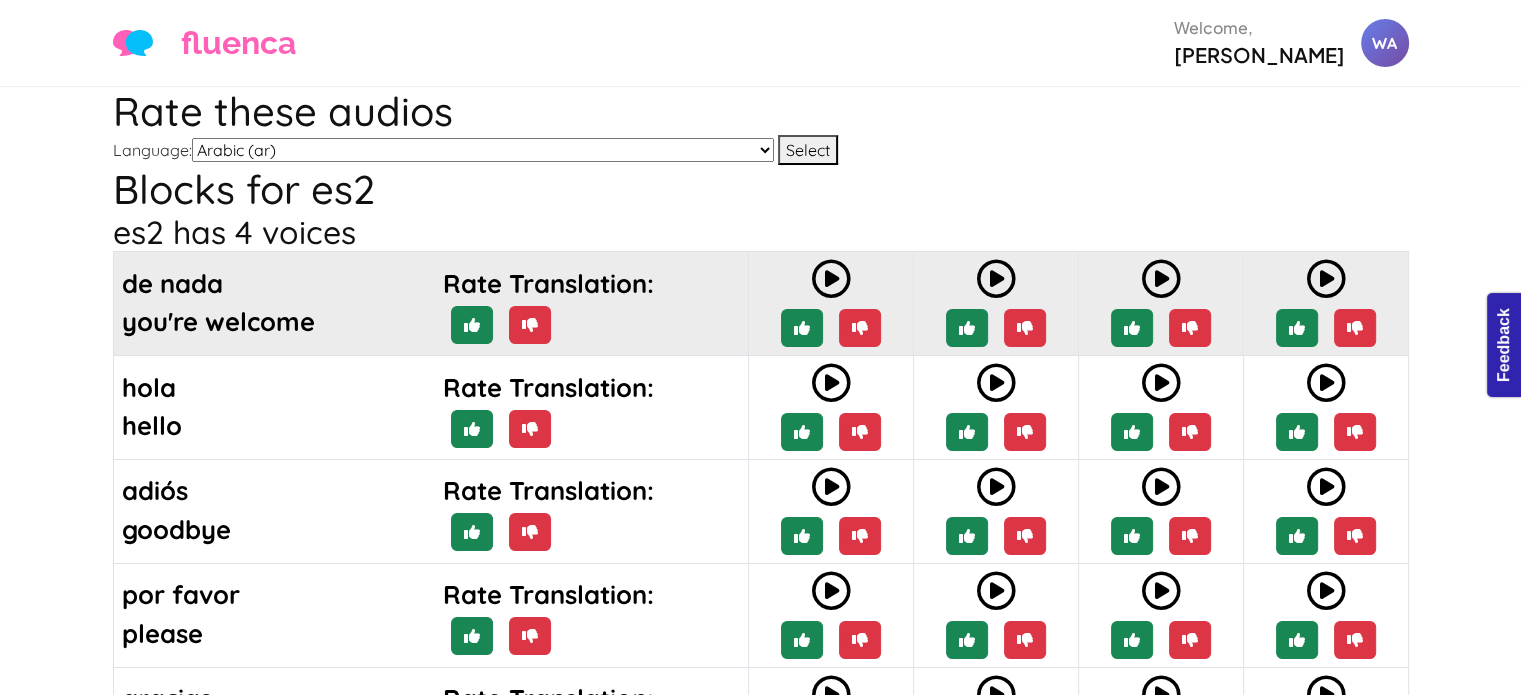 click at bounding box center [831, 279] 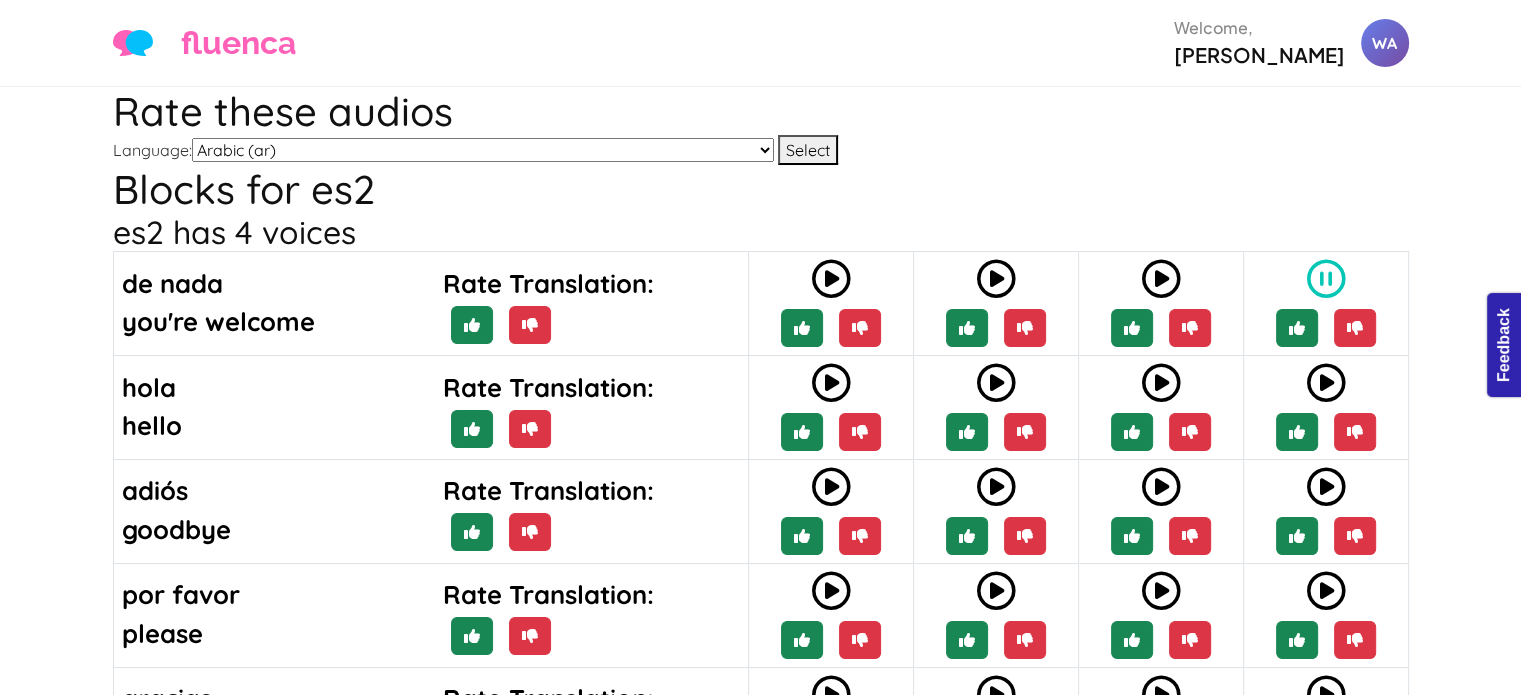 click on "es2 has 4 voices" at bounding box center [761, 232] 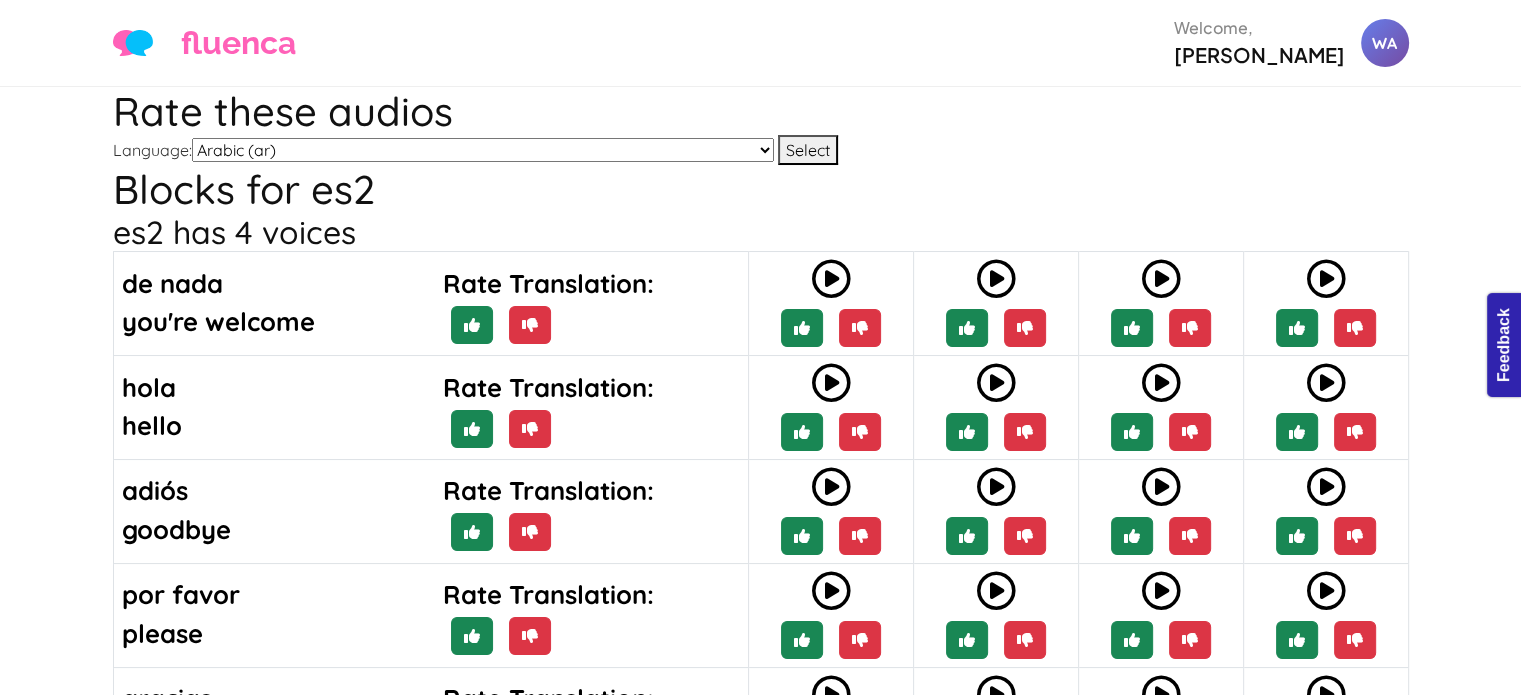 click on "Arabic (ar)
Chinese Test (chinese-test)
German (de)
English (en)
Spanish (es)
Spanish (es2)
French (fr)
Hindi (hi)
Italian (it)
Japanese (jp)
Korean (ko)
Latin (la)
Norwegian Bokmål (nb)
Dutch (nl)
Portuguese (pt)
Russian (ru)
Spanish-[PERSON_NAME]-test ([PERSON_NAME]-test)
Spanish-sp-sandbox-[PERSON_NAME] (sp-sandbox-[PERSON_NAME])
Spanish-sp-sandbox-[PERSON_NAME] (sp-sandbox-[PERSON_NAME])
Spanish-sp-sandbox-[PERSON_NAME] (sp-sandbox-[PERSON_NAME])
Spanish-sp-sandbox-[PERSON_NAME]-2 (sp-sandbox-[PERSON_NAME]-2)
test (test_zz)
Tagalog (tl)
Turkish (tr)
Vietnamese (vn)
Chinese (zh)" at bounding box center [483, 150] 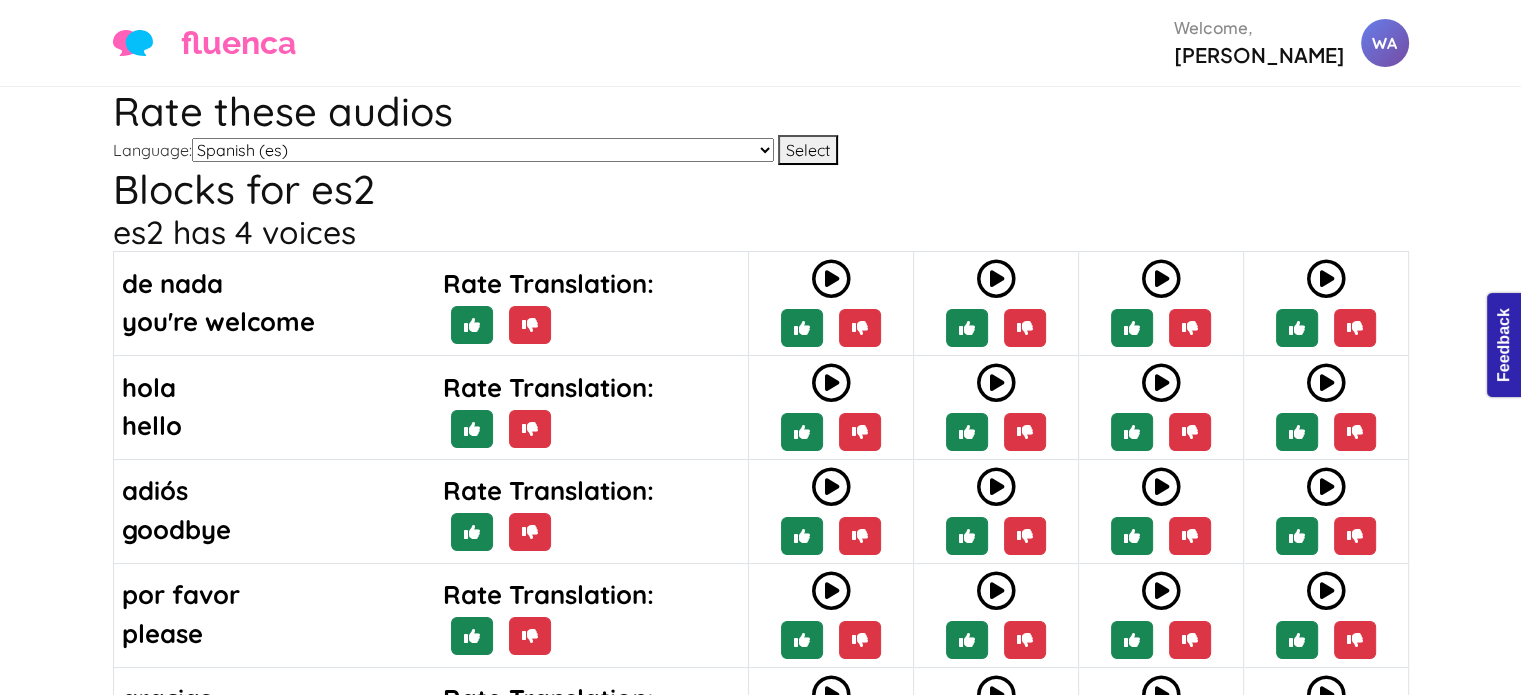 click on "Arabic (ar)
Chinese Test (chinese-test)
German (de)
English (en)
Spanish (es)
Spanish (es2)
French (fr)
Hindi (hi)
Italian (it)
Japanese (jp)
Korean (ko)
Latin (la)
Norwegian Bokmål (nb)
Dutch (nl)
Portuguese (pt)
Russian (ru)
Spanish-[PERSON_NAME]-test ([PERSON_NAME]-test)
Spanish-sp-sandbox-[PERSON_NAME] (sp-sandbox-[PERSON_NAME])
Spanish-sp-sandbox-[PERSON_NAME] (sp-sandbox-[PERSON_NAME])
Spanish-sp-sandbox-[PERSON_NAME] (sp-sandbox-[PERSON_NAME])
Spanish-sp-sandbox-[PERSON_NAME]-2 (sp-sandbox-[PERSON_NAME]-2)
test (test_zz)
Tagalog (tl)
Turkish (tr)
Vietnamese (vn)
Chinese (zh)" at bounding box center (483, 150) 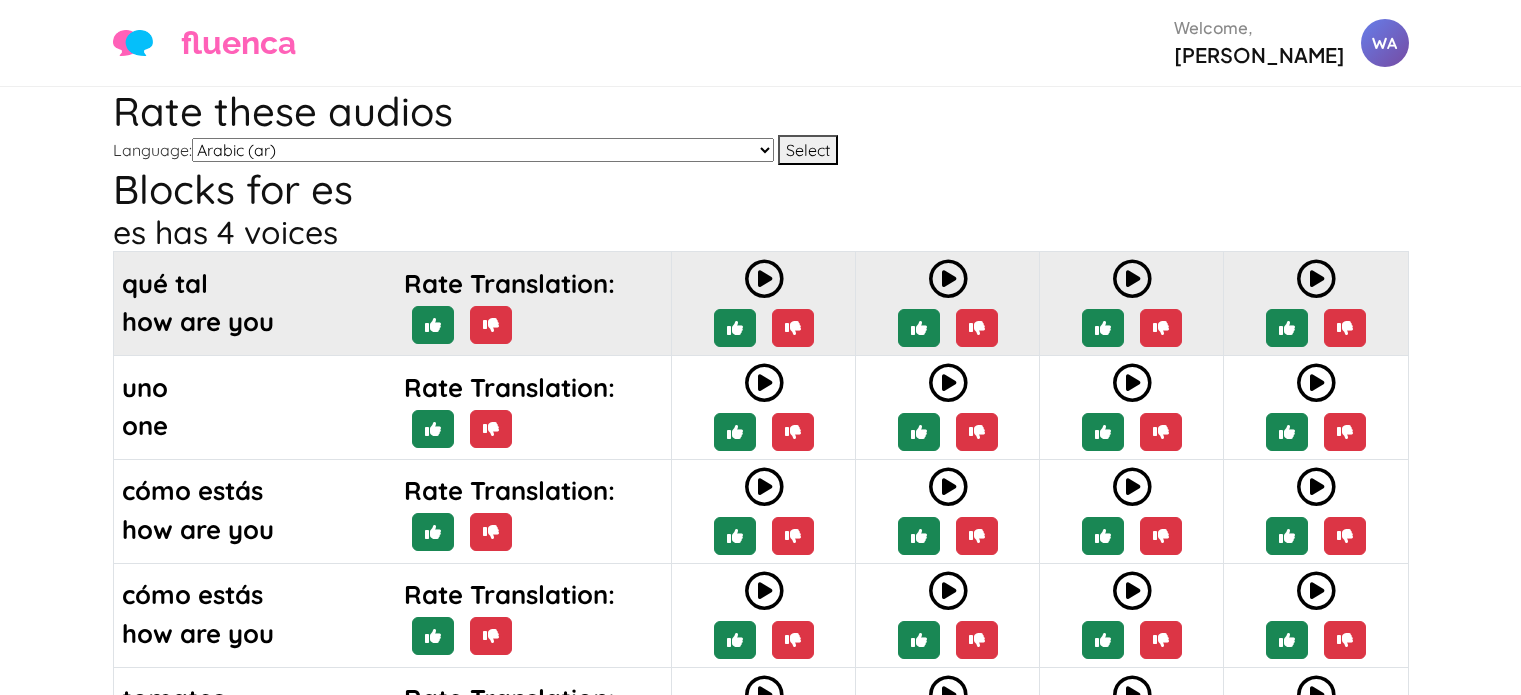 scroll, scrollTop: 0, scrollLeft: 0, axis: both 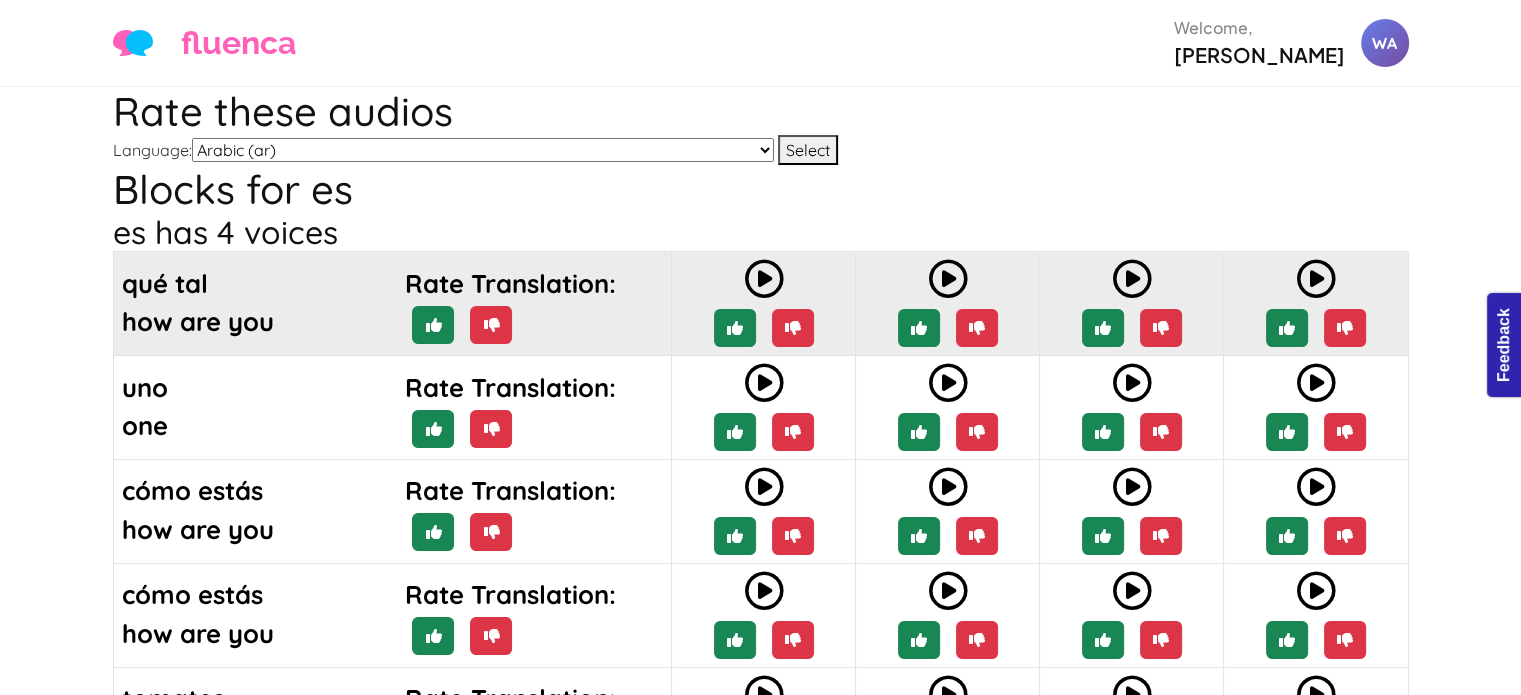 click at bounding box center (764, 279) 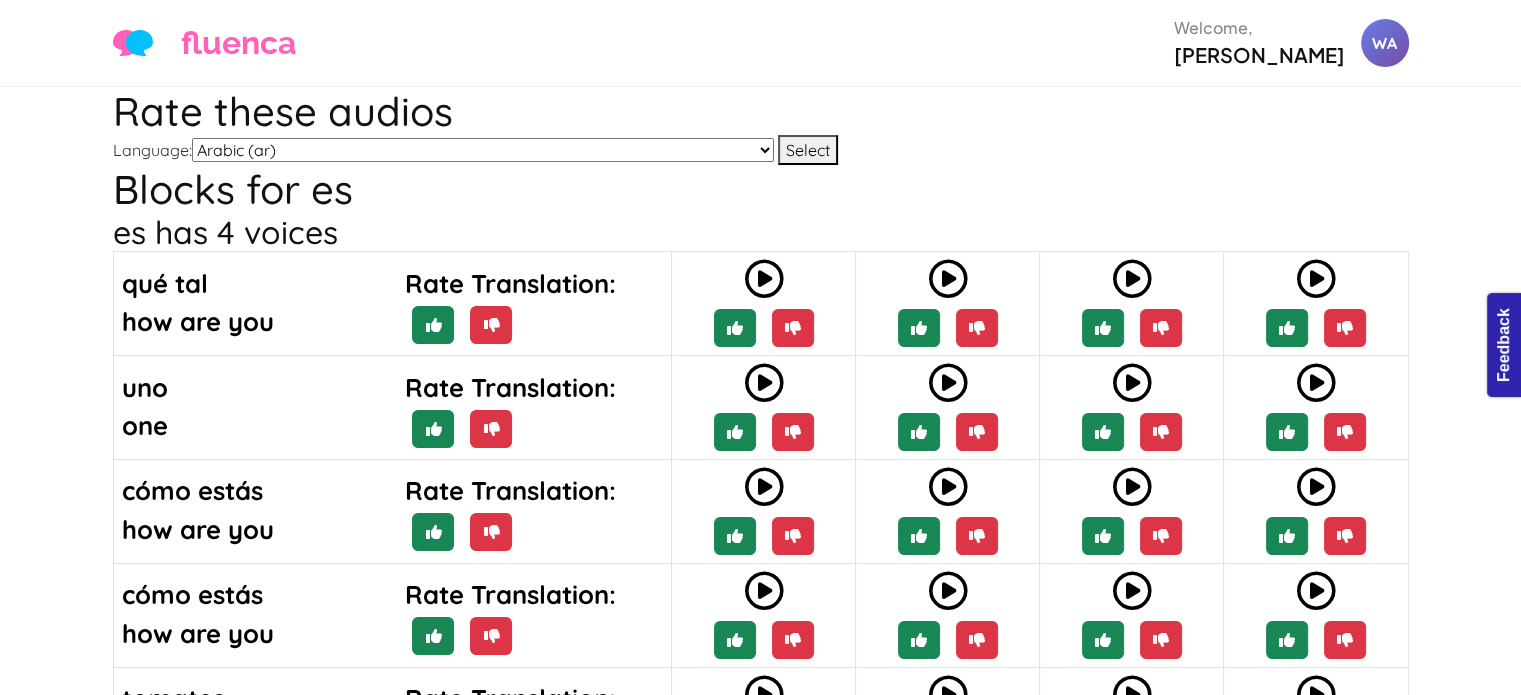 click on "Blocks for es" at bounding box center [761, 189] 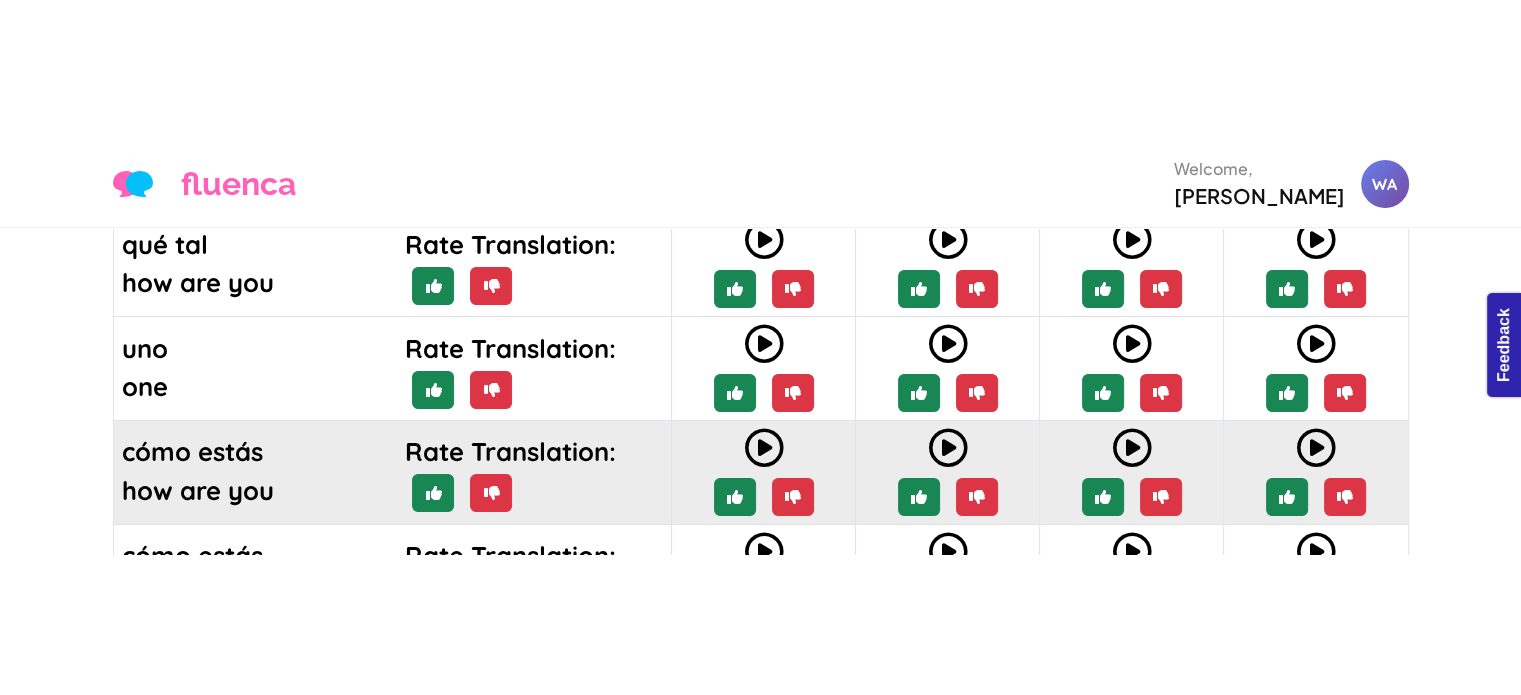 scroll, scrollTop: 12, scrollLeft: 0, axis: vertical 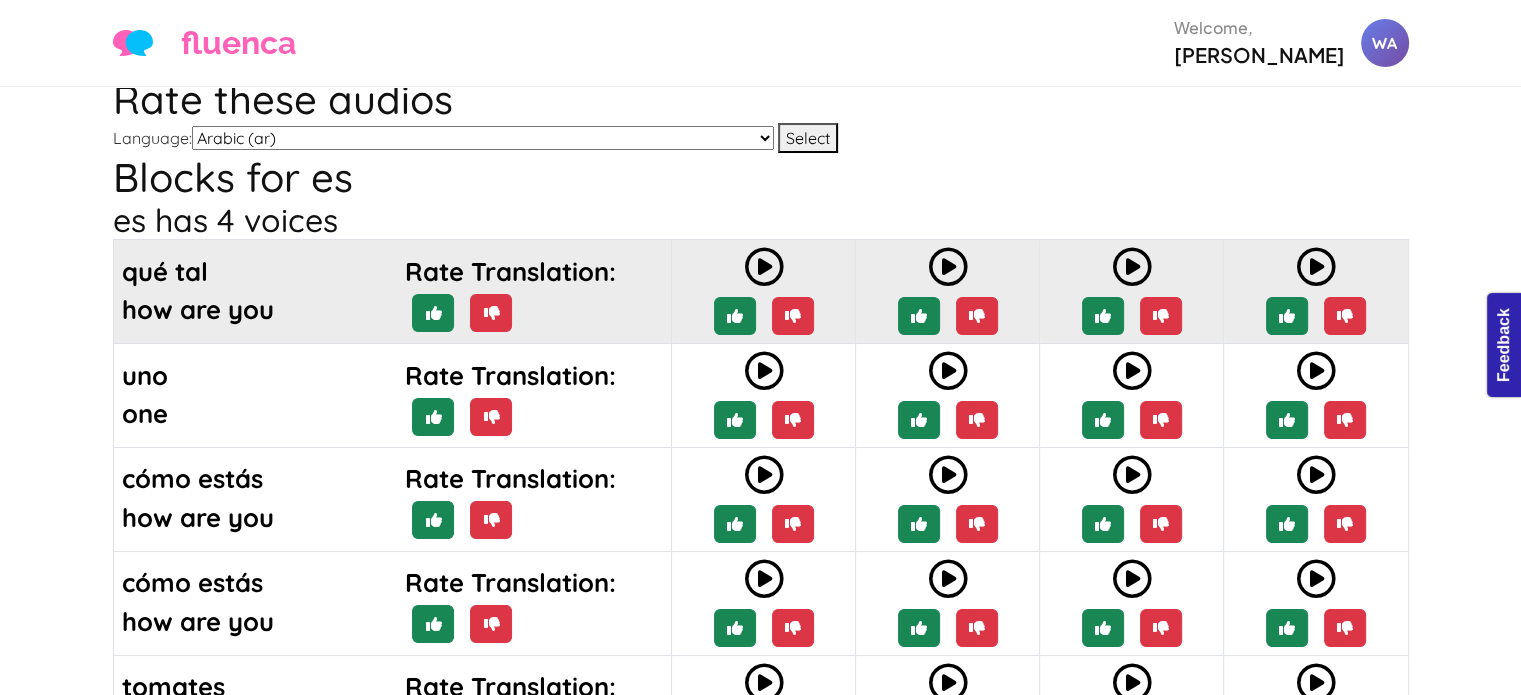 click at bounding box center [764, 267] 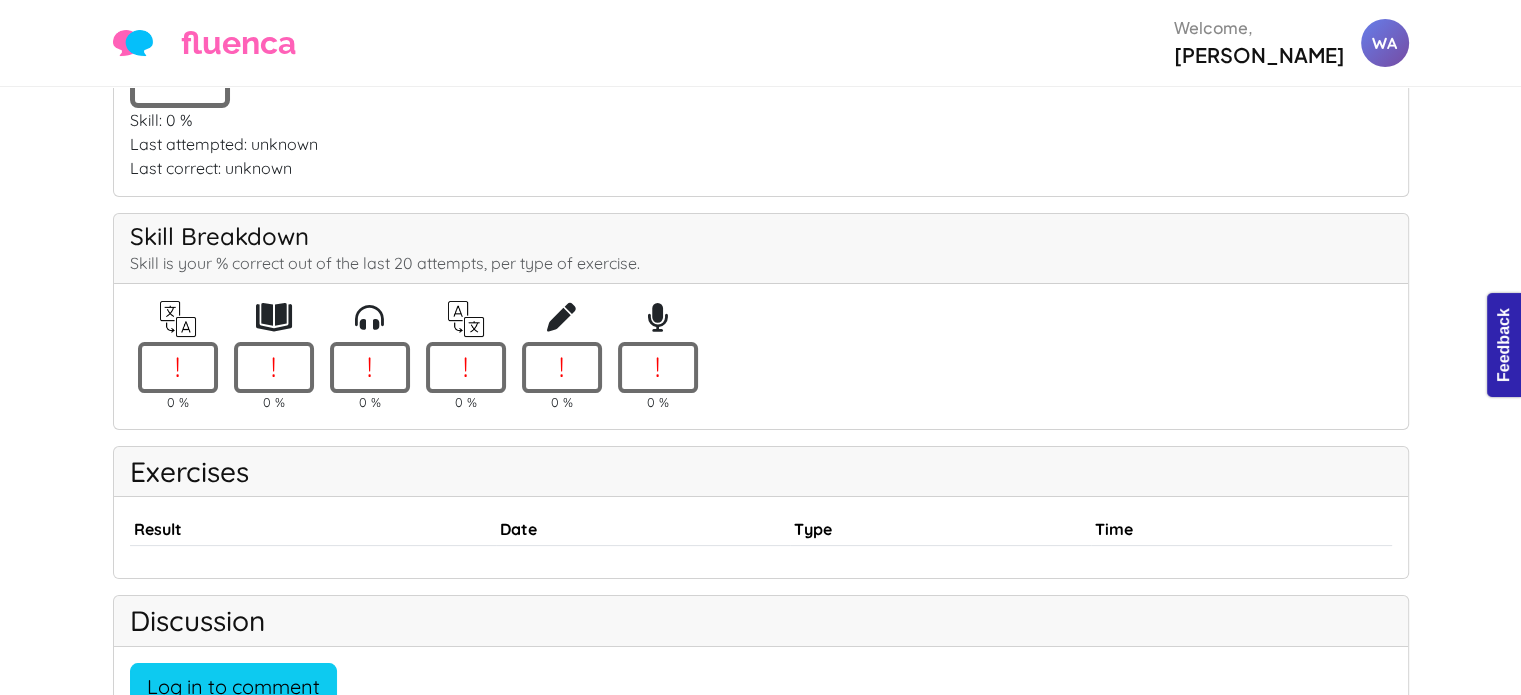 scroll, scrollTop: 0, scrollLeft: 0, axis: both 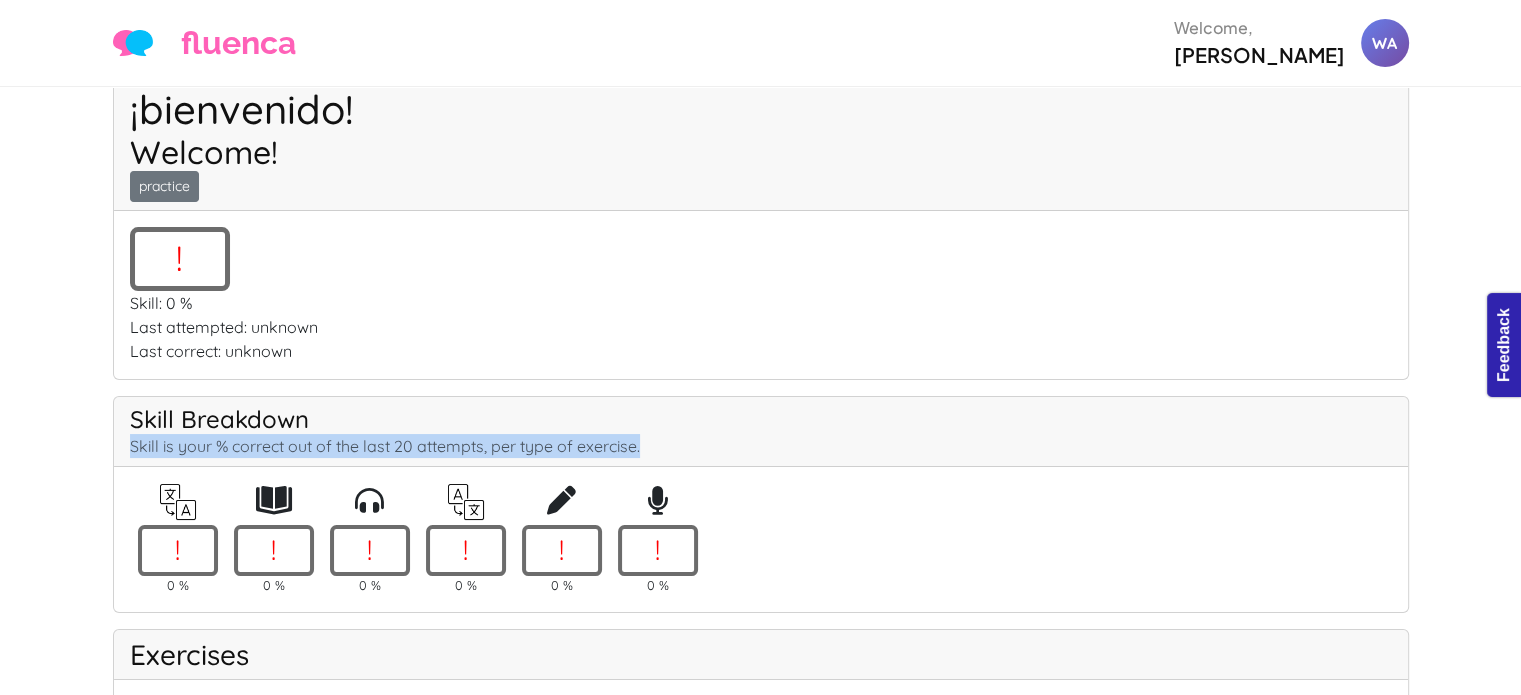 drag, startPoint x: 602, startPoint y: 386, endPoint x: 128, endPoint y: 401, distance: 474.23727 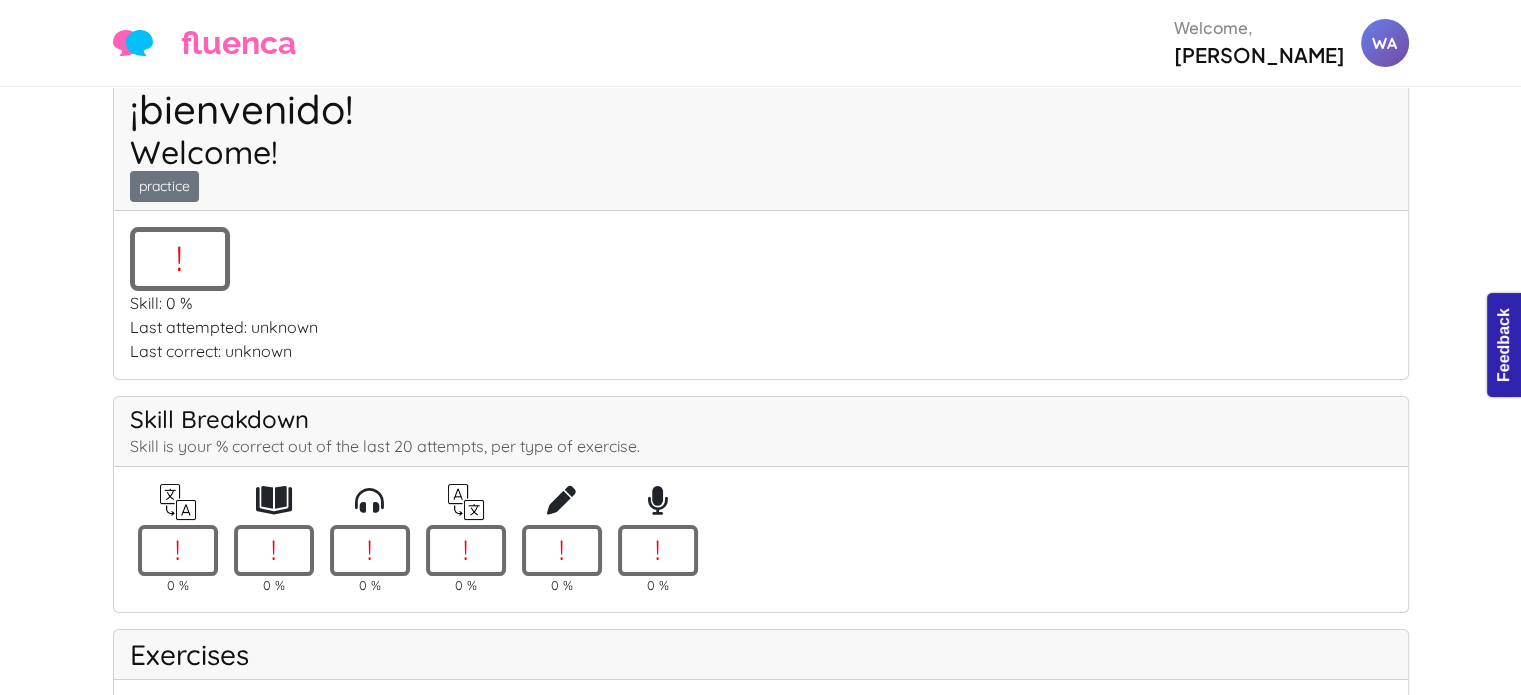 click on "Last attempted: unknown" at bounding box center (761, 327) 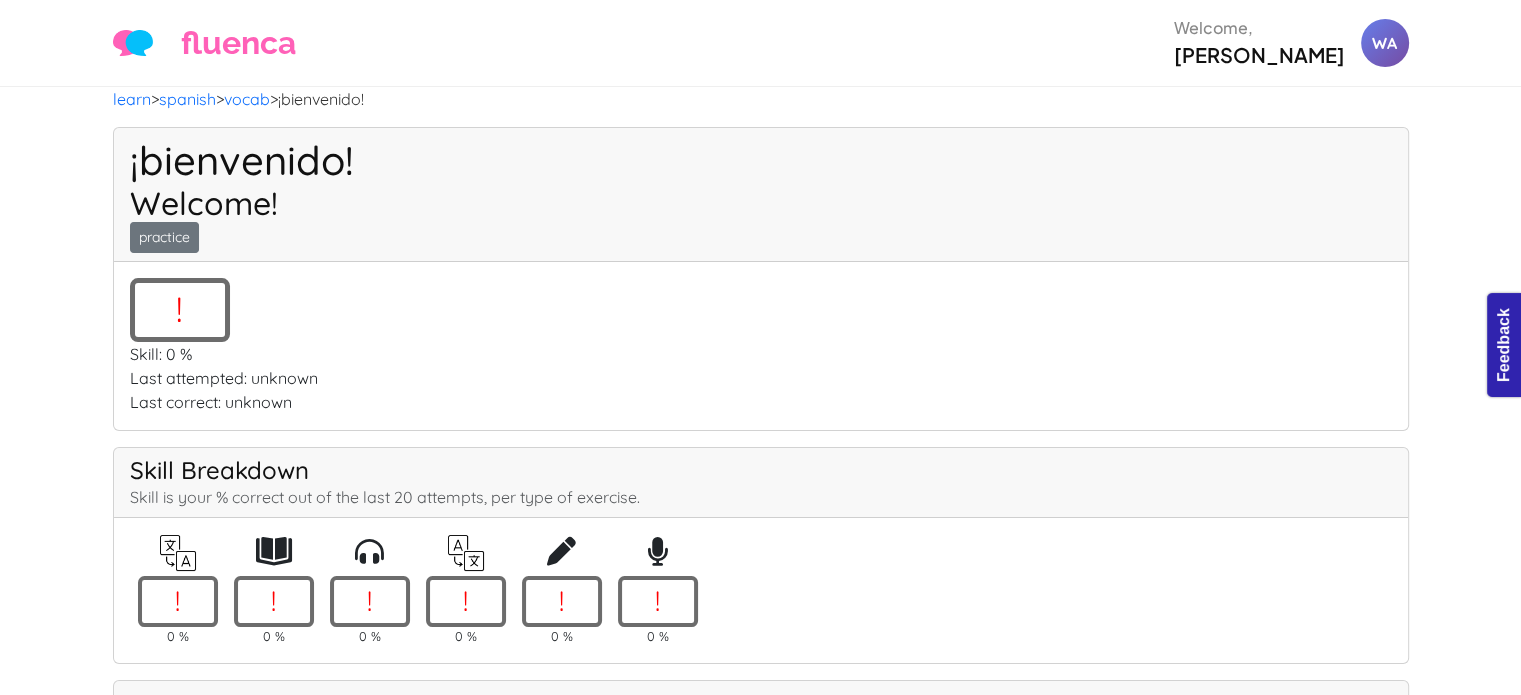 scroll, scrollTop: 341, scrollLeft: 0, axis: vertical 